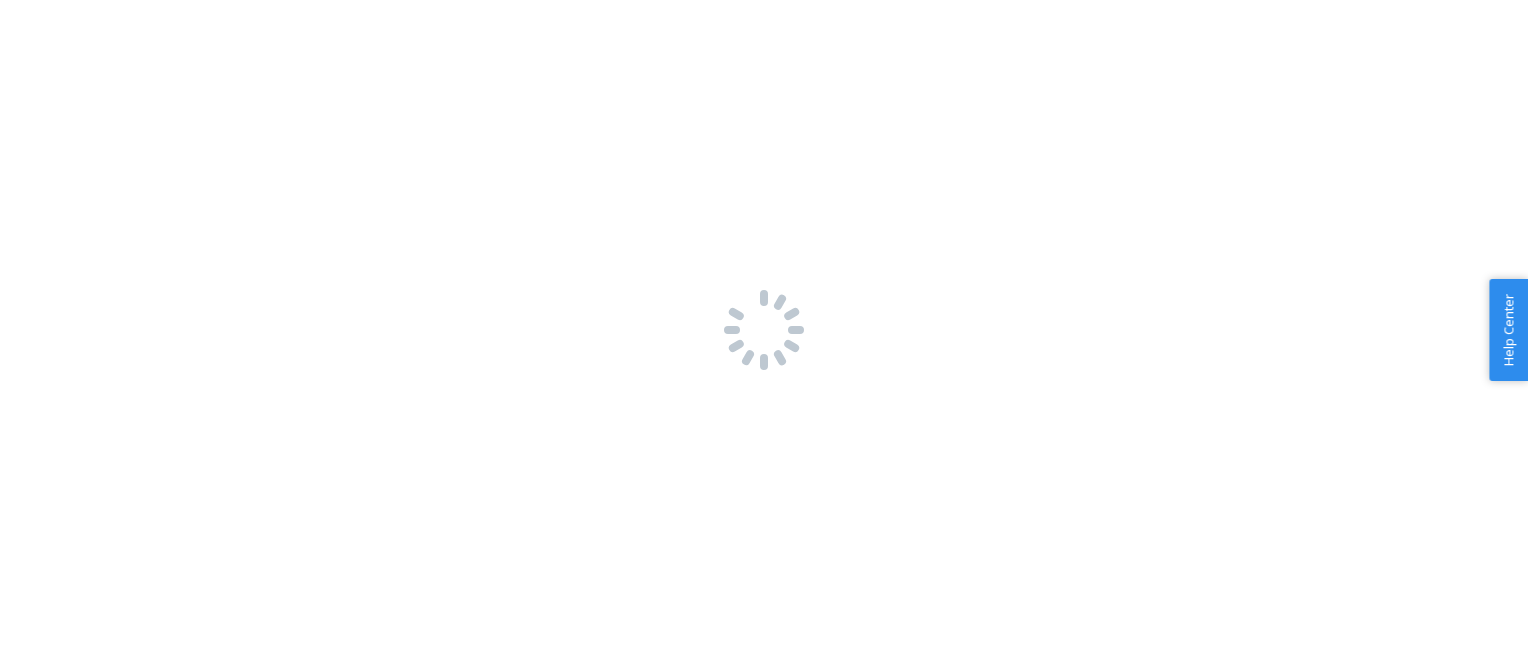 scroll, scrollTop: 0, scrollLeft: 0, axis: both 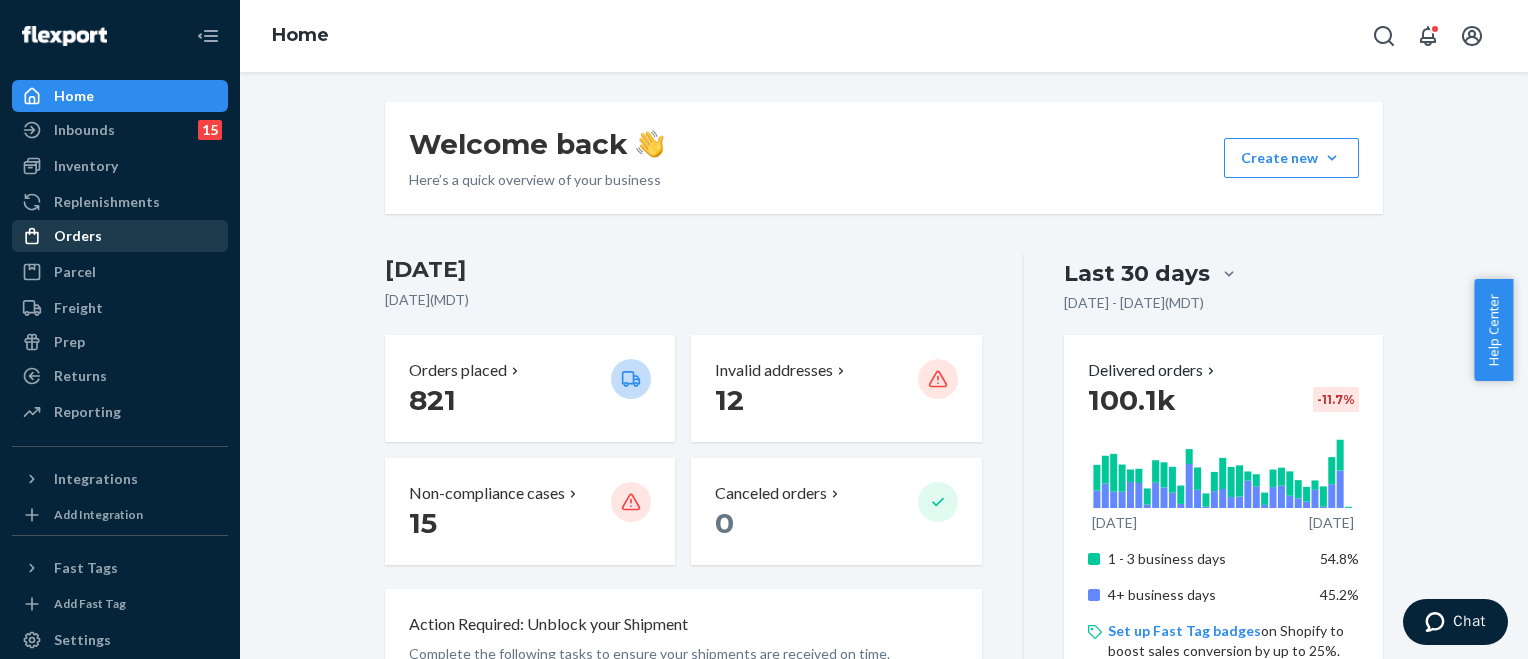 click on "Orders" at bounding box center [78, 236] 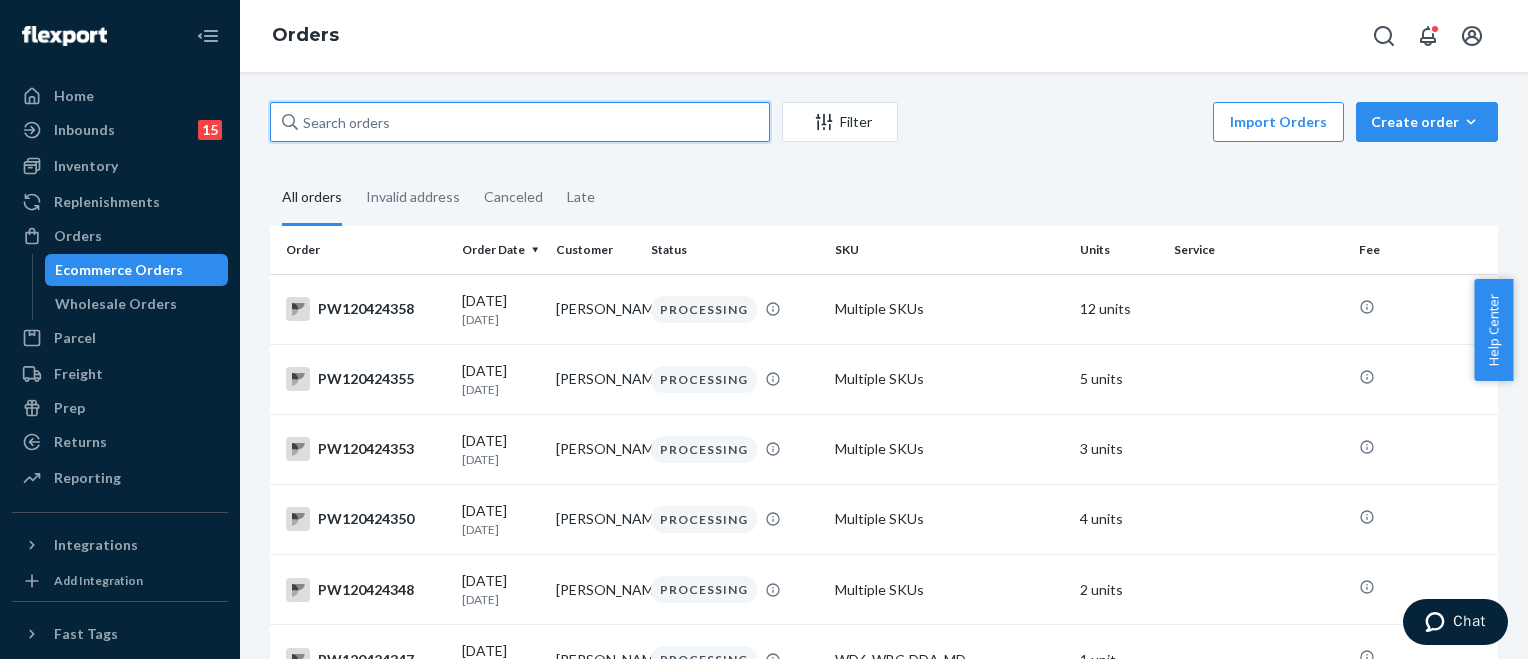 paste on "PW120424323" 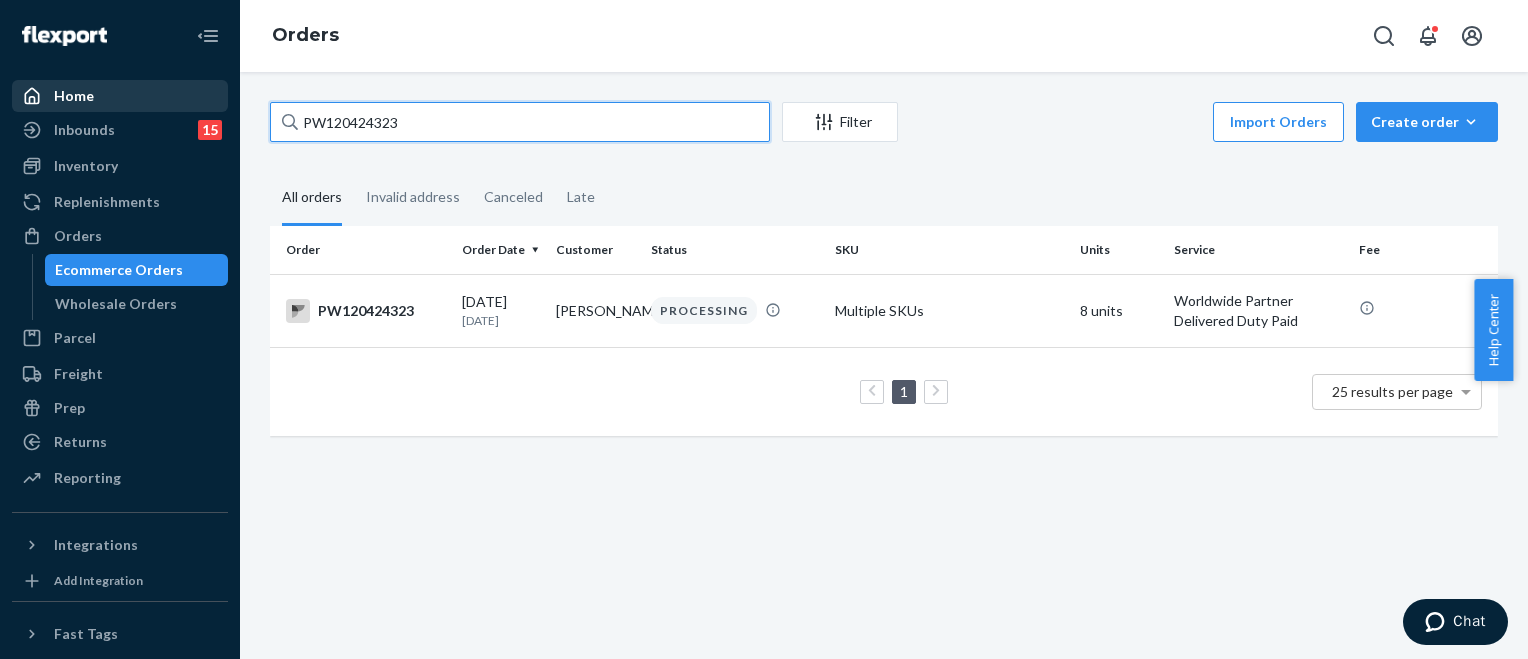 drag, startPoint x: 428, startPoint y: 123, endPoint x: 94, endPoint y: 99, distance: 334.86118 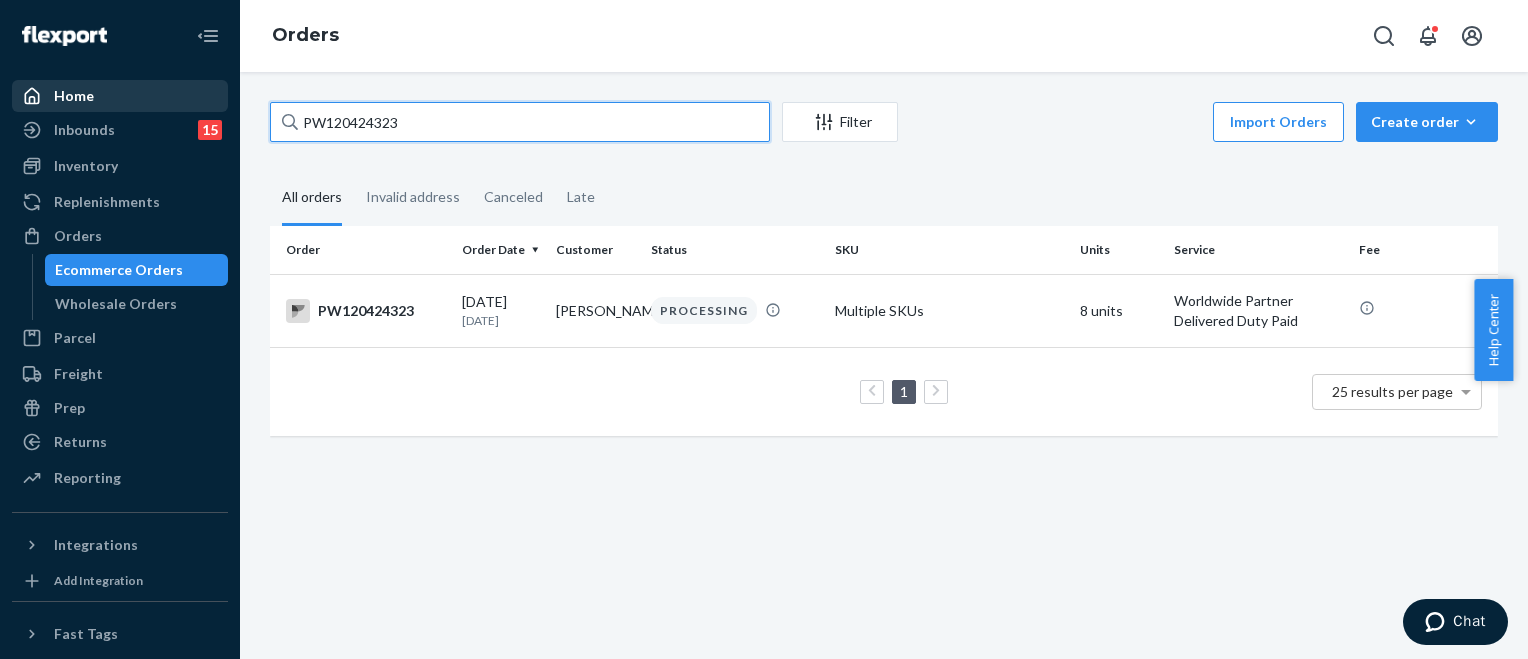 click on "Home Inbounds 15 Shipping Plans Problems 15 Inventory Products Branded Packaging Replenishments Orders Ecommerce Orders Wholesale Orders Parcel Parcel orders Integrations Freight Prep Returns All Returns Settings Packages Reporting Reports Analytics Integrations Add Integration Fast Tags Add Fast Tag Settings Talk to Support Help Center Give Feedback Orders PW120424323 Filter Import Orders Create order Ecommerce order Removal order All orders Invalid address Canceled Late Order Order Date Customer Status SKU Units Service Fee PW120424323 [DATE] [DATE] [PERSON_NAME] PROCESSING Multiple SKUs 8 units Worldwide Partner Delivered Duty Paid 1 25 results per page" at bounding box center [764, 329] 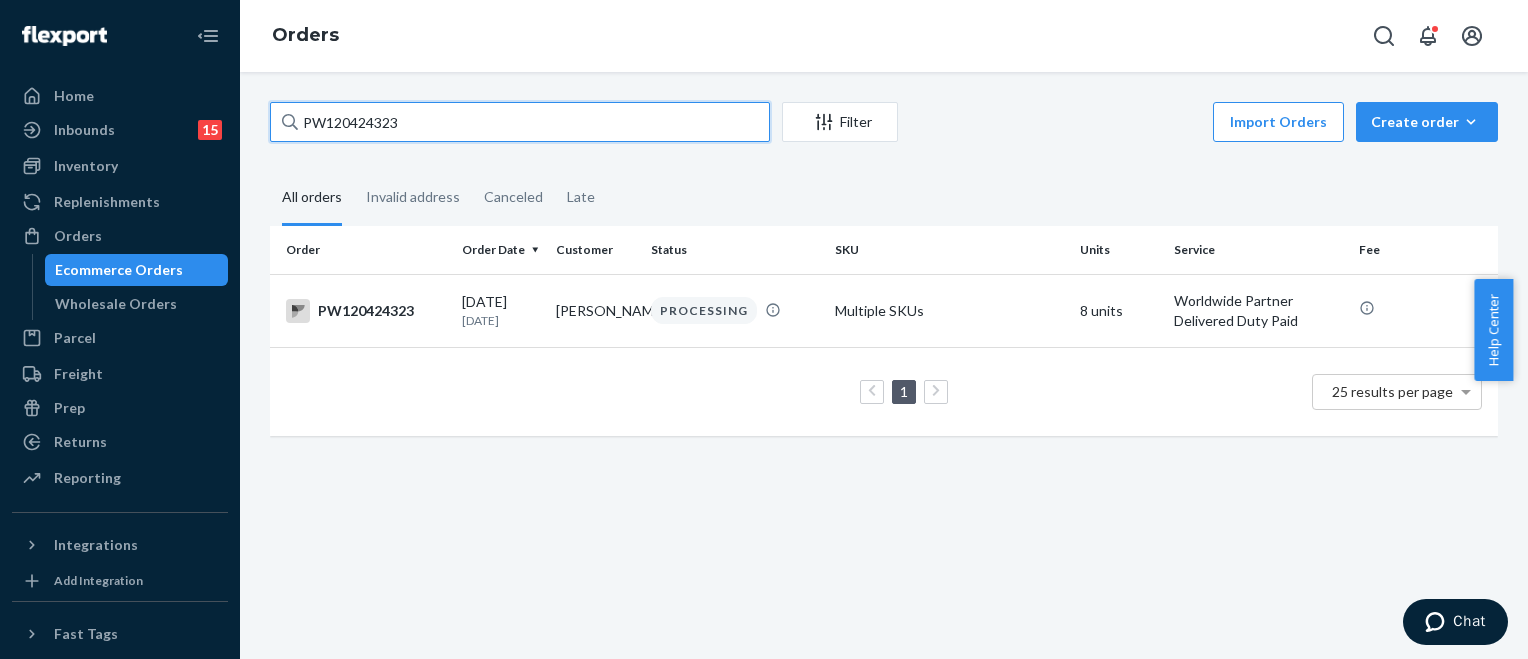 paste on "367199" 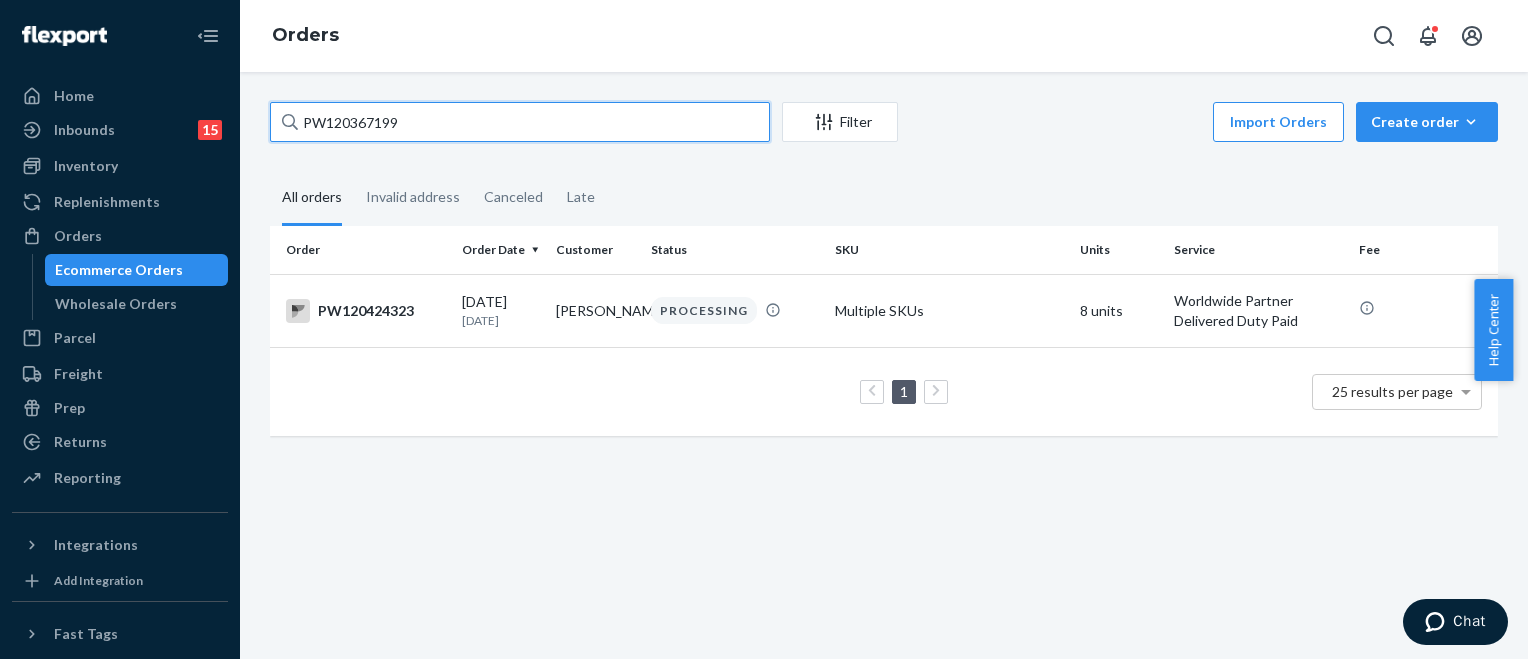 type on "PW120367199" 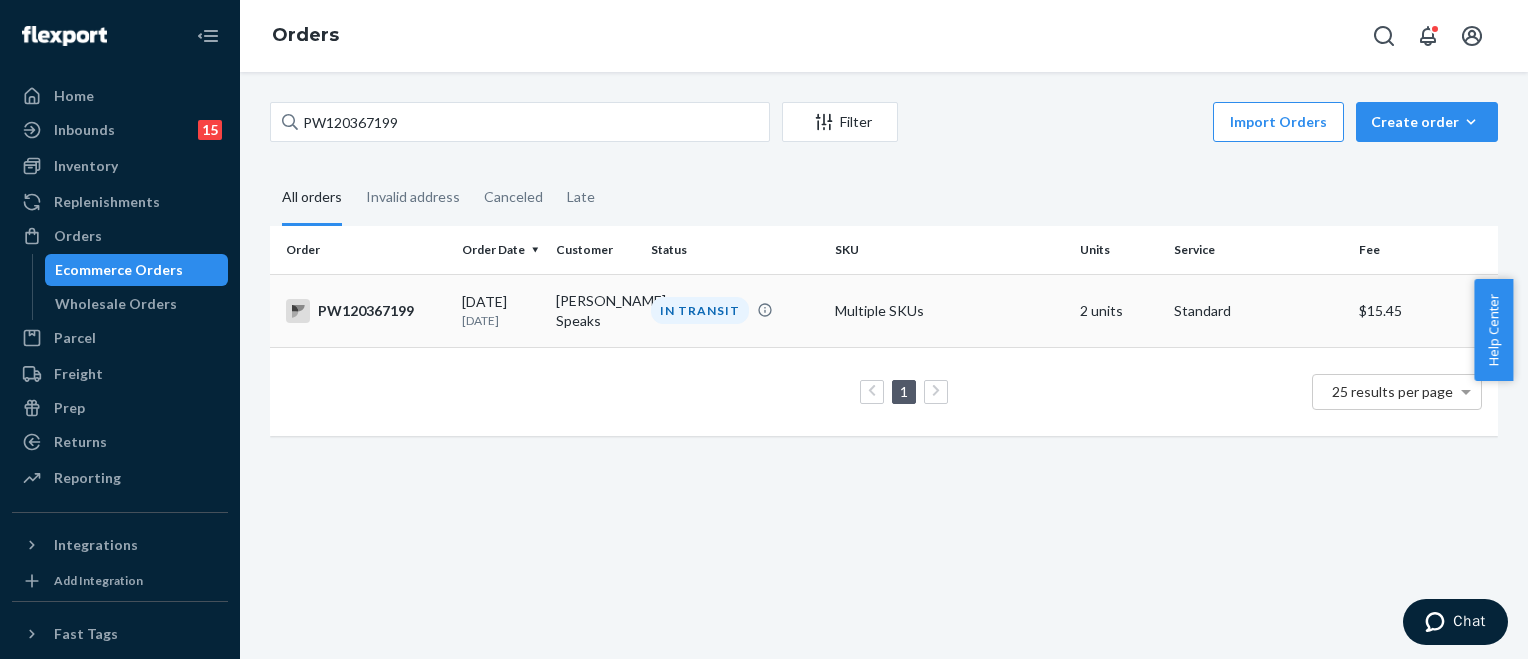 click on "[PERSON_NAME] Speaks" at bounding box center [595, 310] 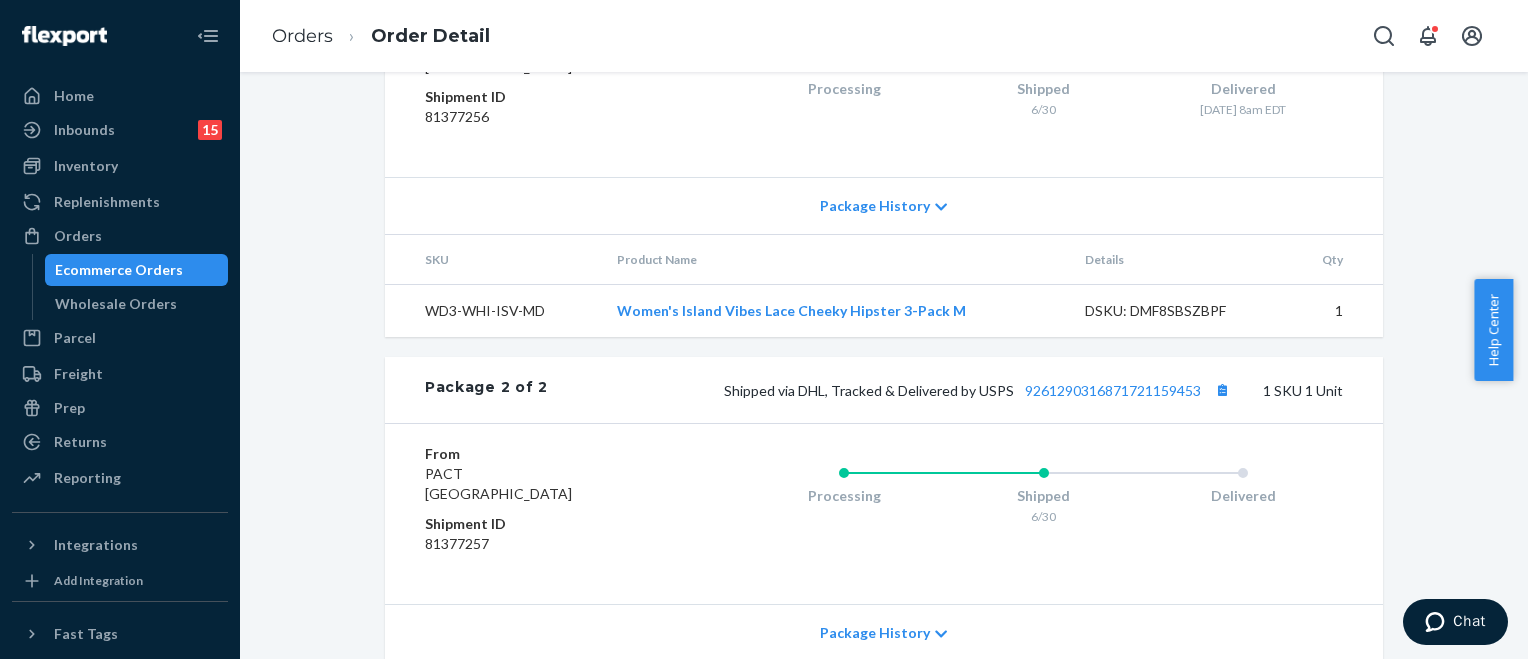 scroll, scrollTop: 843, scrollLeft: 0, axis: vertical 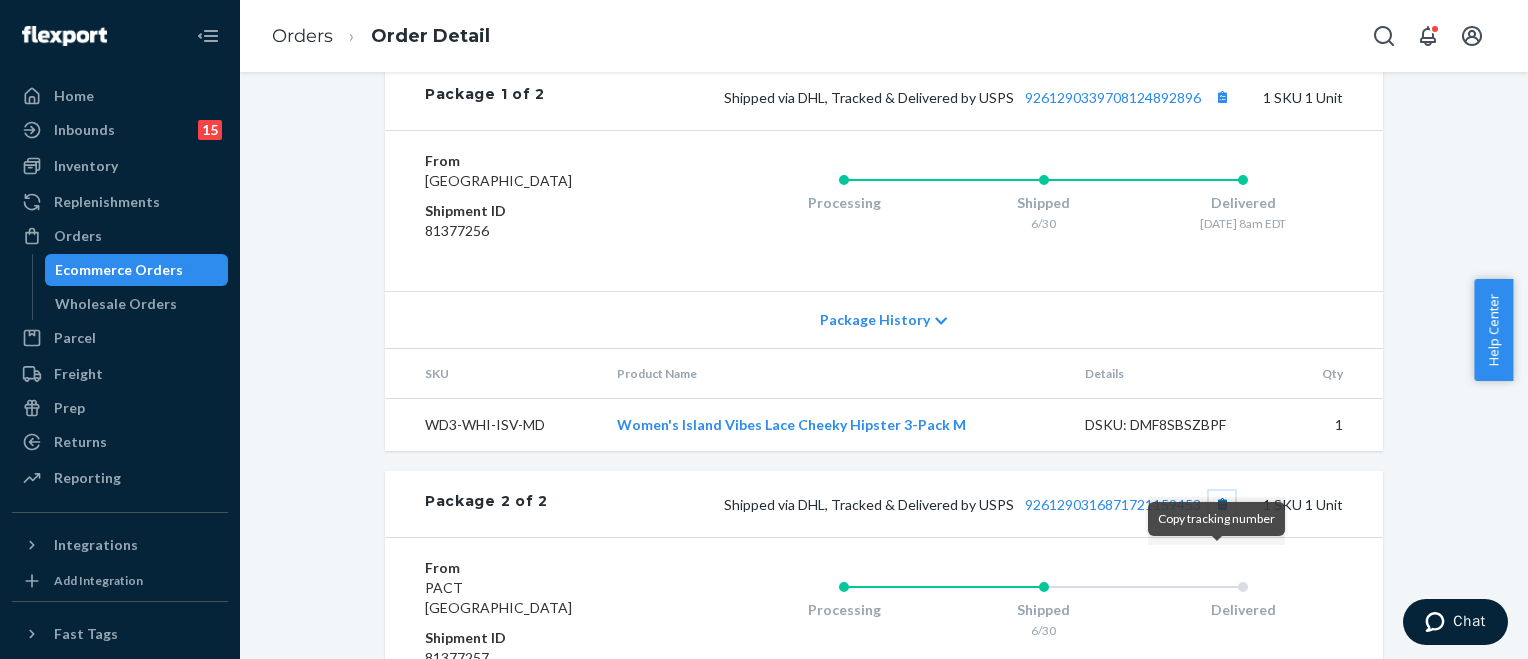 click at bounding box center (1222, 504) 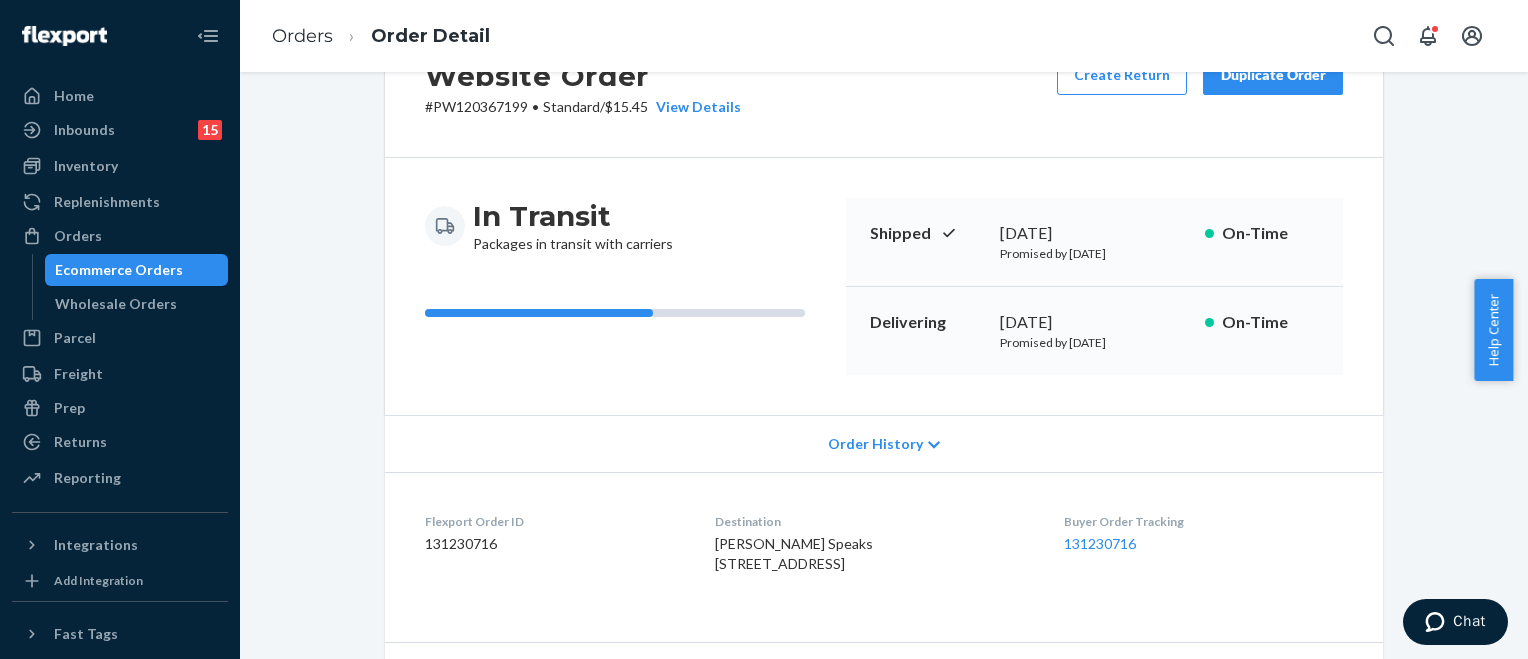 scroll, scrollTop: 0, scrollLeft: 0, axis: both 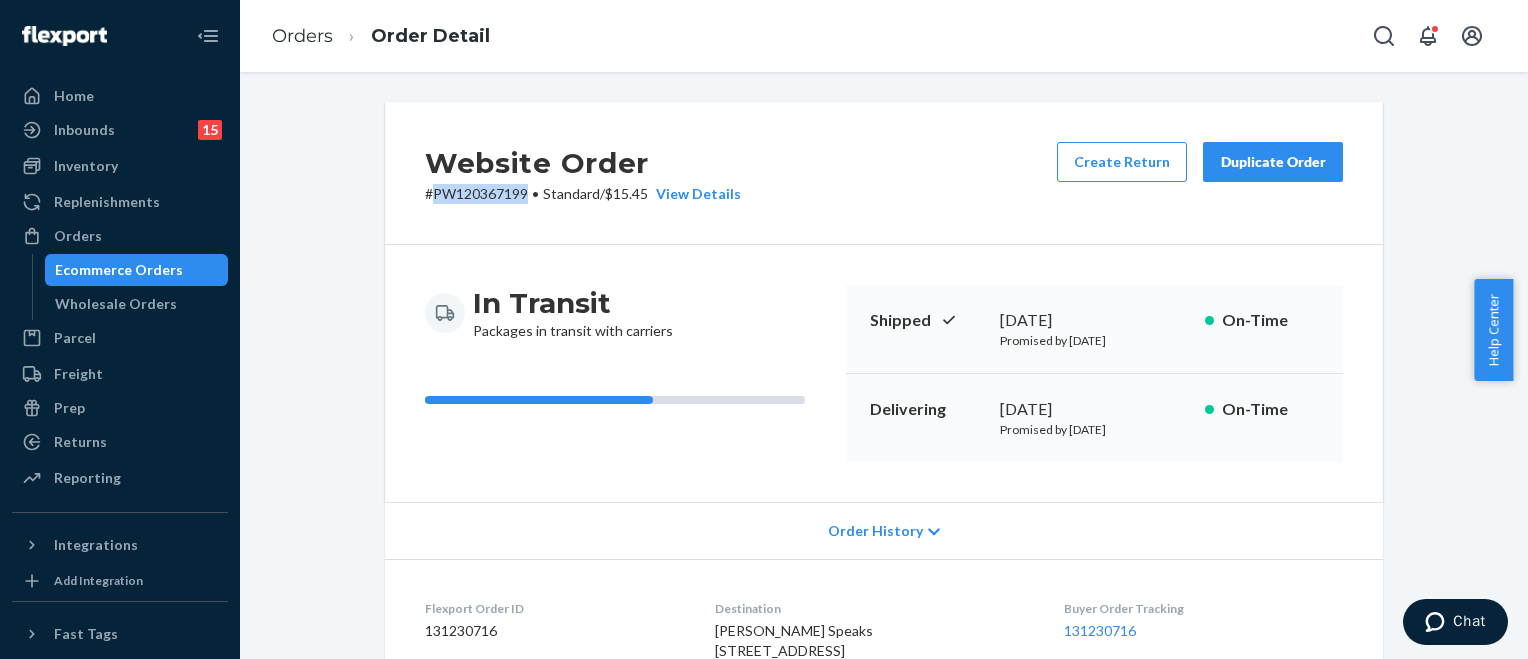 drag, startPoint x: 427, startPoint y: 194, endPoint x: 525, endPoint y: 195, distance: 98.005104 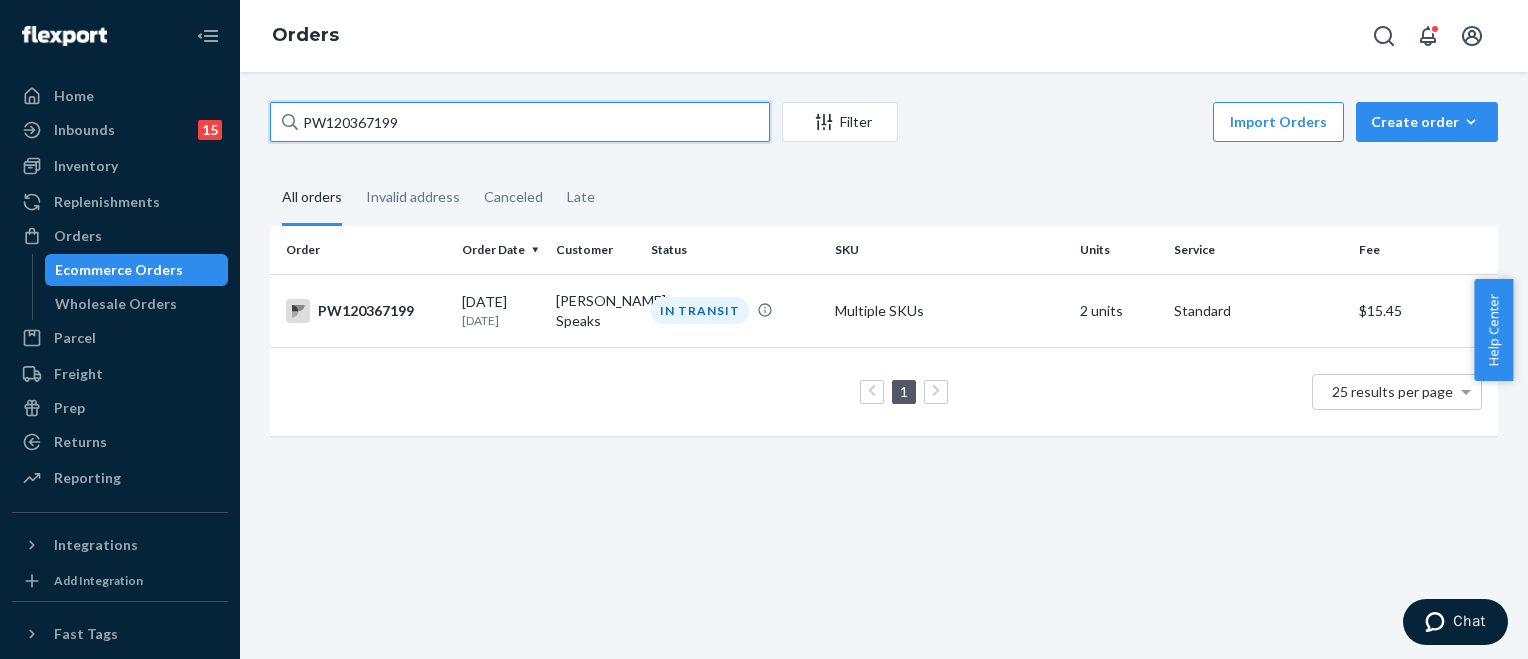 drag, startPoint x: 413, startPoint y: 118, endPoint x: 238, endPoint y: 116, distance: 175.01143 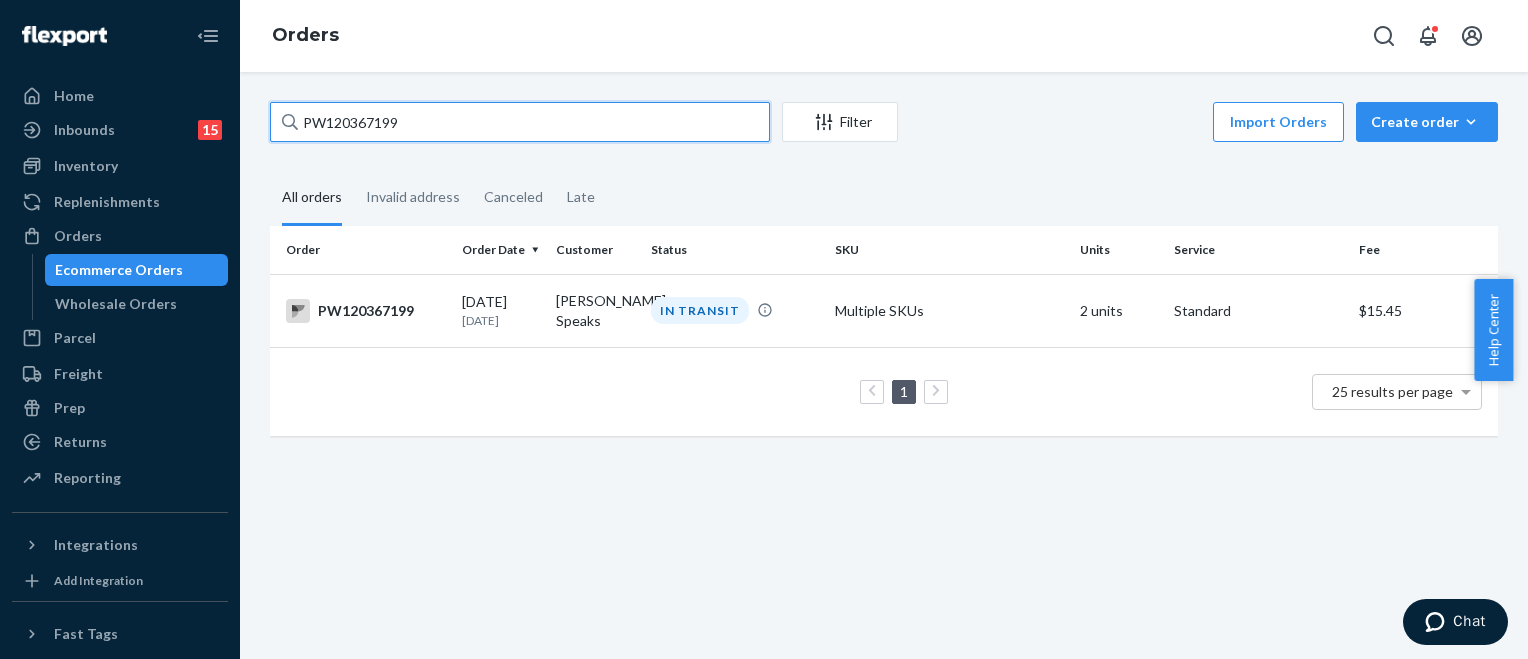 click on "Home Inbounds 15 Shipping Plans Problems 15 Inventory Products Branded Packaging Replenishments Orders Ecommerce Orders Wholesale Orders Parcel Parcel orders Integrations Freight Prep Returns All Returns Settings Packages Reporting Reports Analytics Integrations Add Integration Fast Tags Add Fast Tag Settings Talk to Support Help Center Give Feedback Orders PW120367199 Filter Import Orders Create order Ecommerce order Removal order All orders Invalid address Canceled Late Order Order Date Customer Status SKU Units Service Fee PW120367199 [DATE] [DATE] [PERSON_NAME] Speaks IN TRANSIT Multiple SKUs 2 units Standard $15.45 1 25 results per page" at bounding box center (764, 329) 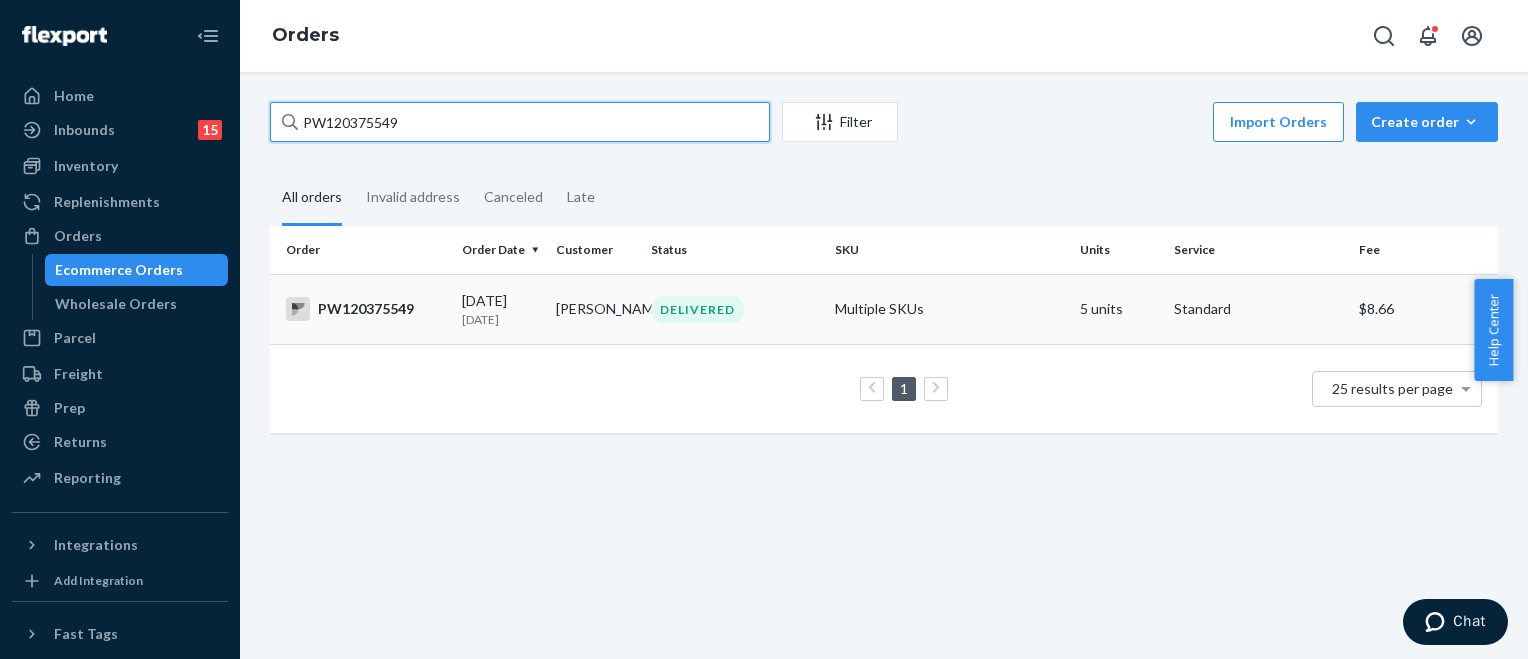 type on "PW120375549" 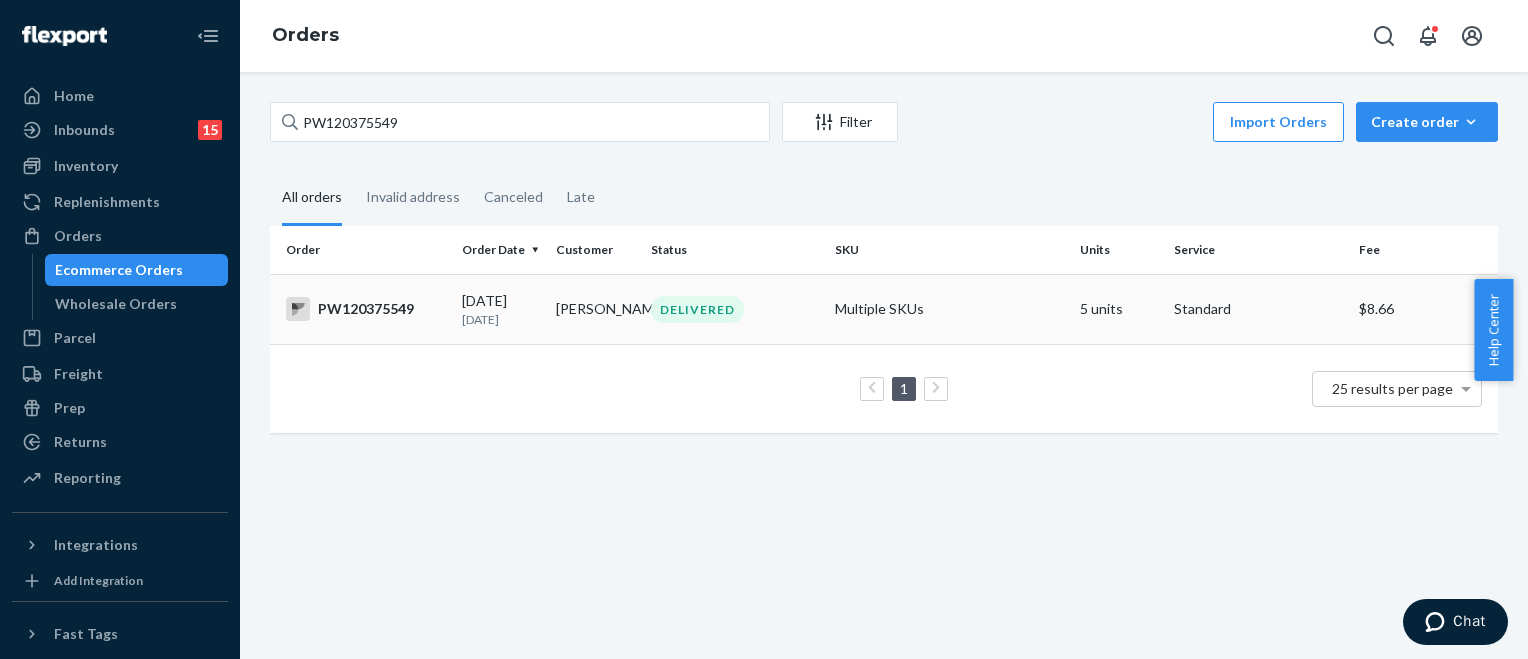 click on "[DATE] [DATE]" at bounding box center [501, 309] 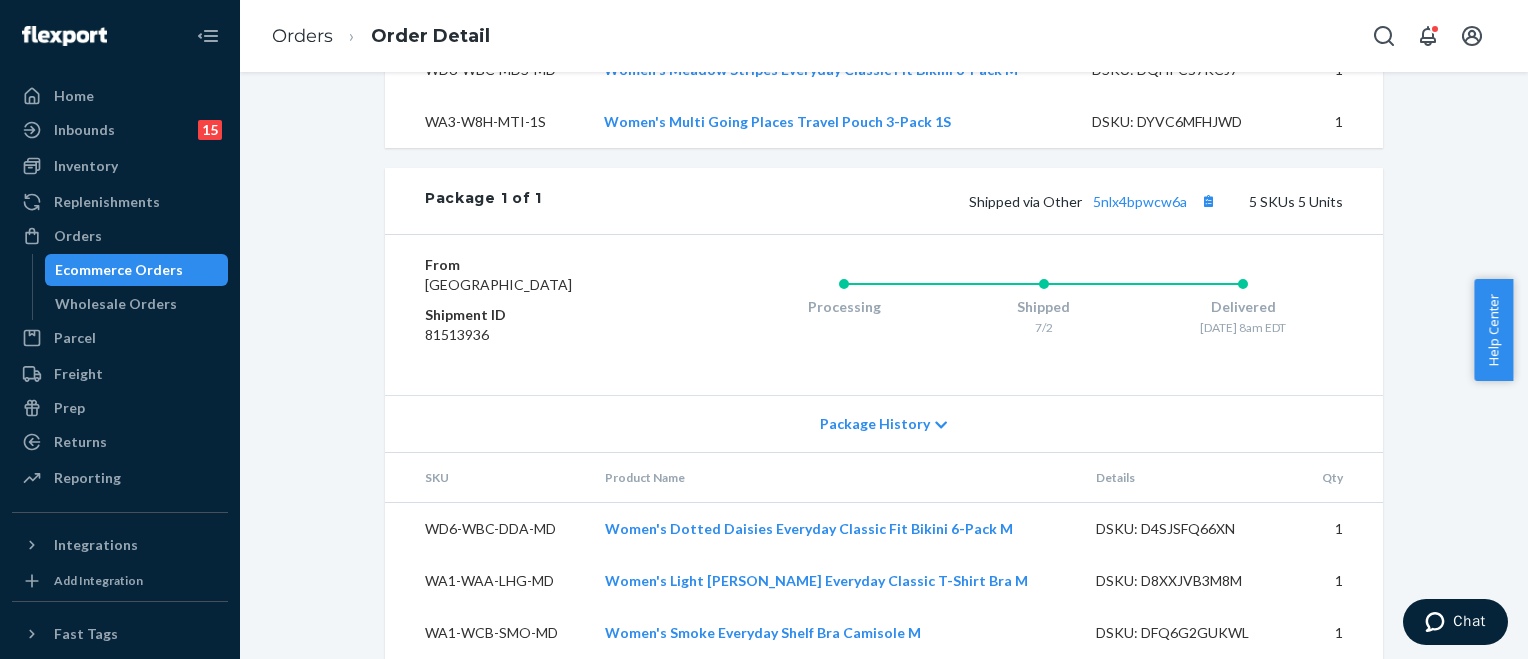 scroll, scrollTop: 900, scrollLeft: 0, axis: vertical 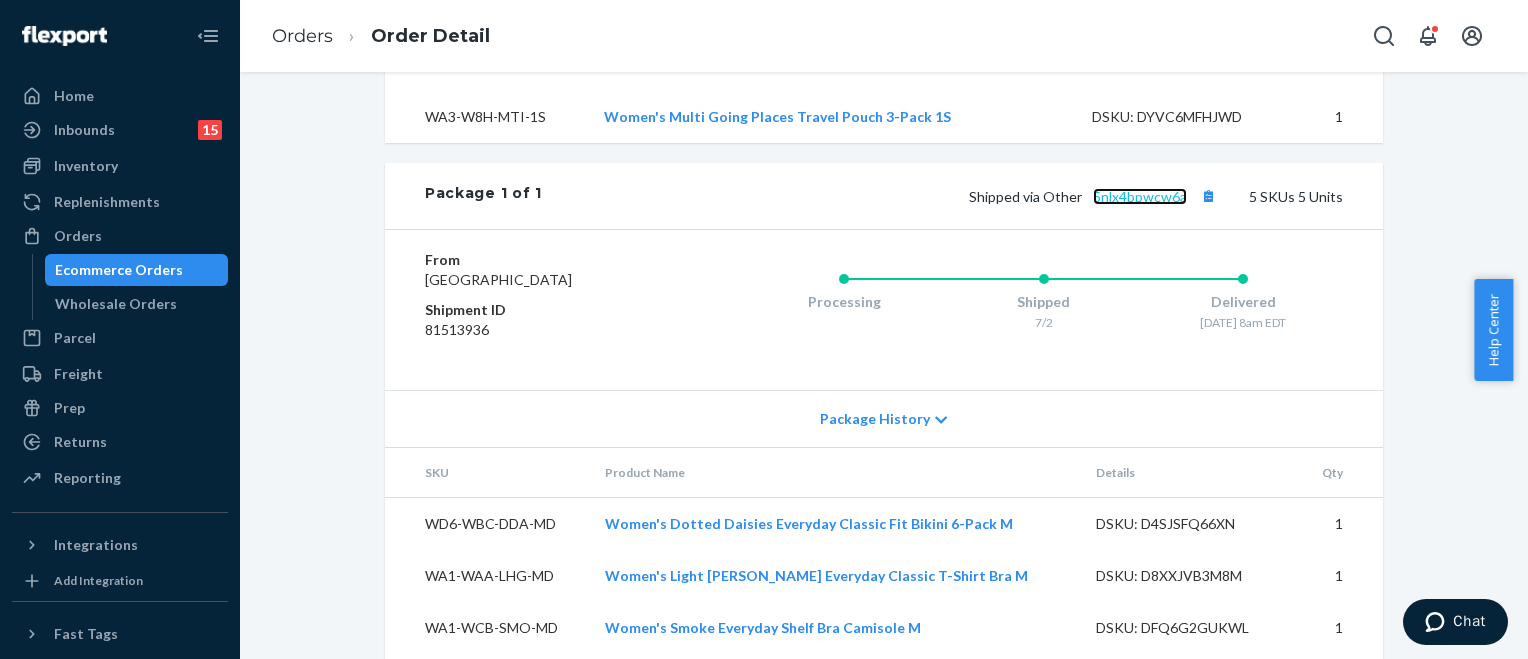 click on "5nlx4bpwcw6a" at bounding box center (1140, 196) 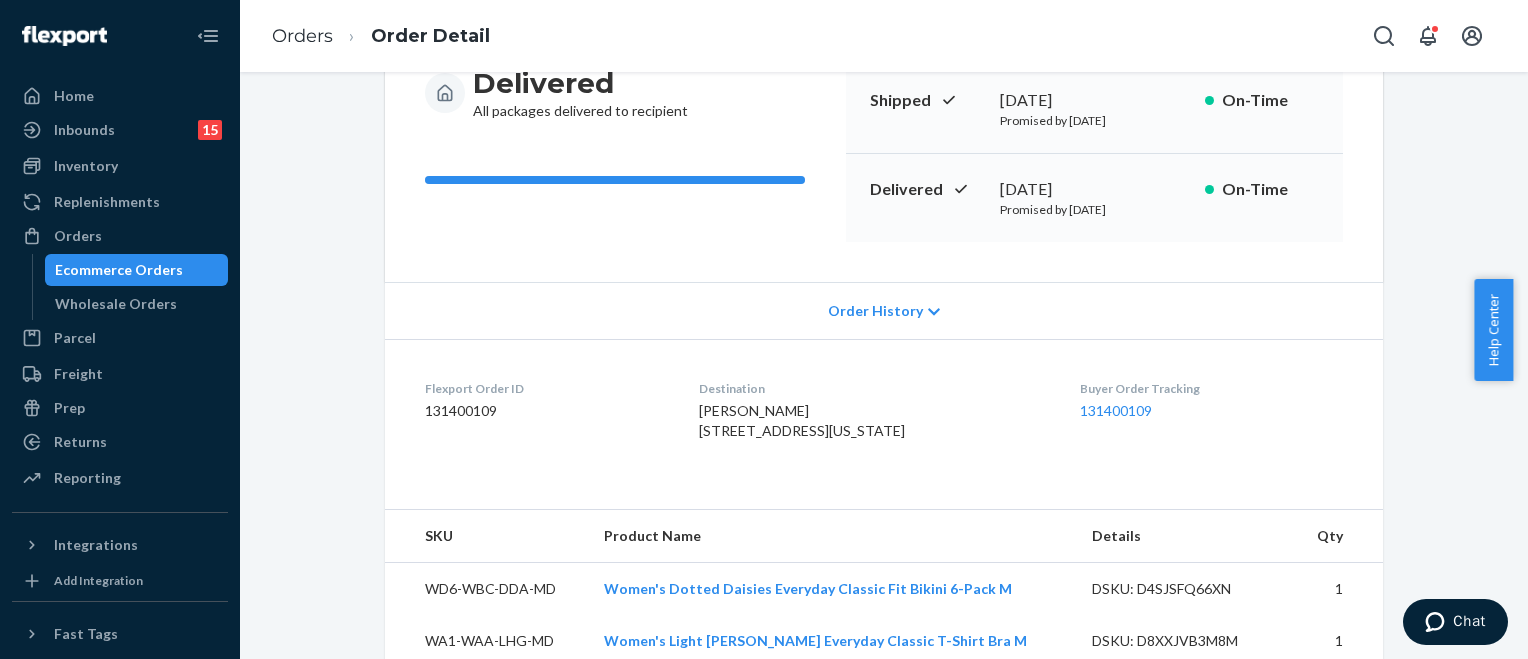 scroll, scrollTop: 0, scrollLeft: 0, axis: both 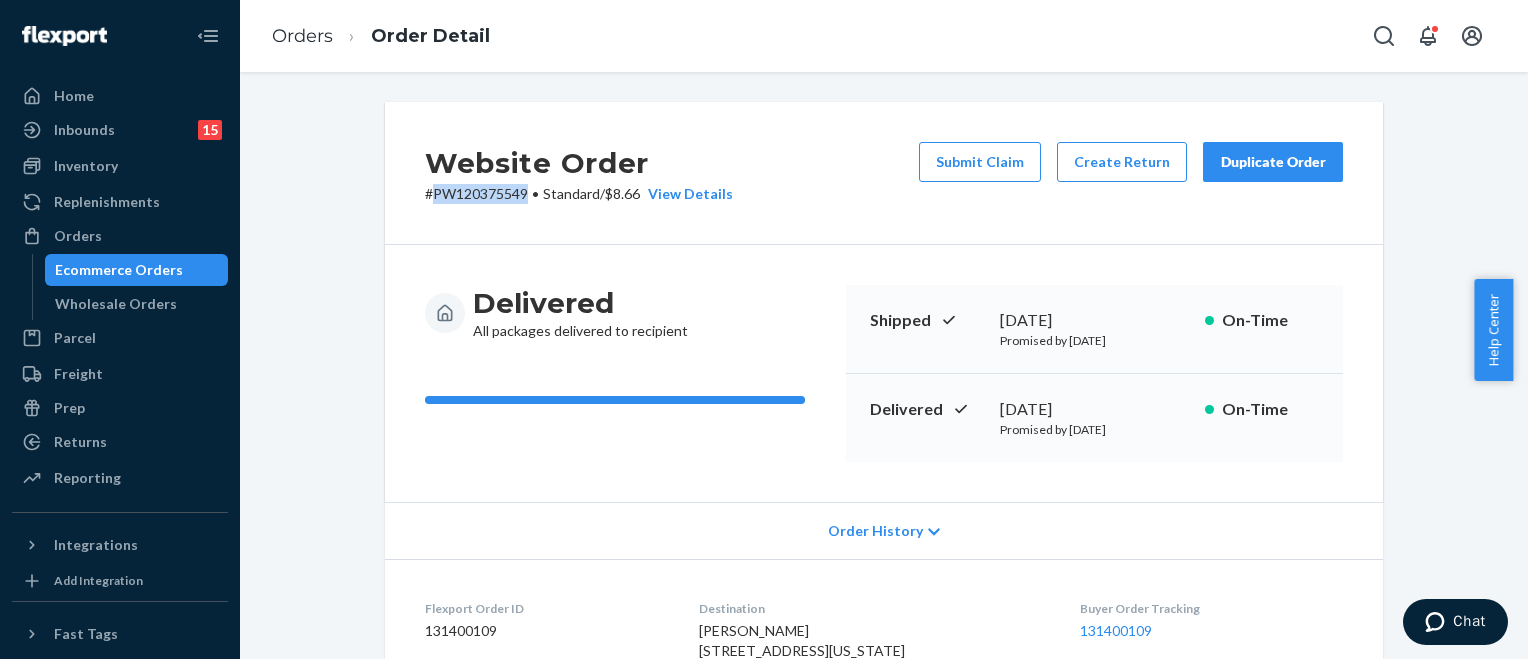 drag, startPoint x: 424, startPoint y: 189, endPoint x: 519, endPoint y: 194, distance: 95.131485 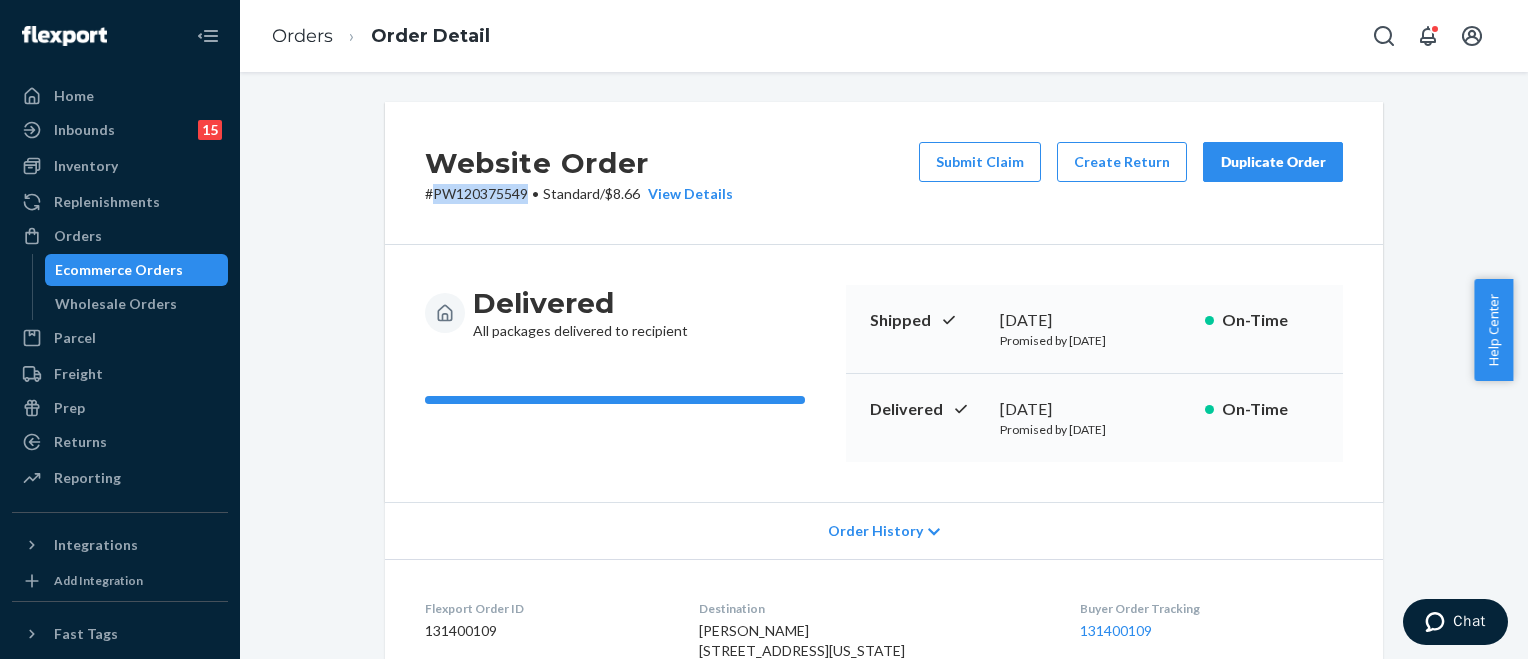 click on "# PW120375549 • Standard  /  $8.66 View Details" at bounding box center [579, 194] 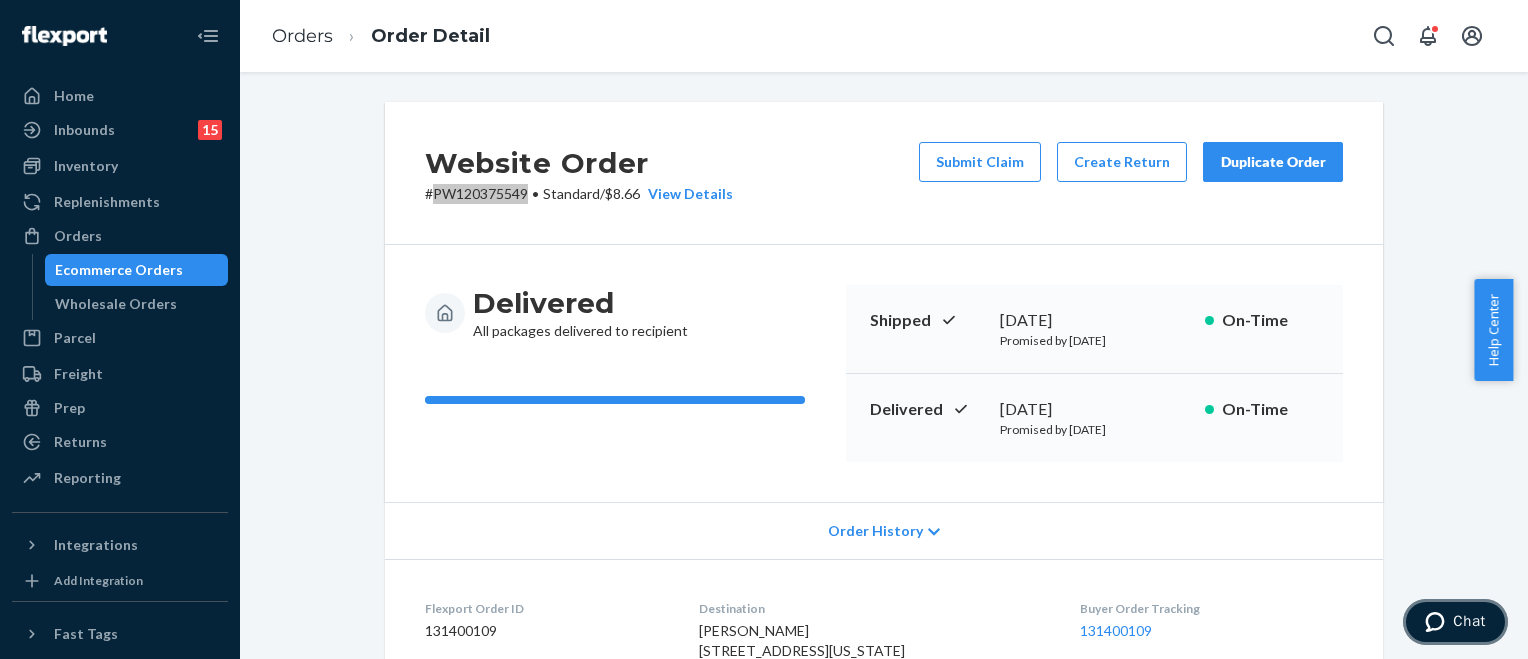 click at bounding box center (1439, 622) 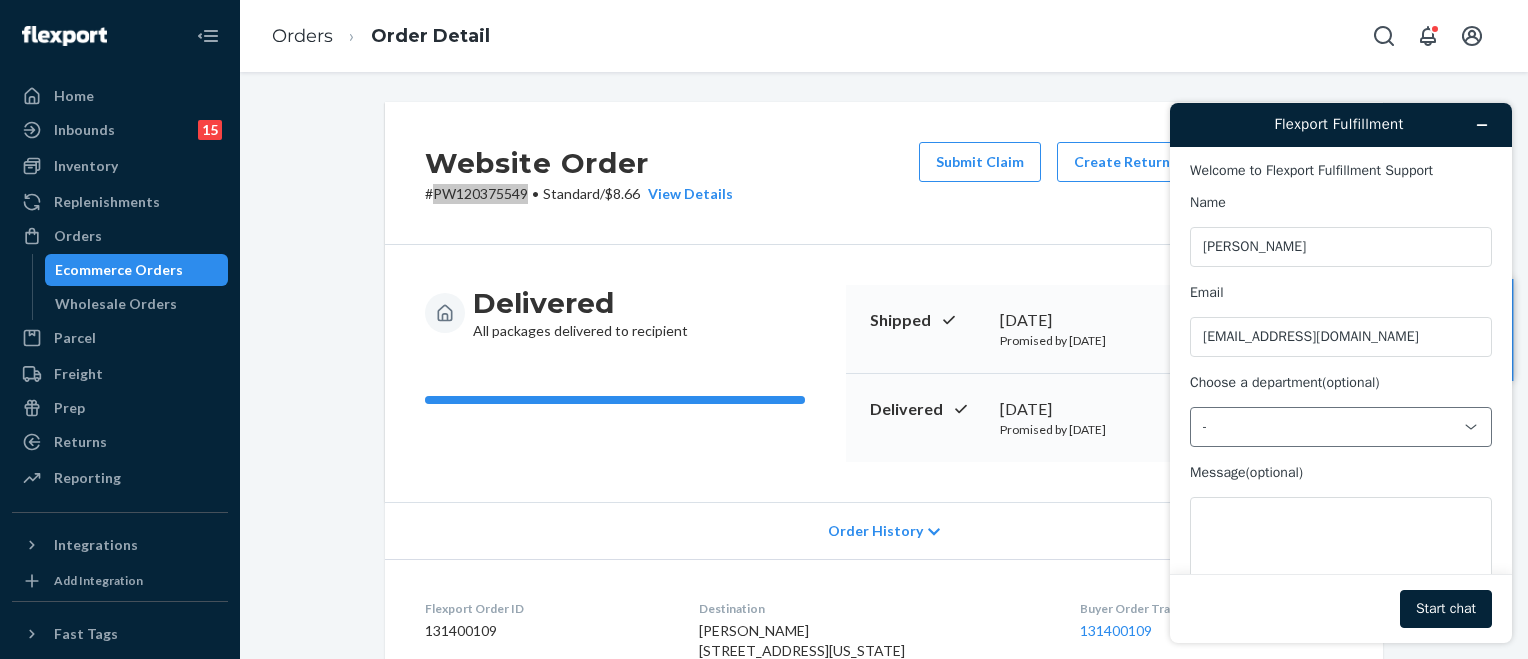 scroll, scrollTop: 0, scrollLeft: 0, axis: both 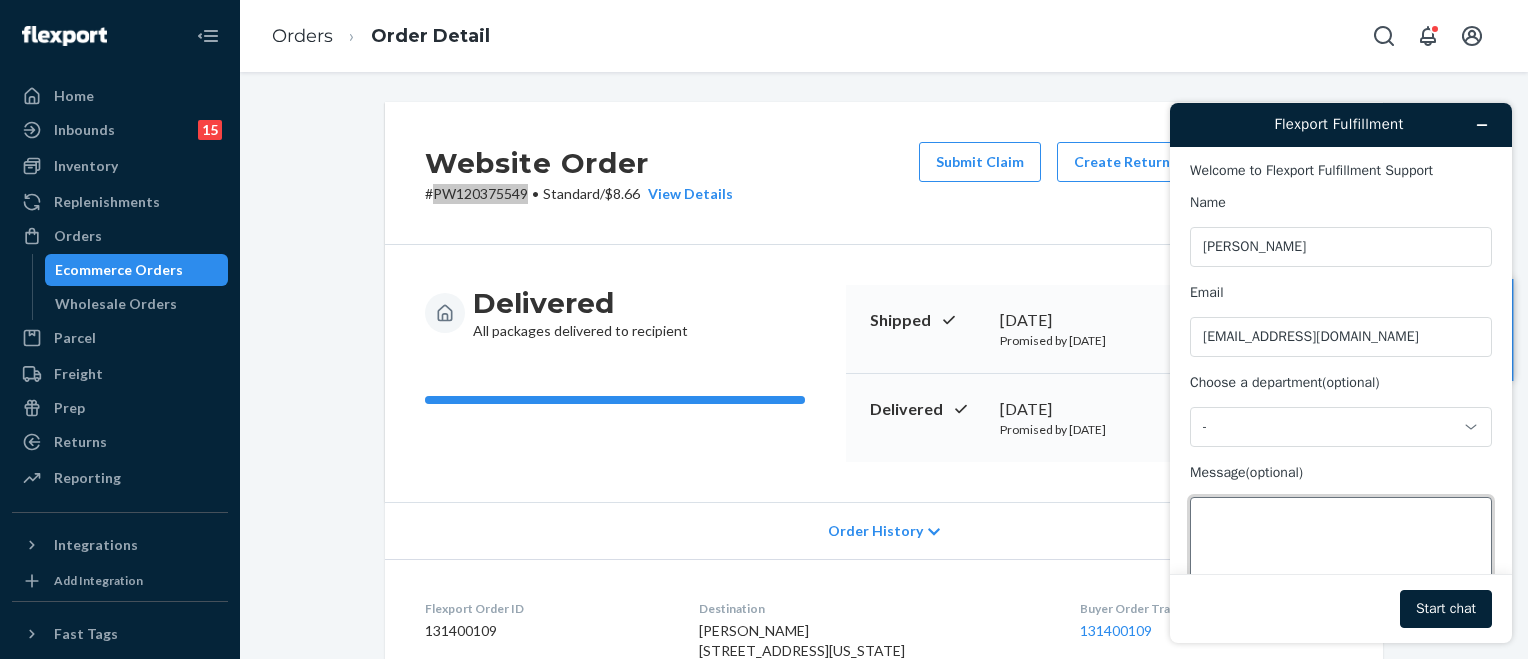 click on "Message  (optional)" at bounding box center [1341, 553] 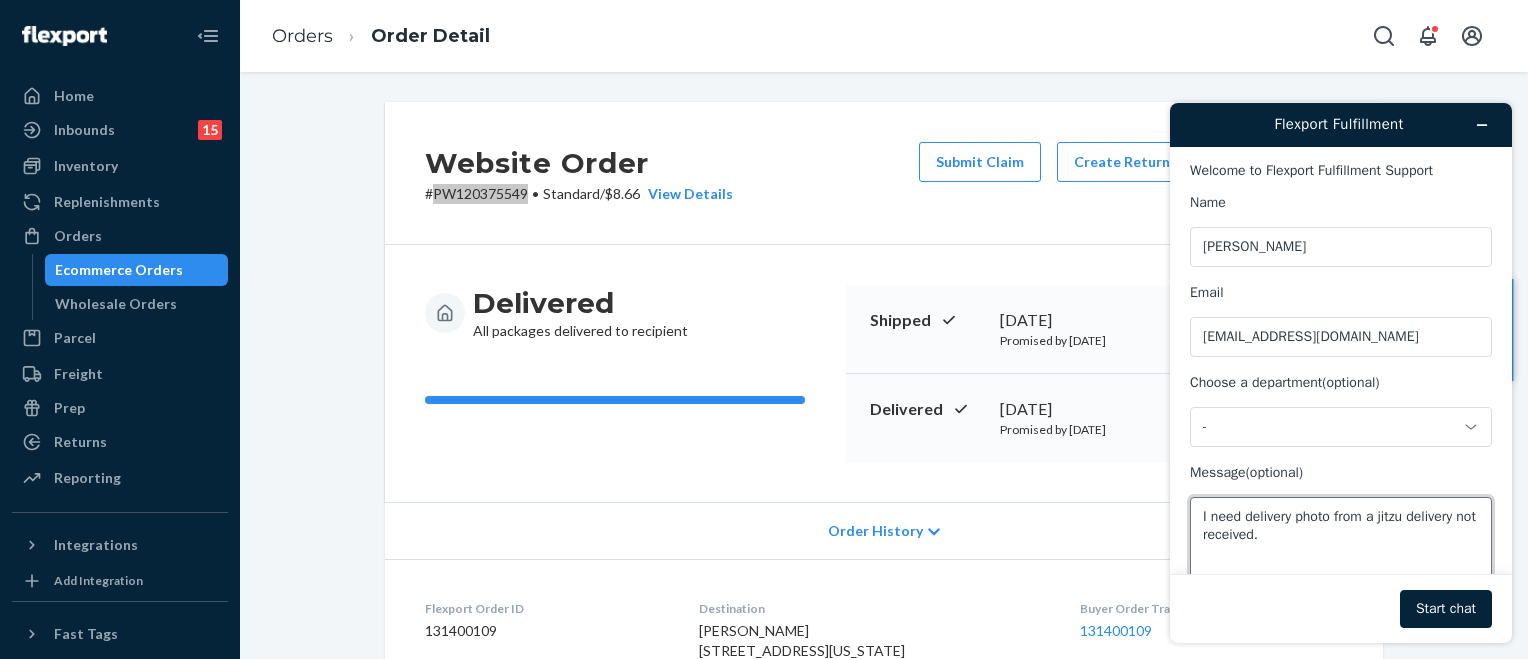 paste on "PW120375549" 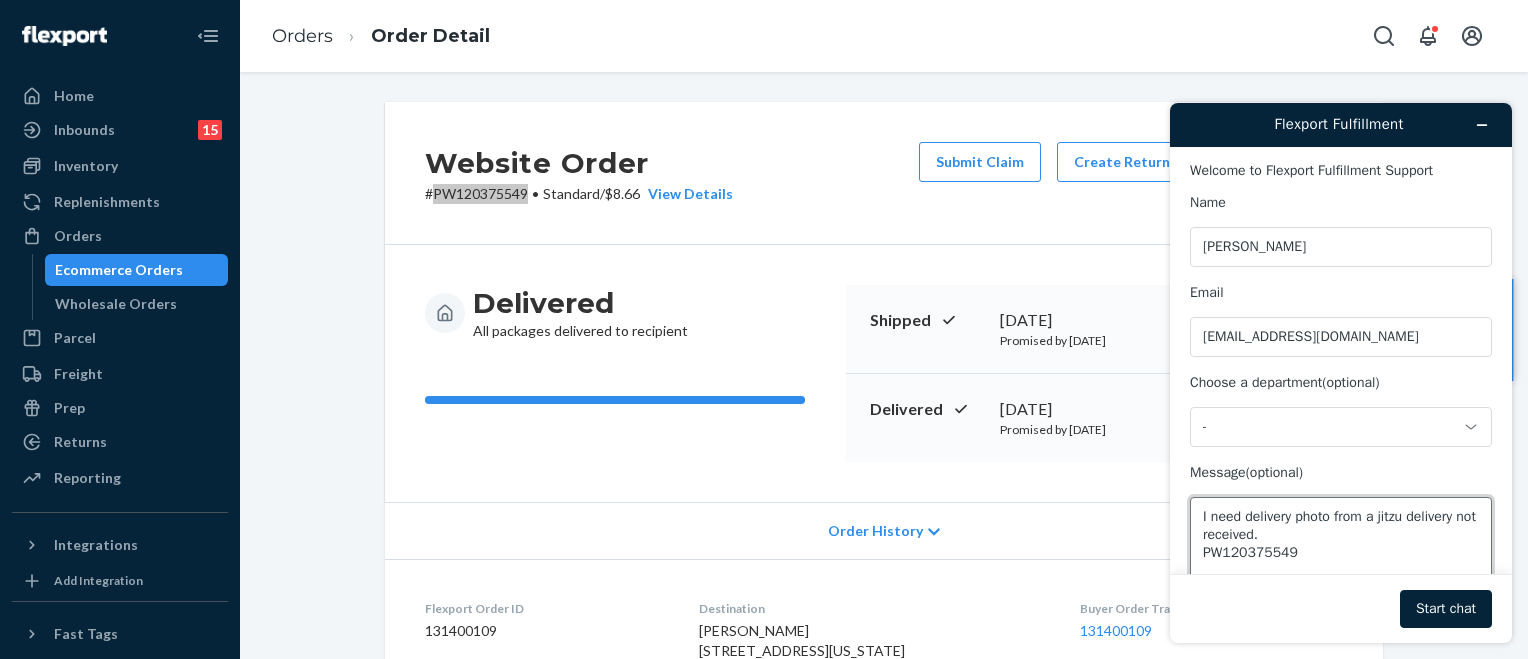 scroll, scrollTop: 5, scrollLeft: 0, axis: vertical 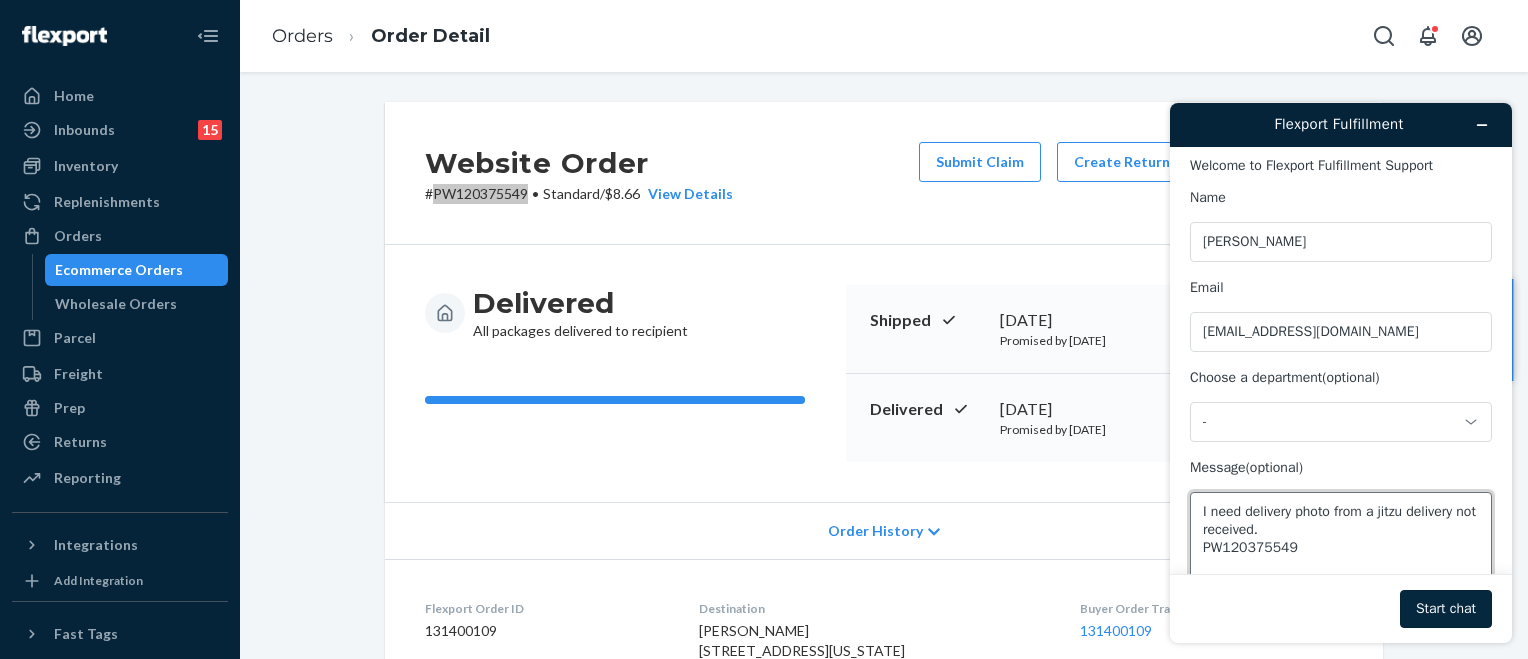 type on "I need delivery photo from a jitzu delivery not received.
PW120375549" 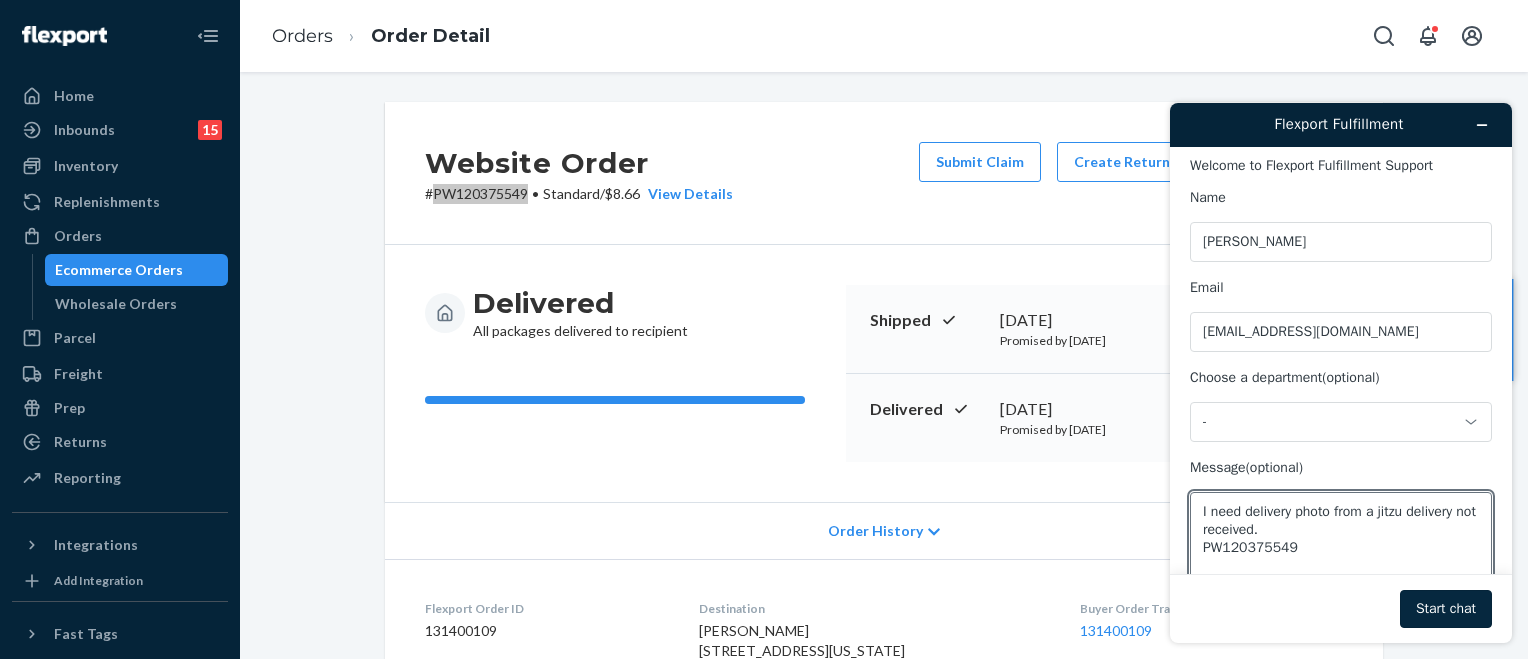 click on "Start chat" at bounding box center [1446, 609] 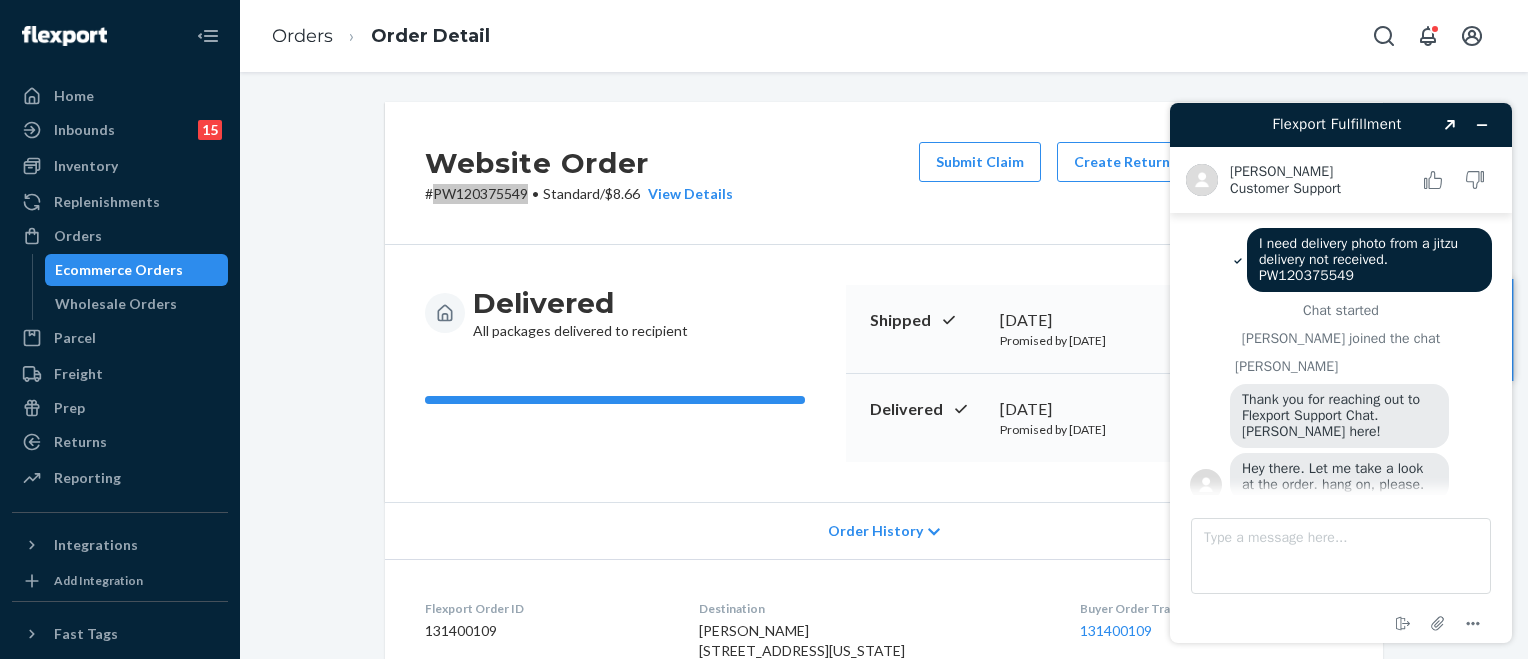 scroll, scrollTop: 16, scrollLeft: 0, axis: vertical 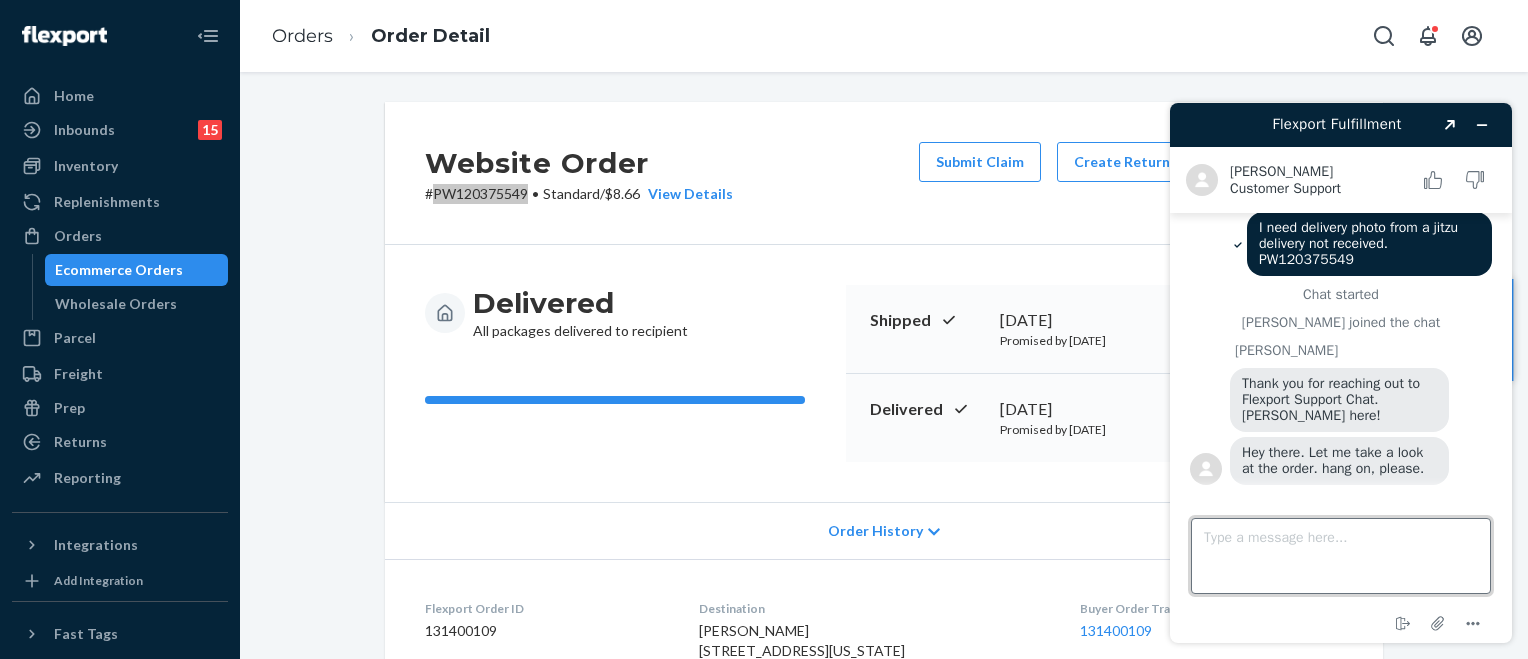 click on "Type a message here..." at bounding box center (1341, 556) 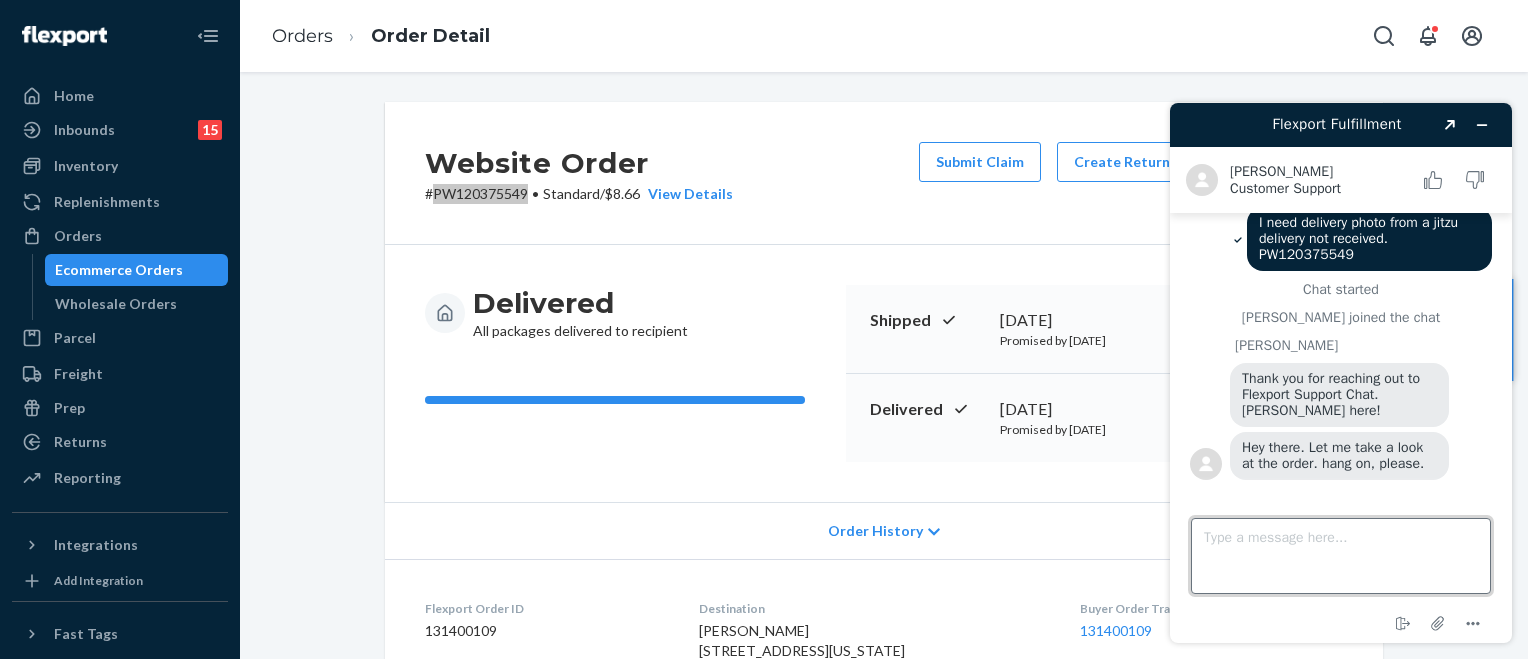 drag, startPoint x: 1236, startPoint y: 539, endPoint x: 1232, endPoint y: 399, distance: 140.05713 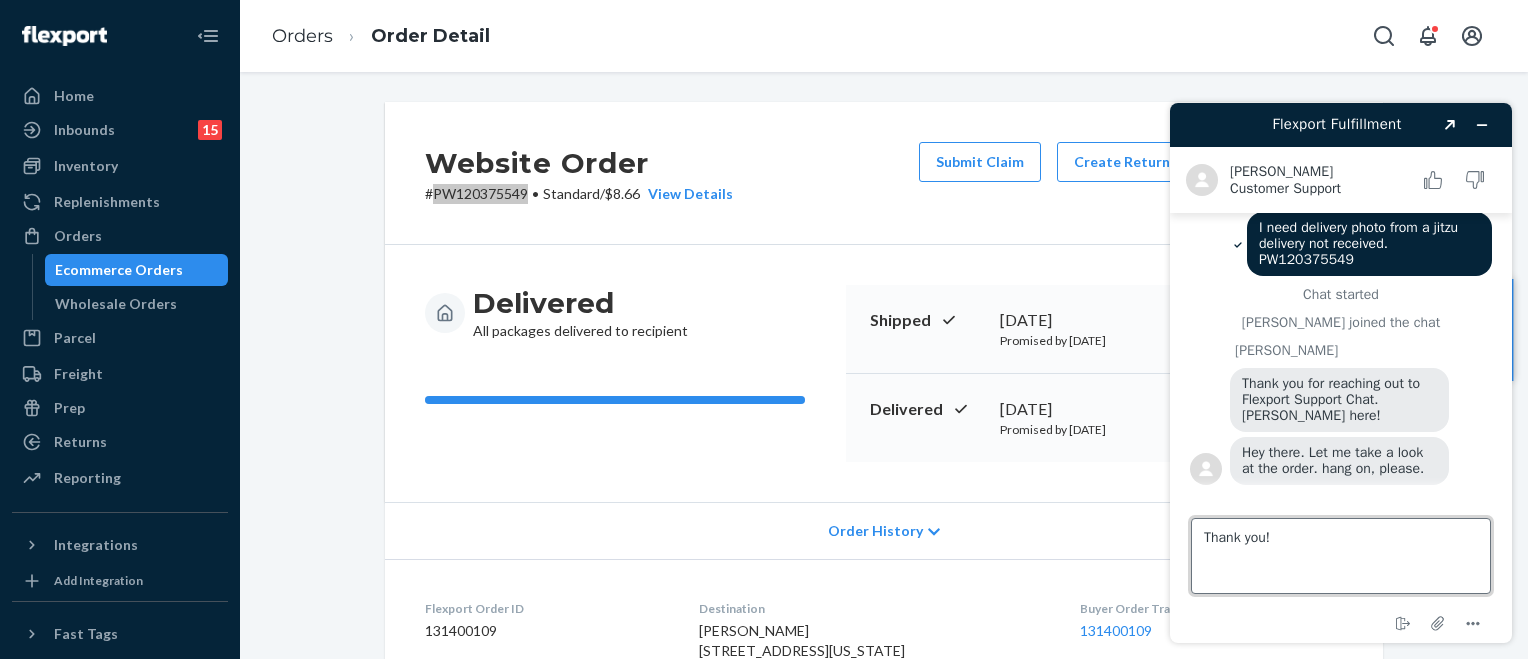 scroll, scrollTop: 21, scrollLeft: 0, axis: vertical 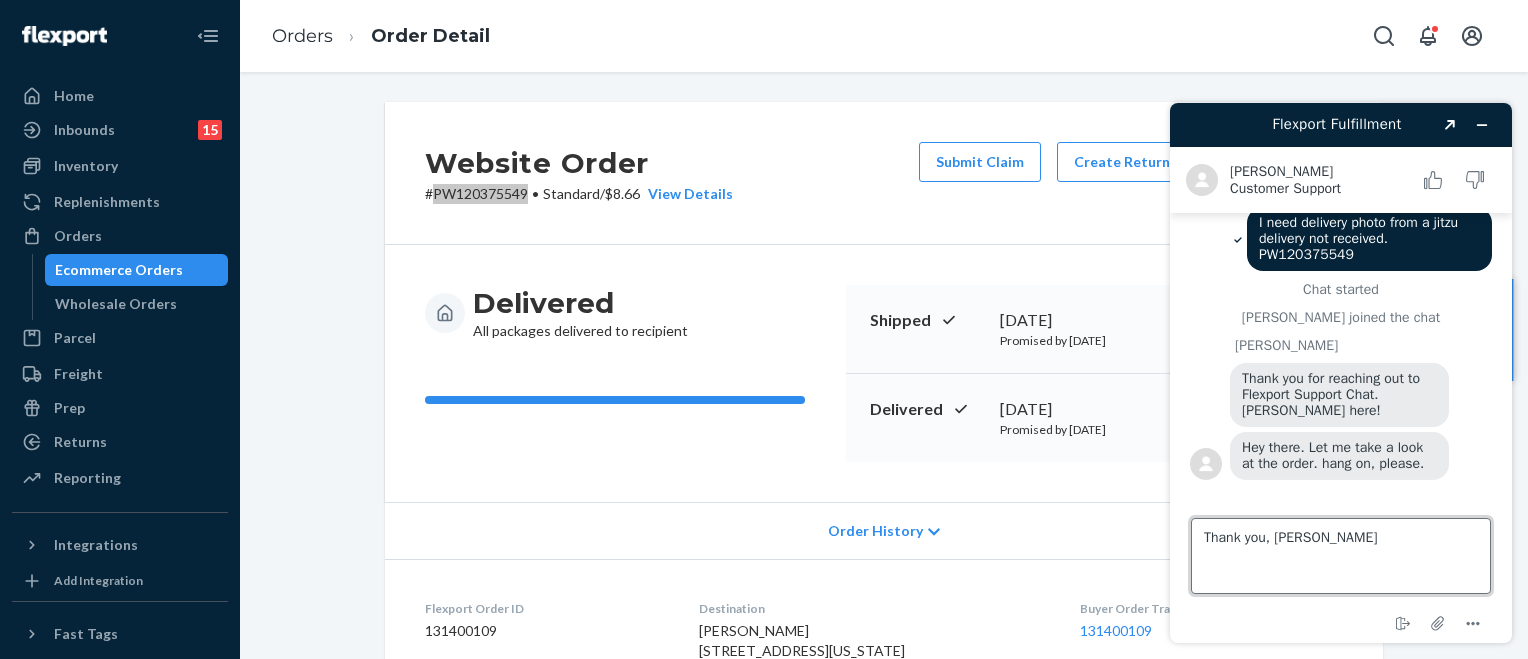 type on "Thank you, [PERSON_NAME]!" 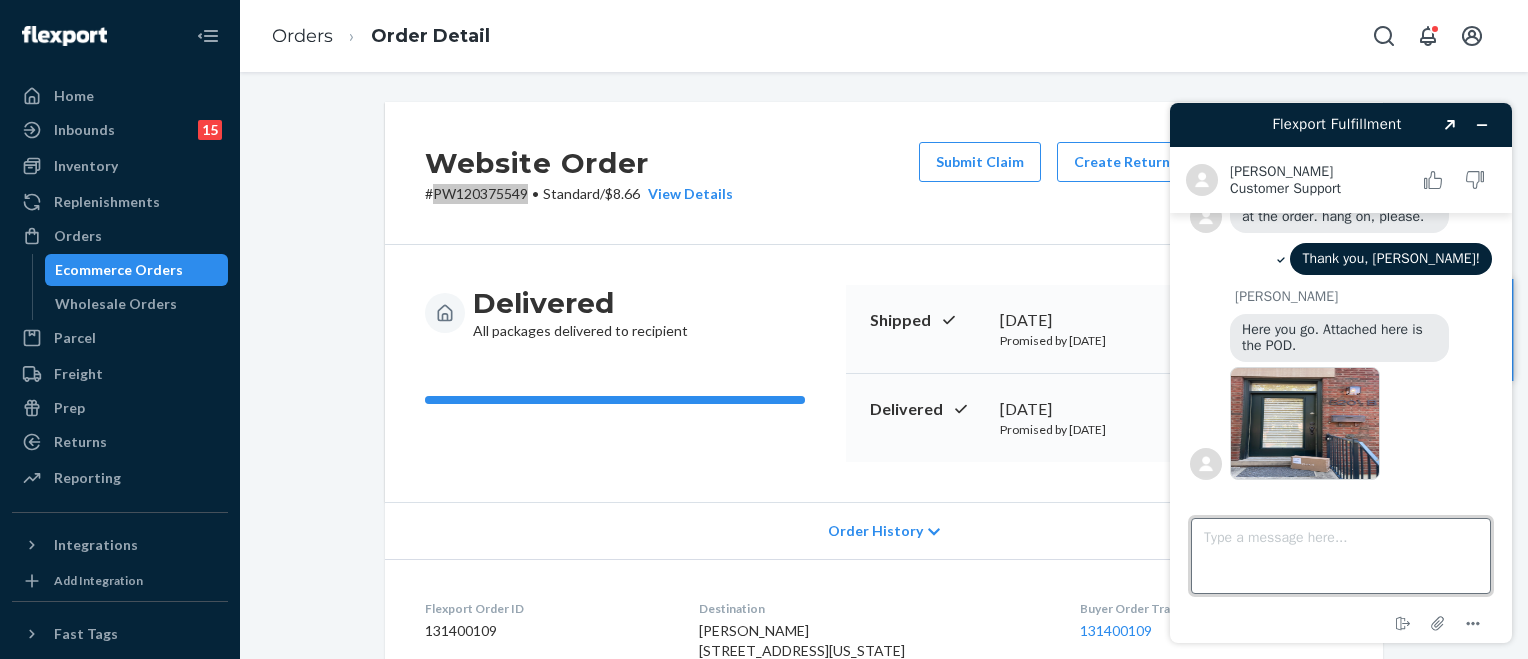 scroll, scrollTop: 304, scrollLeft: 0, axis: vertical 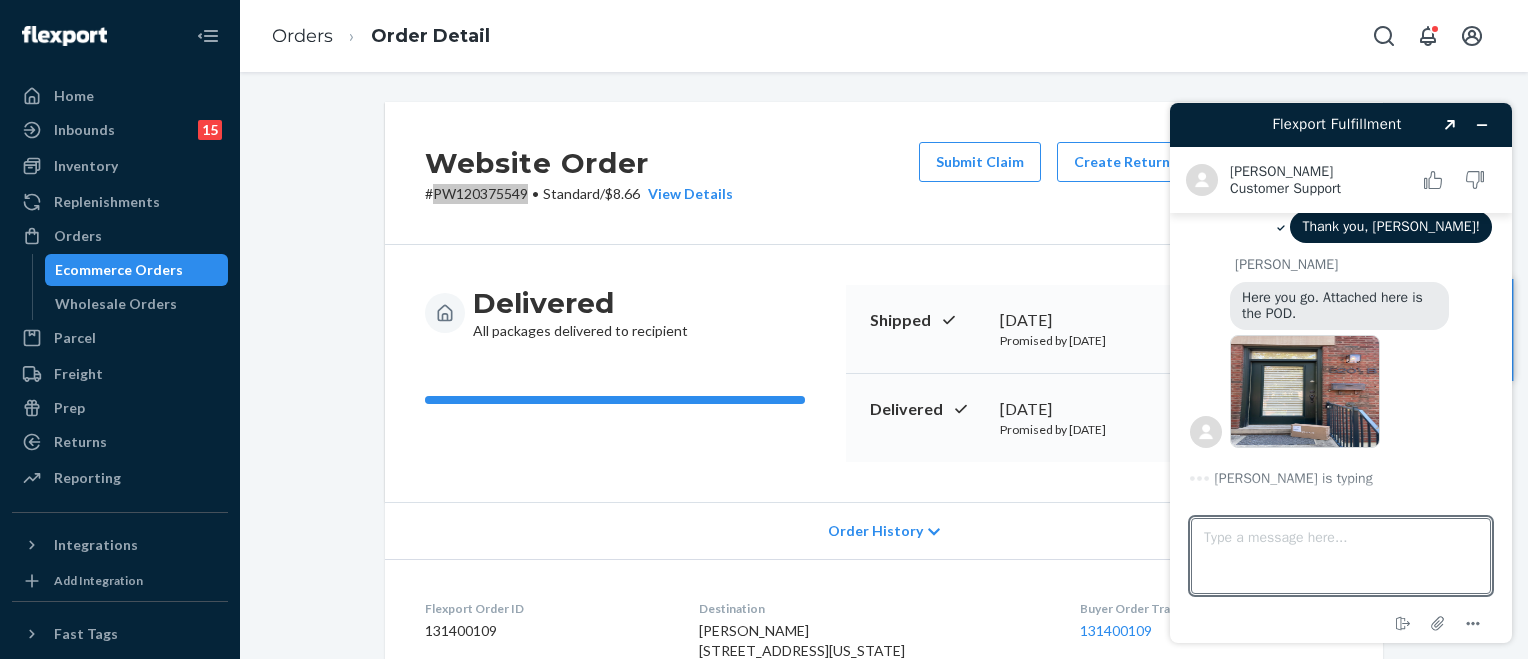 click at bounding box center [1305, 391] 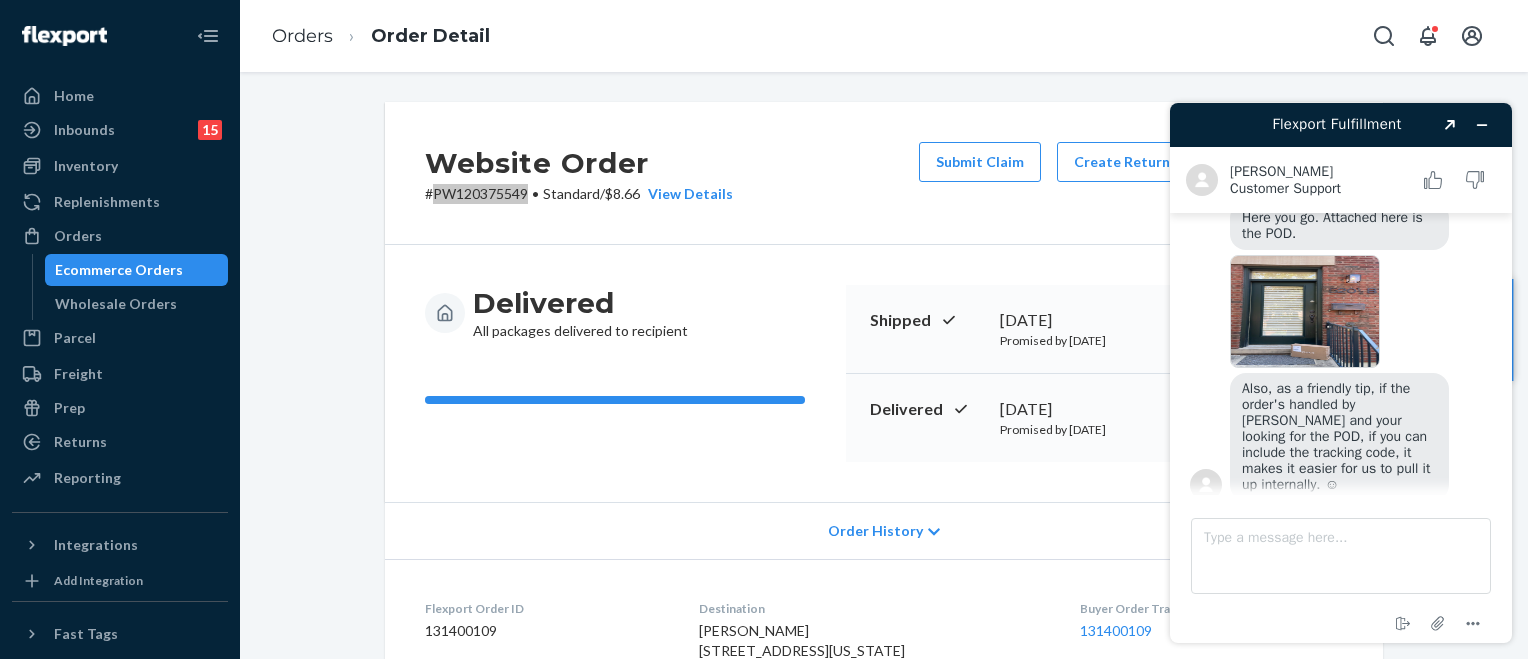 scroll, scrollTop: 386, scrollLeft: 0, axis: vertical 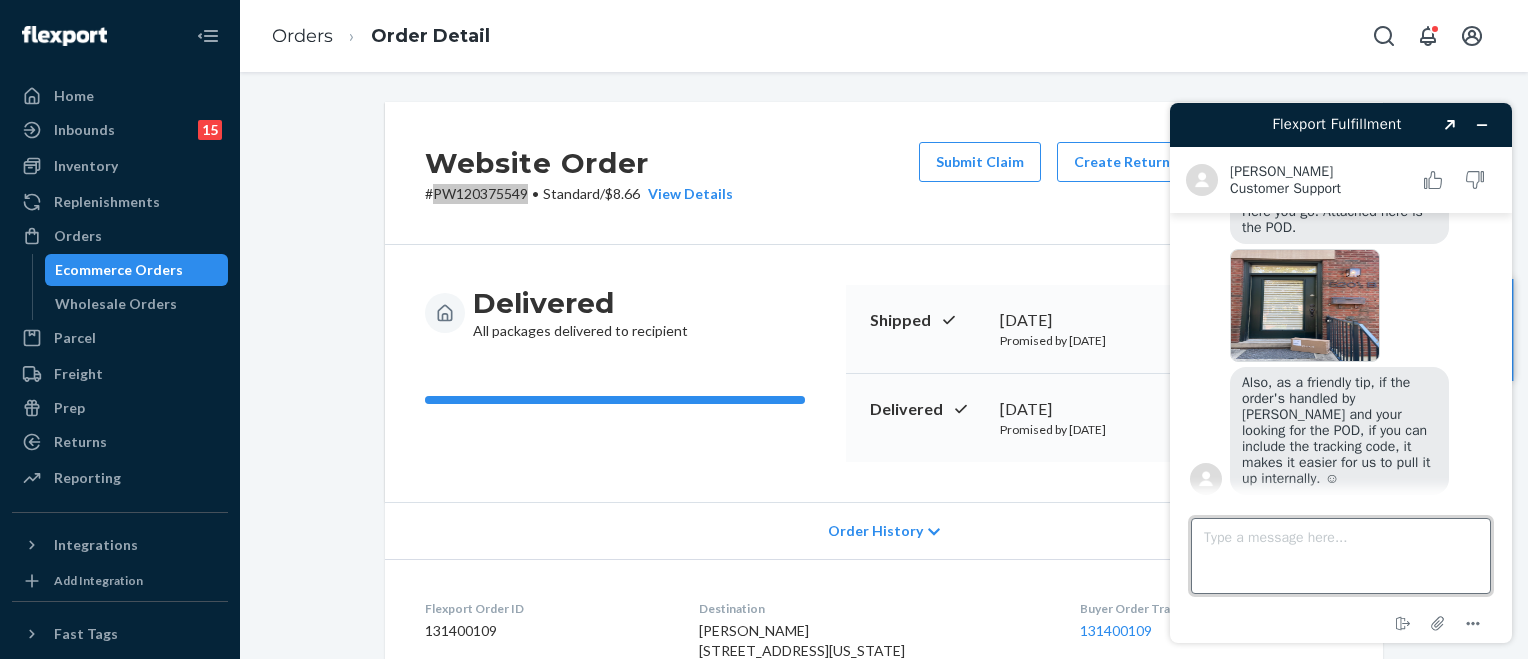 click on "Type a message here..." at bounding box center [1341, 556] 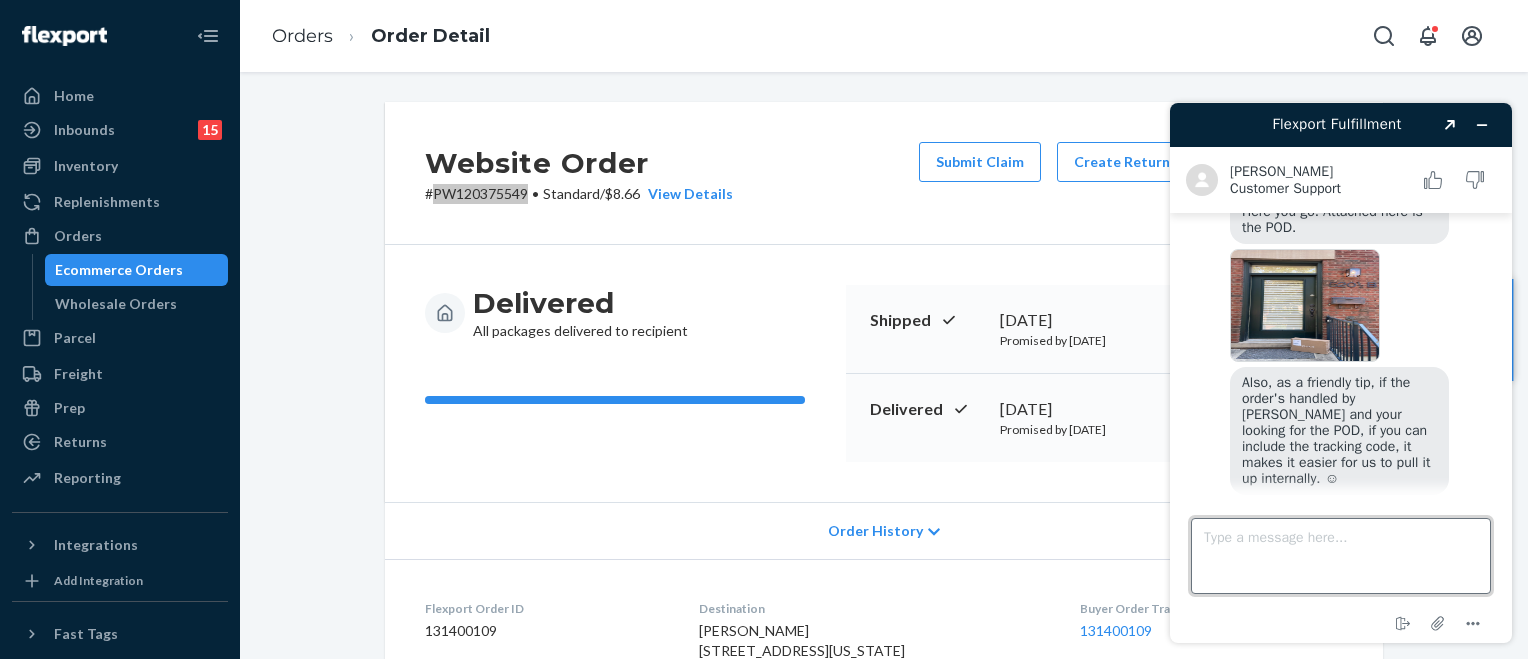 scroll, scrollTop: 434, scrollLeft: 0, axis: vertical 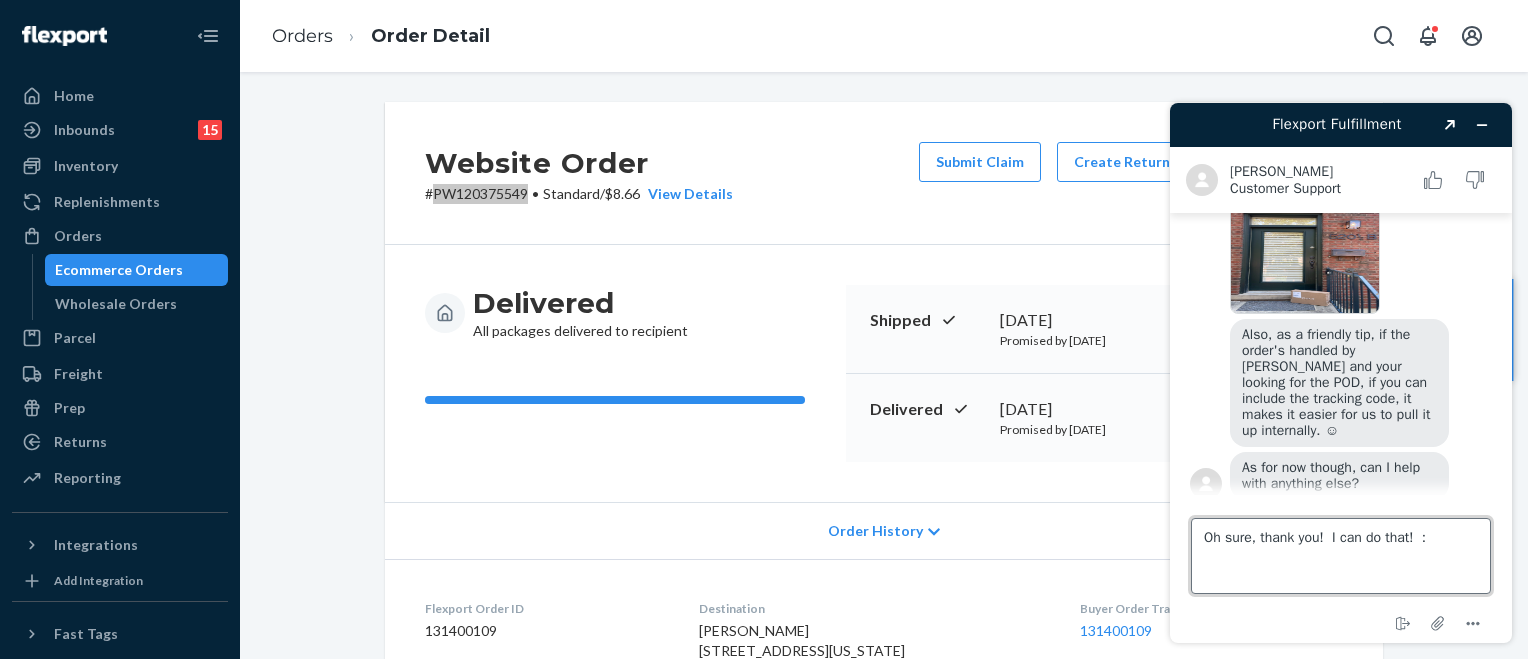 type on "Oh sure, thank you!  I can do that!  :)" 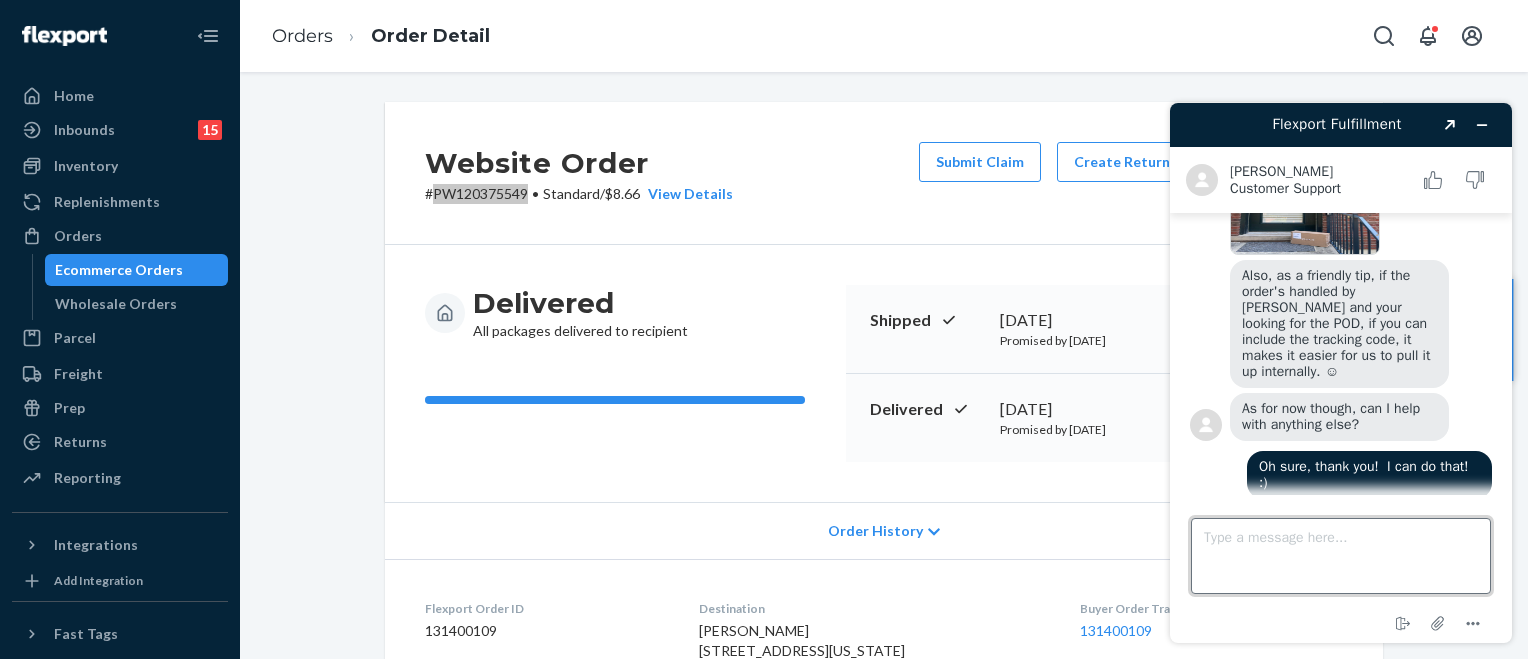 scroll, scrollTop: 492, scrollLeft: 0, axis: vertical 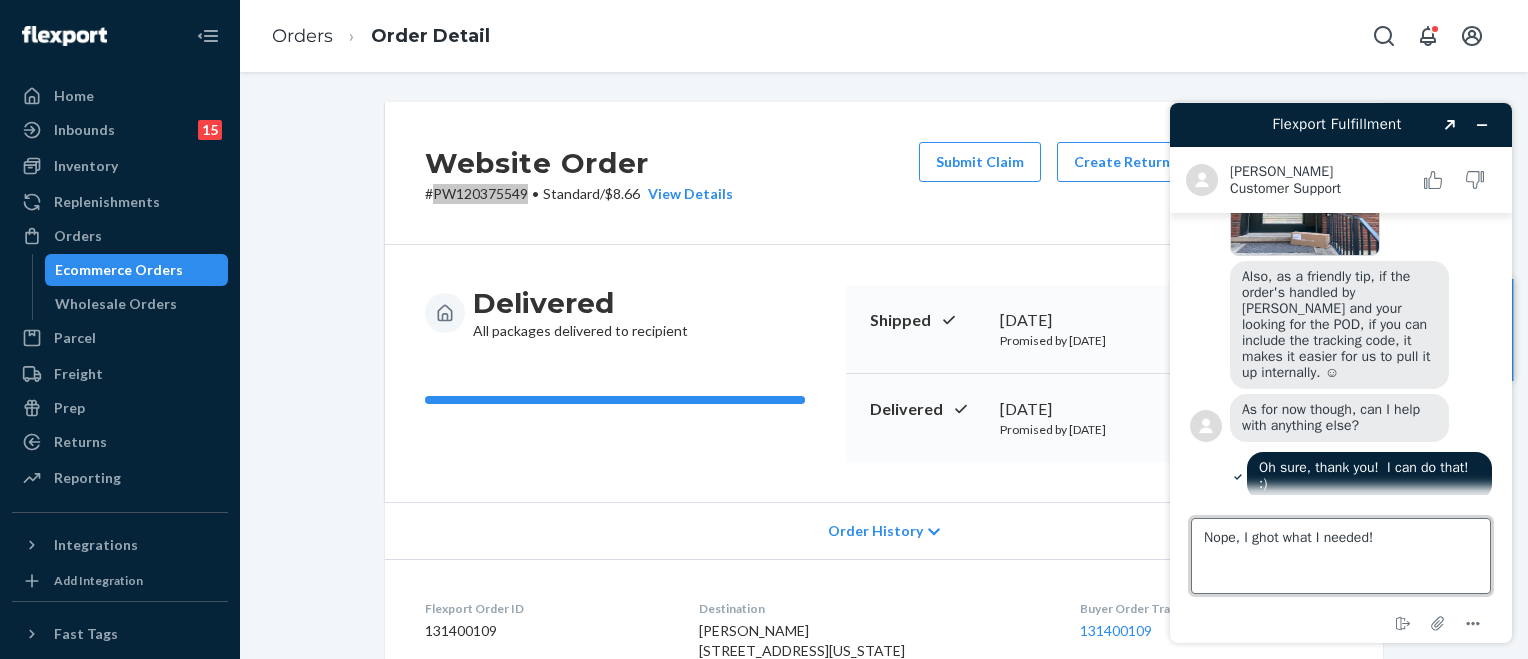 type on "Nope, I got what I needed!" 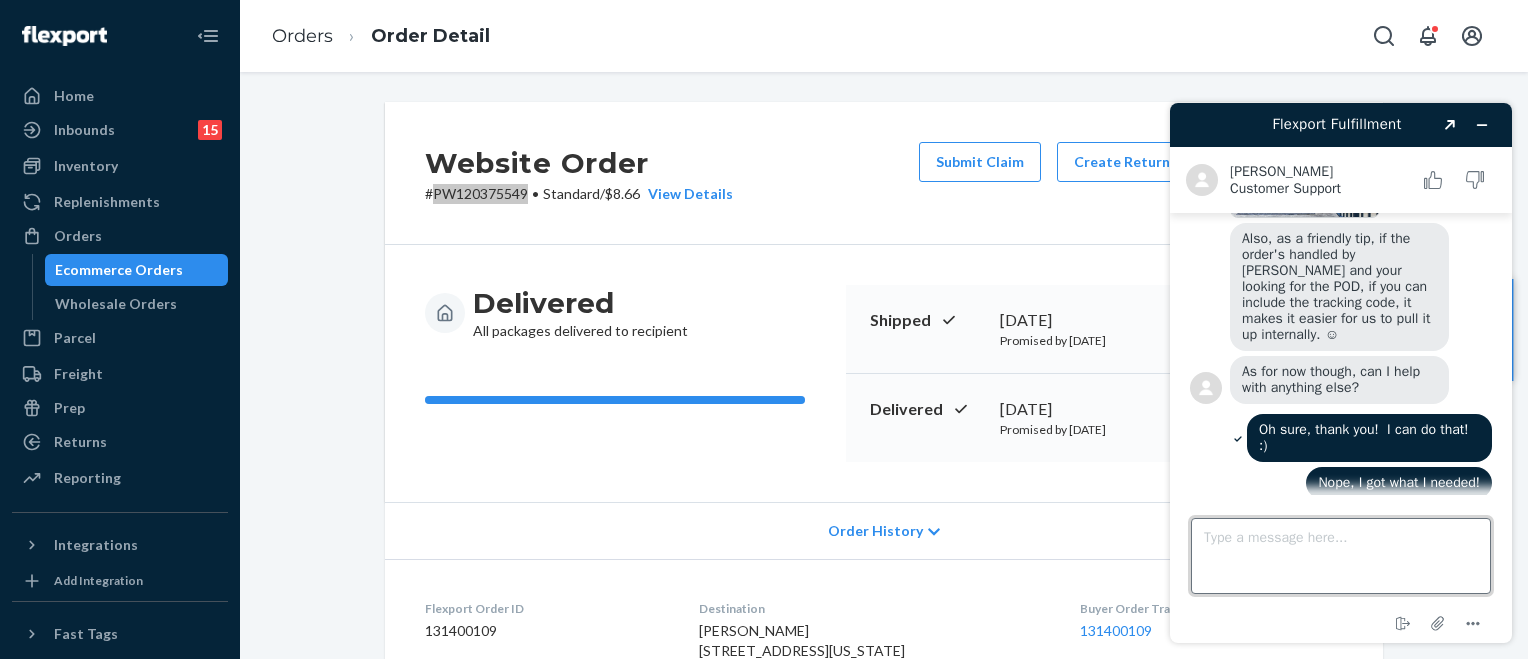 scroll, scrollTop: 528, scrollLeft: 0, axis: vertical 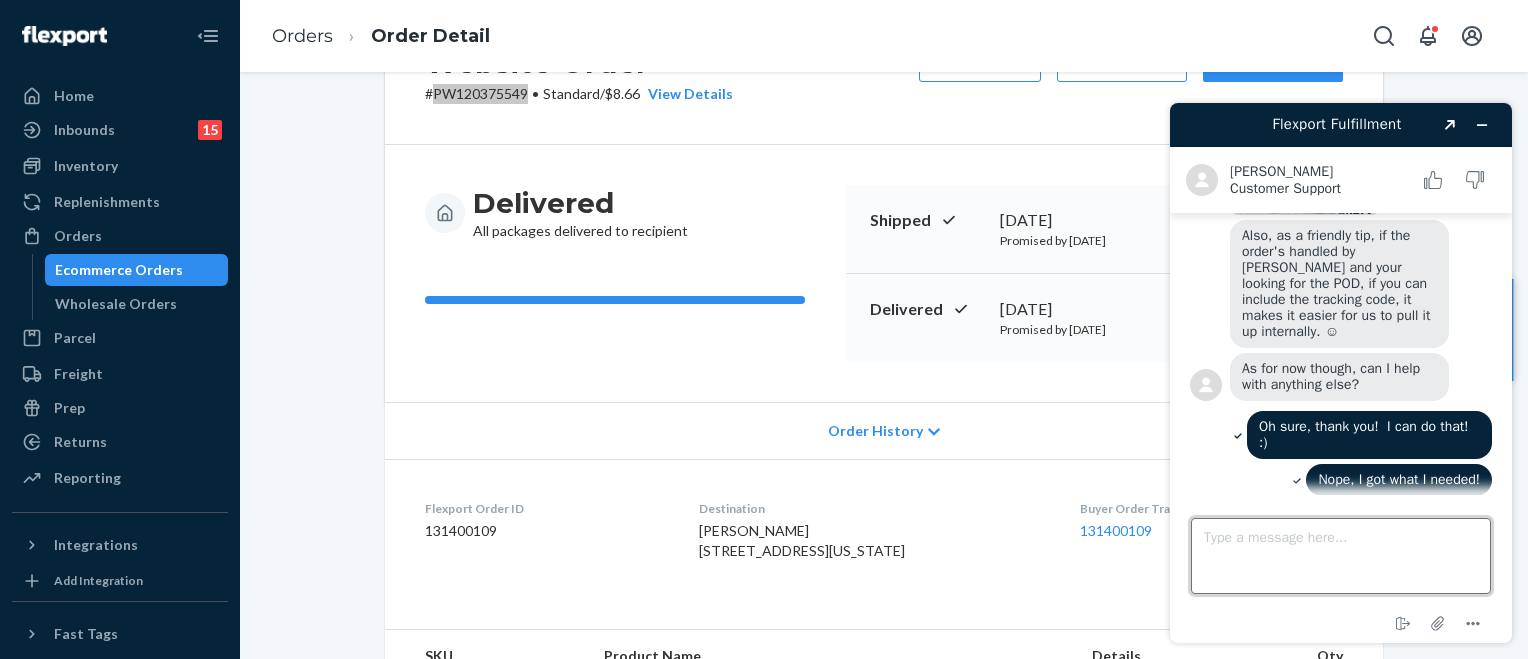 click on "Type a message here..." at bounding box center (1341, 556) 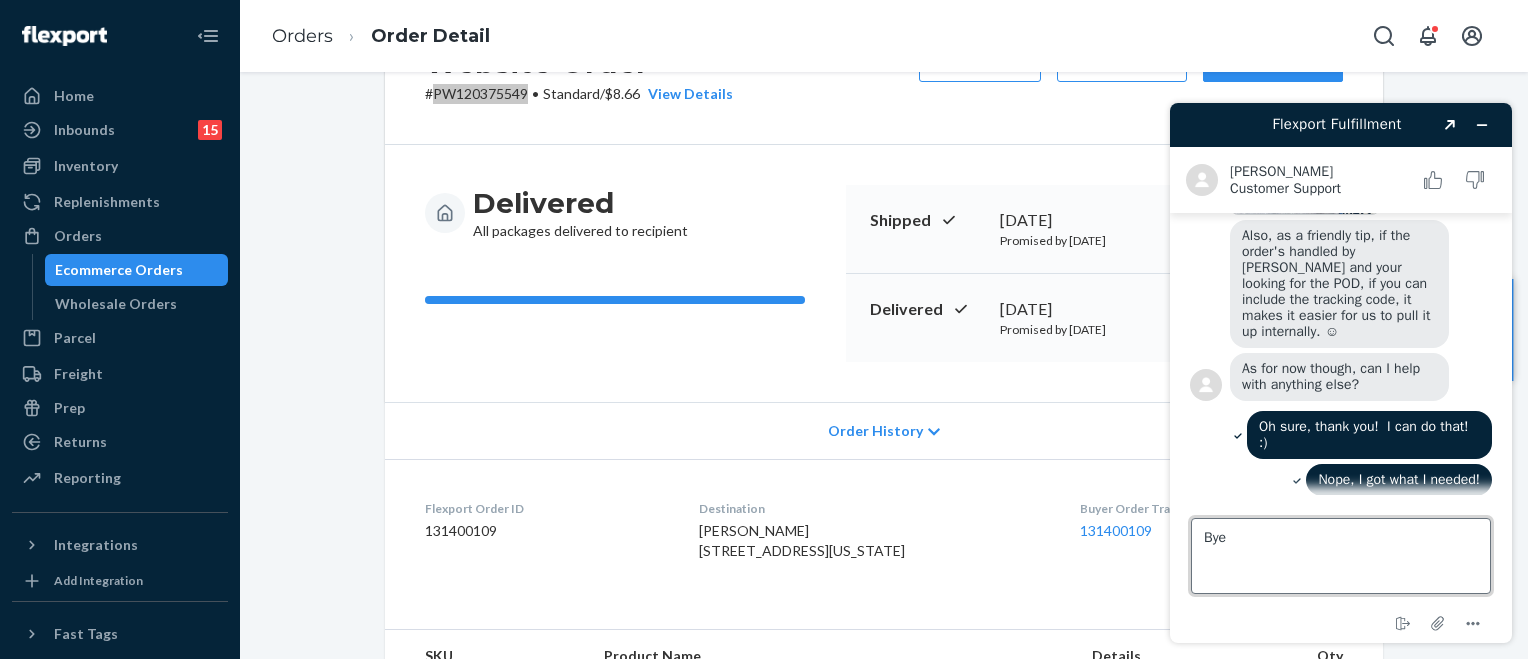 type on "Bye!" 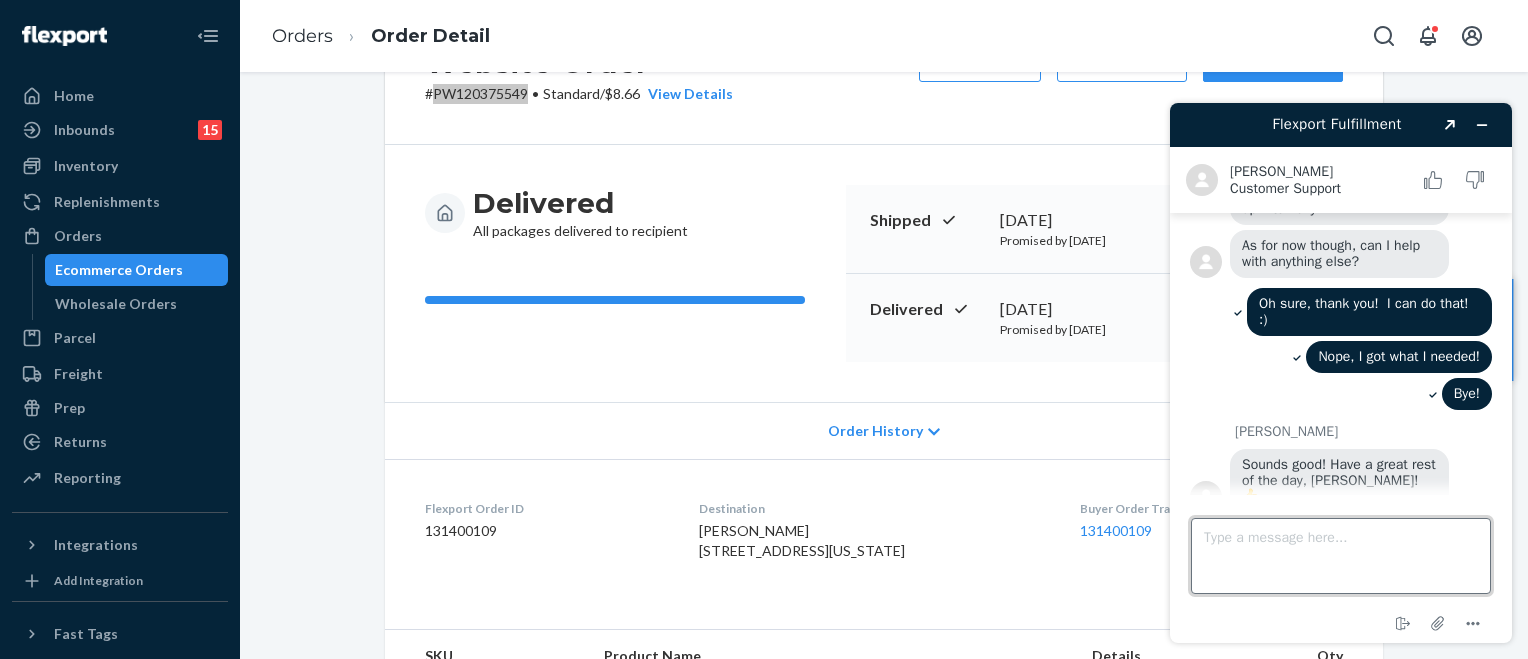 scroll, scrollTop: 653, scrollLeft: 0, axis: vertical 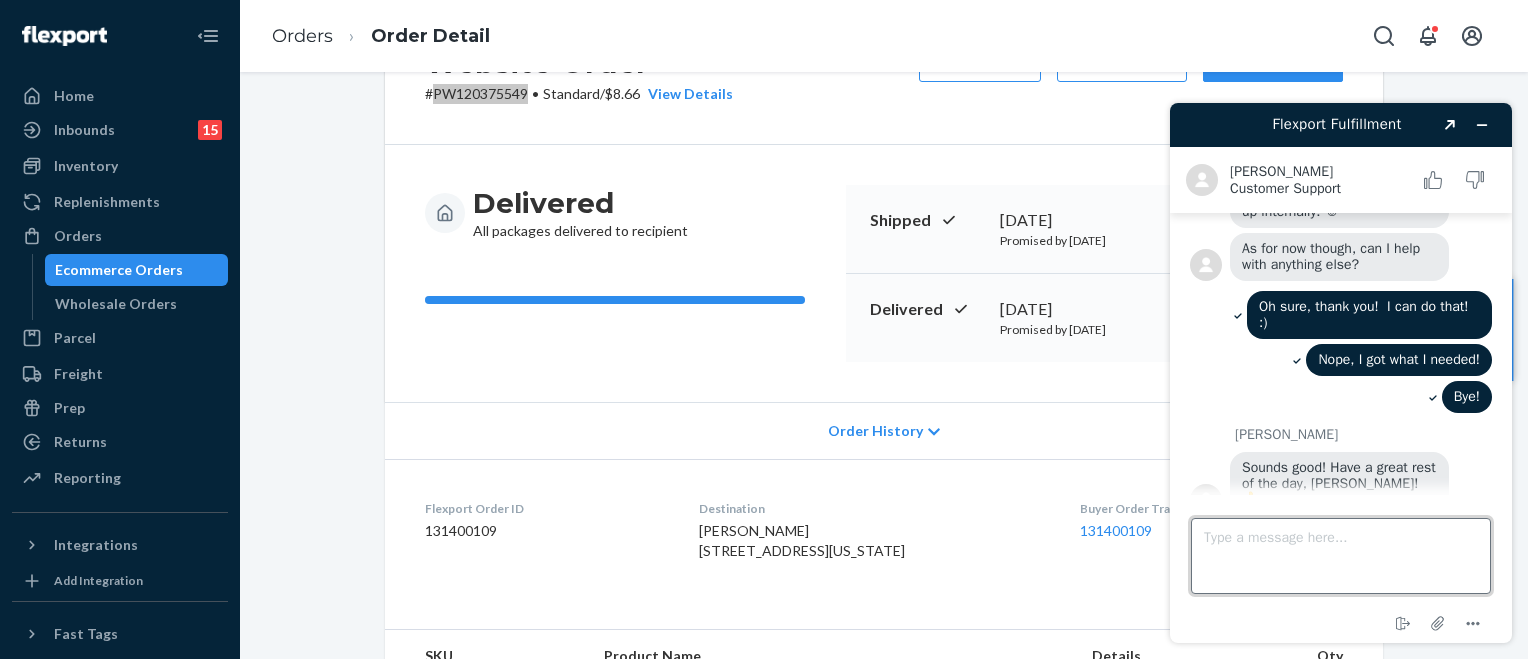 click on "Type a message here..." at bounding box center (1341, 556) 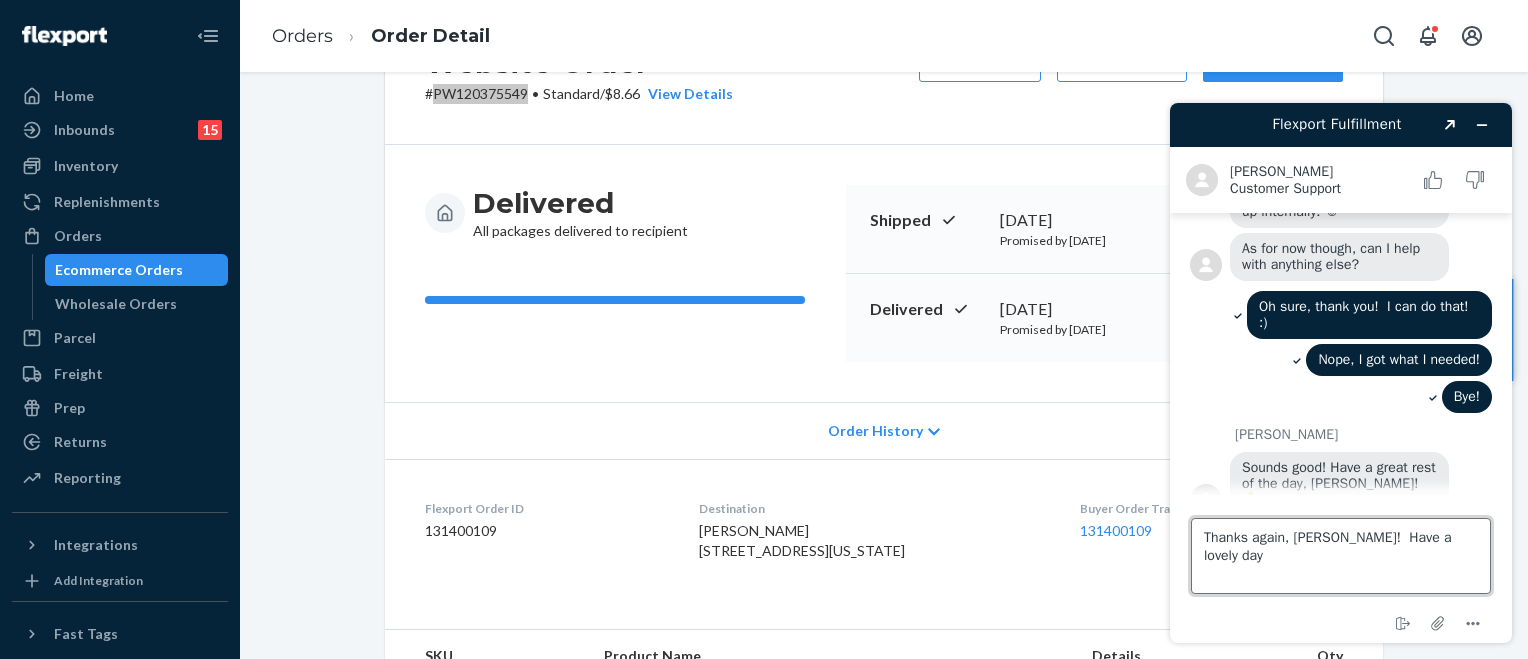 type on "Thanks again, [PERSON_NAME]!  Have a lovely day!" 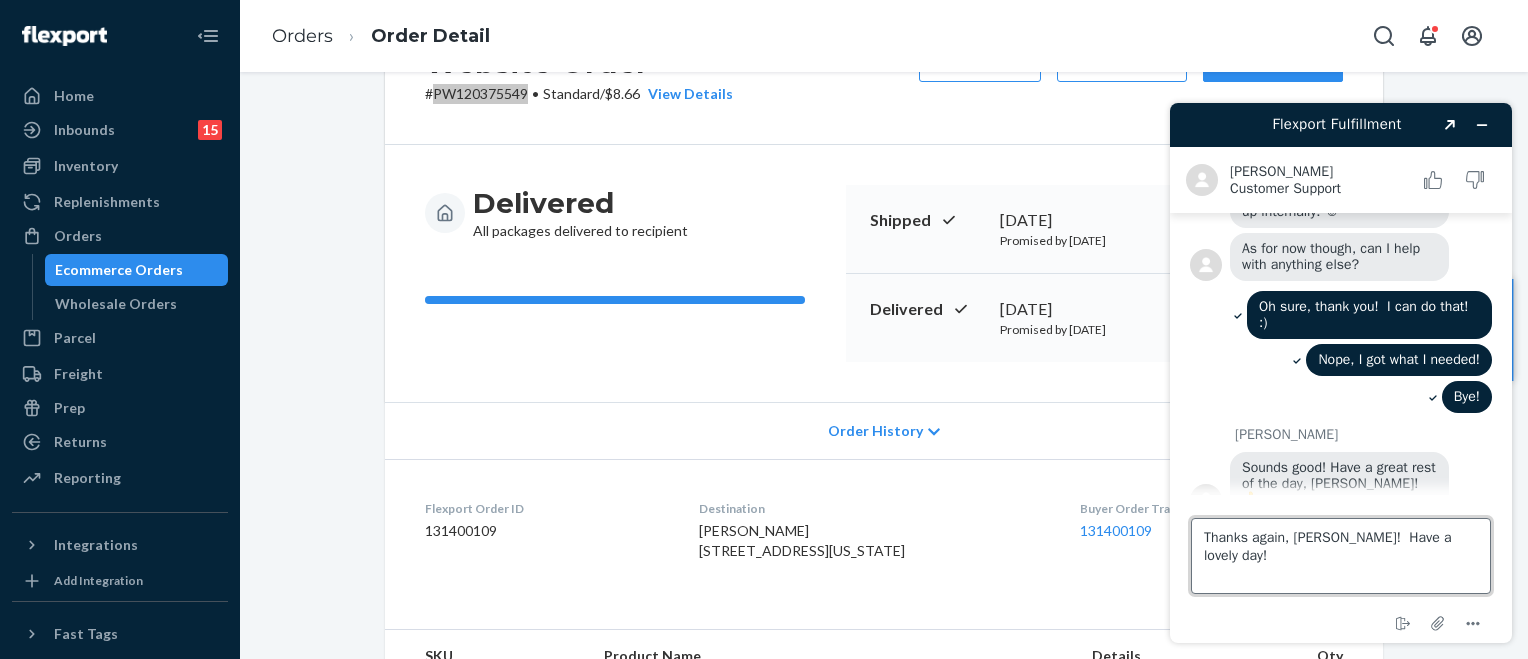 type 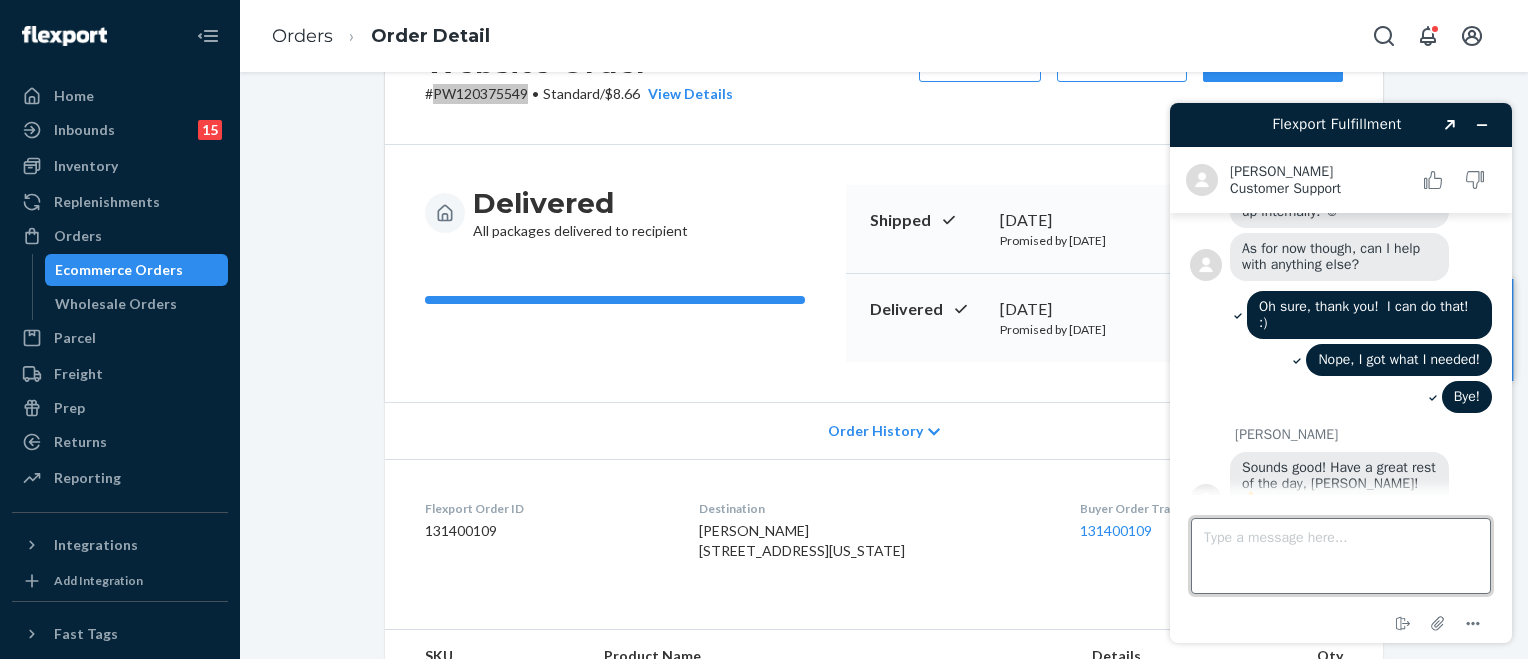 scroll, scrollTop: 711, scrollLeft: 0, axis: vertical 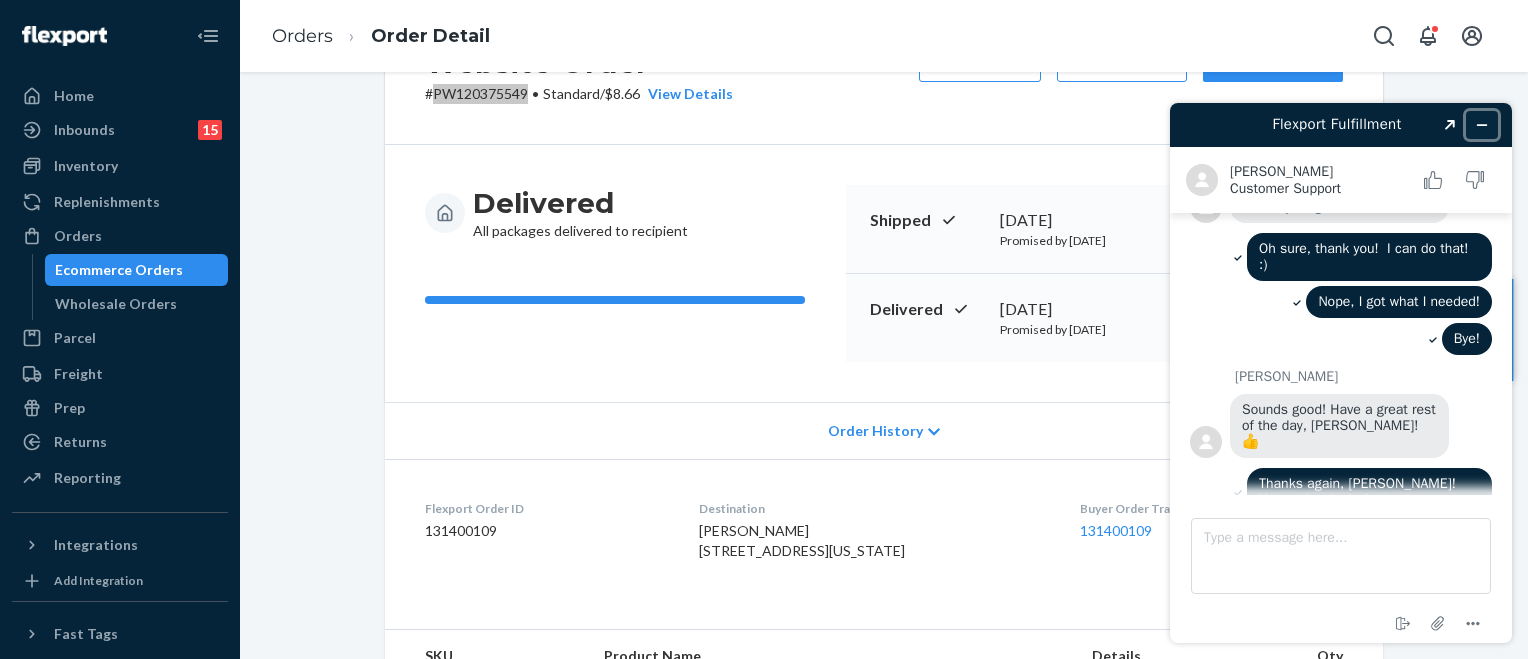 click 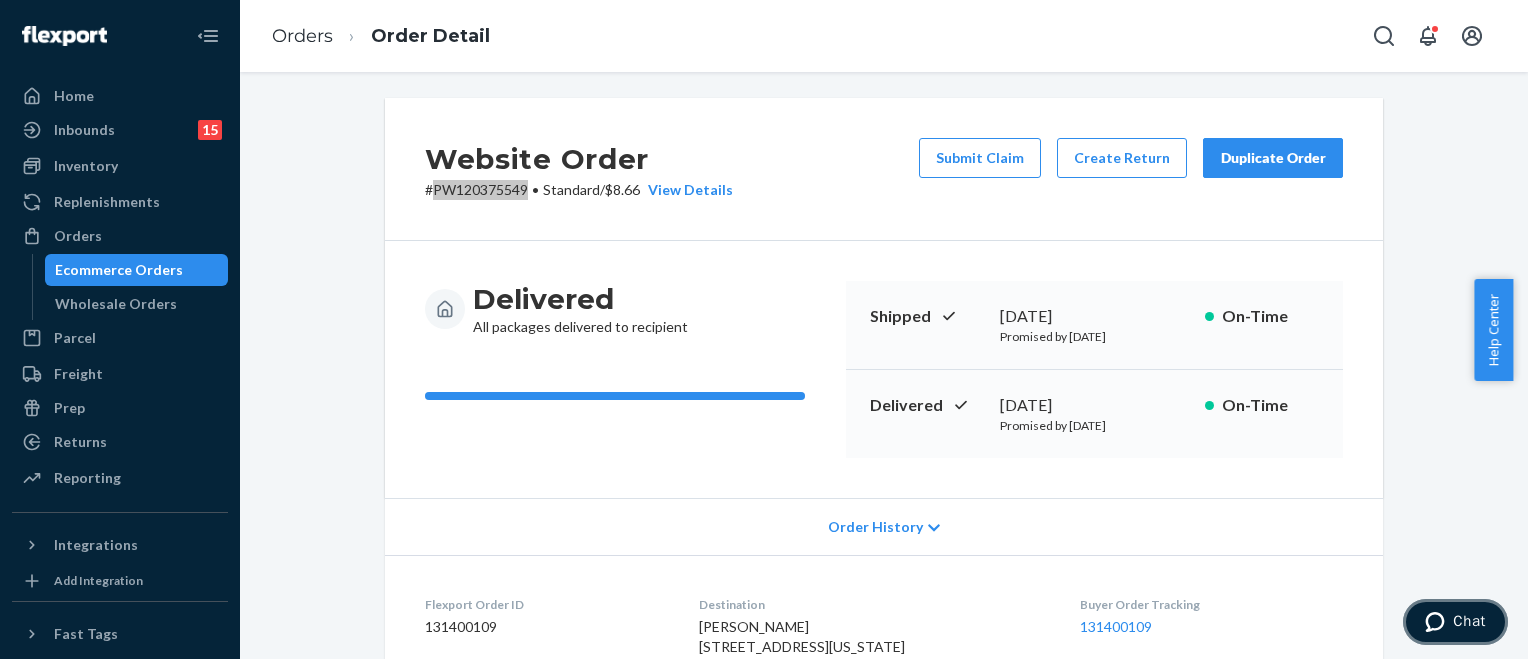 scroll, scrollTop: 0, scrollLeft: 0, axis: both 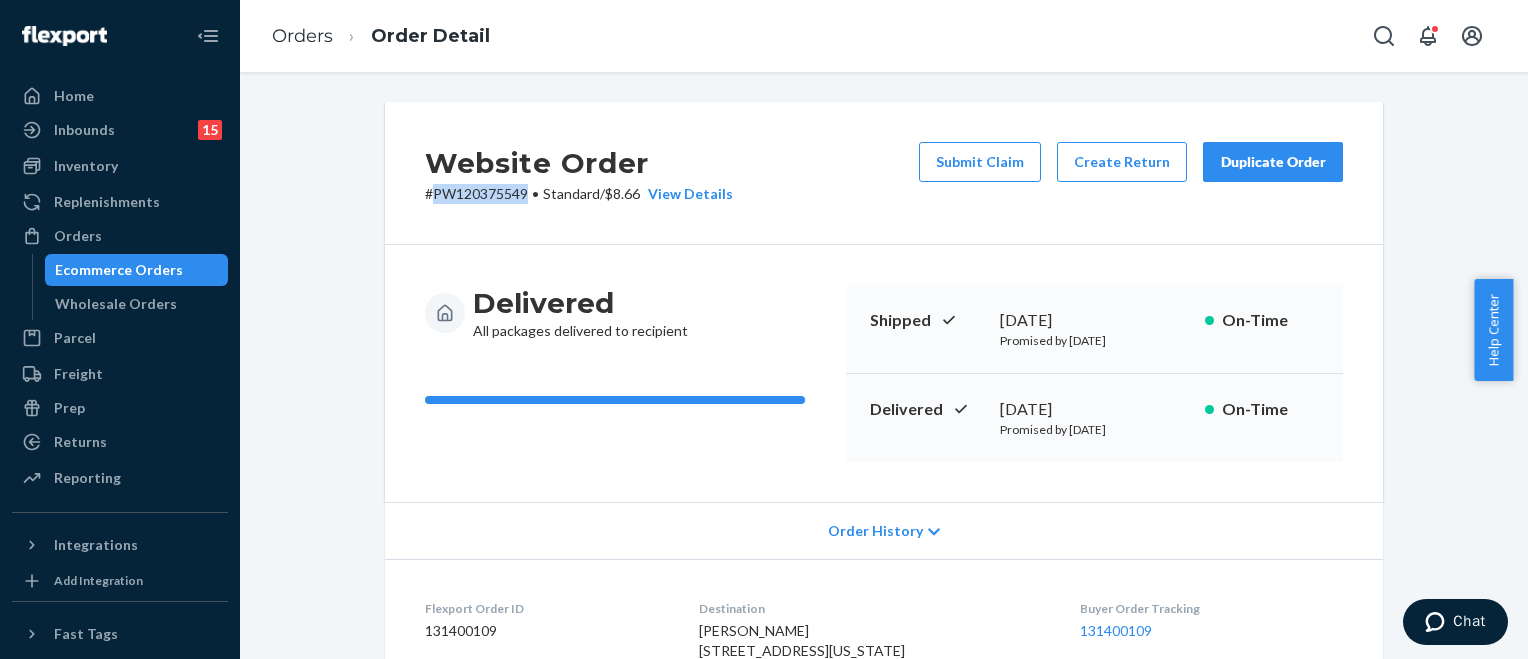 click on "Ecommerce Orders" at bounding box center (119, 270) 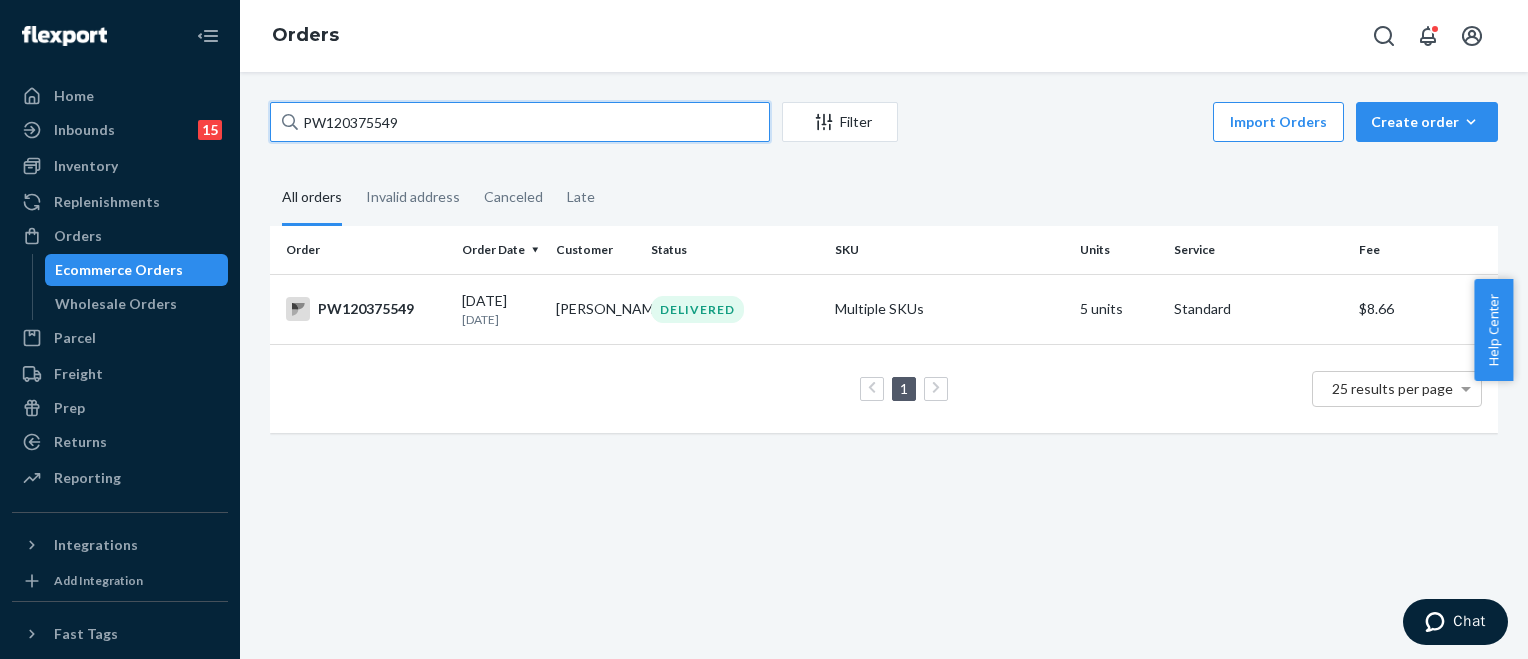 drag, startPoint x: 425, startPoint y: 131, endPoint x: 237, endPoint y: 117, distance: 188.52055 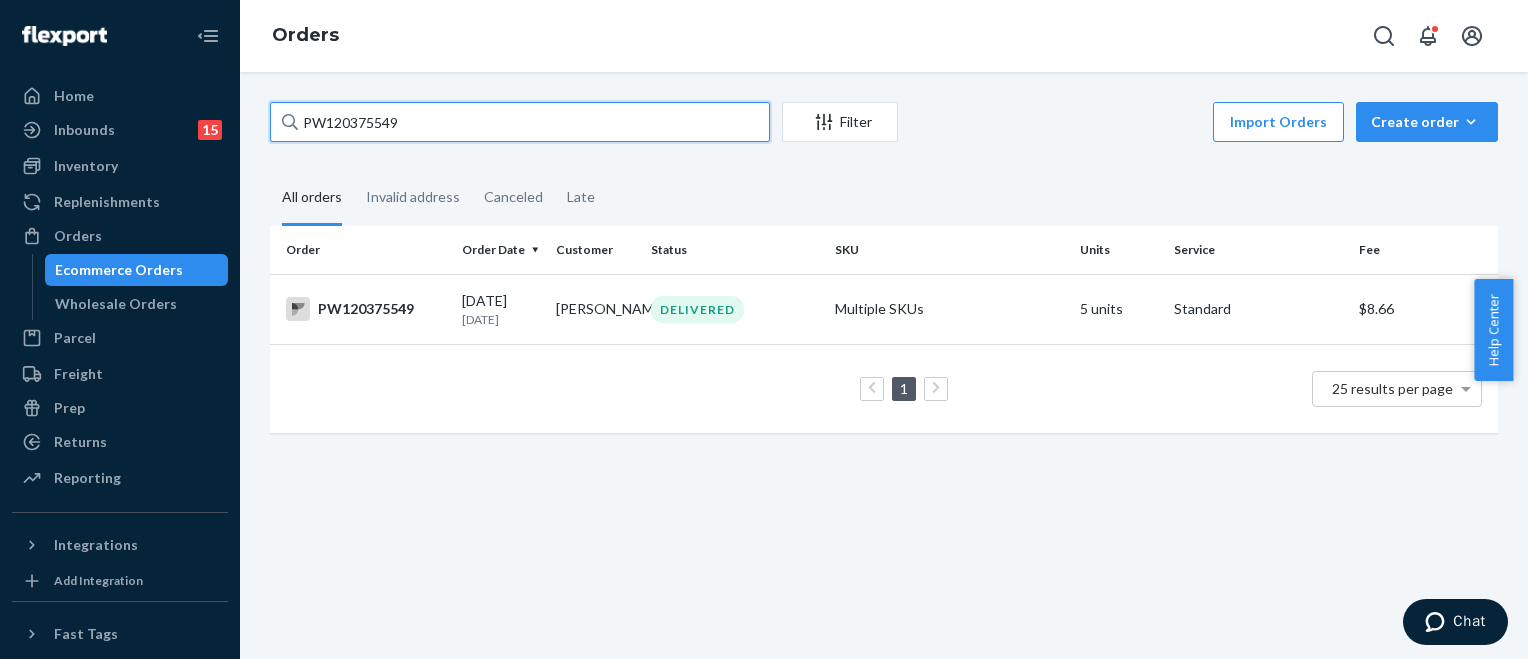 click on "Home Inbounds 15 Shipping Plans Problems 15 Inventory Products Branded Packaging Replenishments Orders Ecommerce Orders Wholesale Orders Parcel Parcel orders Integrations Freight Prep Returns All Returns Settings Packages Reporting Reports Analytics Integrations Add Integration Fast Tags Add Fast Tag Settings Talk to Support Help Center Give Feedback Orders PW120375549 Filter Import Orders Create order Ecommerce order Removal order All orders Invalid address Canceled Late Order Order Date Customer Status SKU Units Service Fee PW120375549 [DATE] [DATE] [PERSON_NAME] DELIVERED Multiple SKUs 5 units Standard $8.66 1 25 results per page" at bounding box center [764, 329] 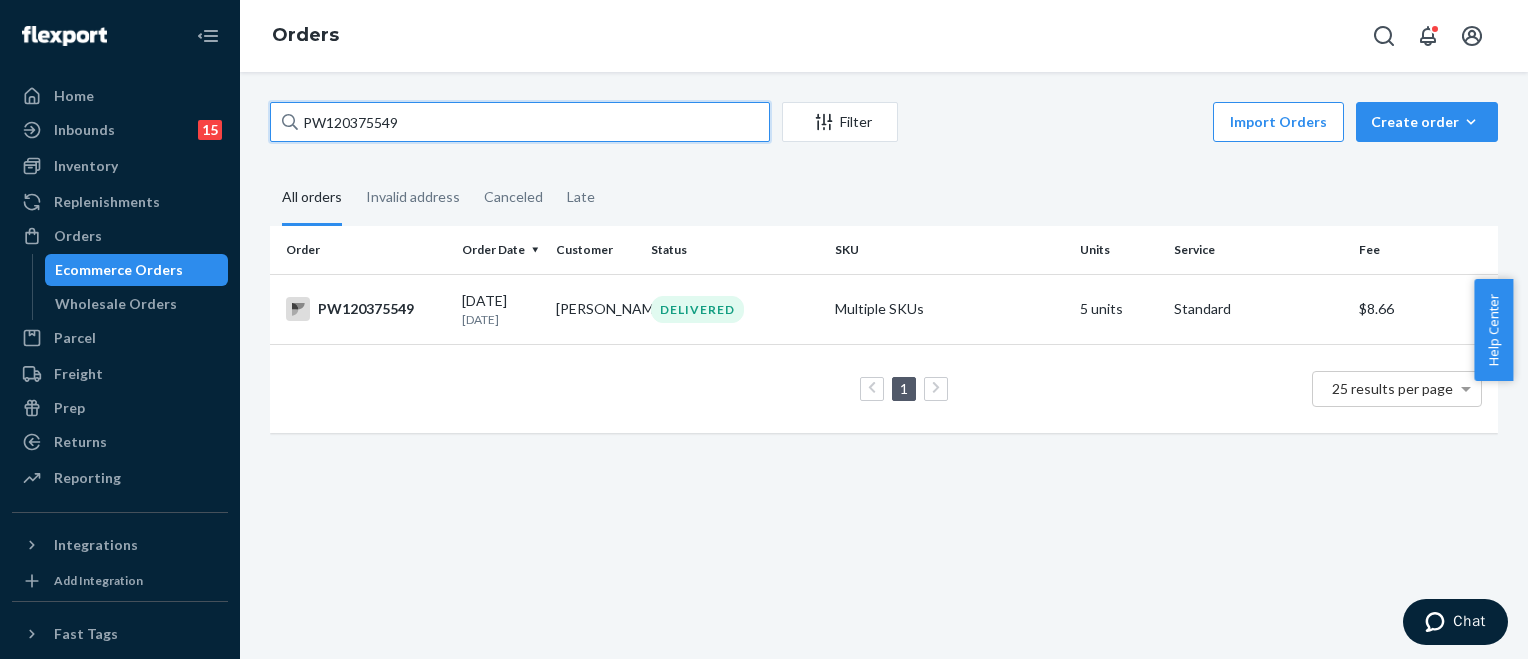 paste on "7816" 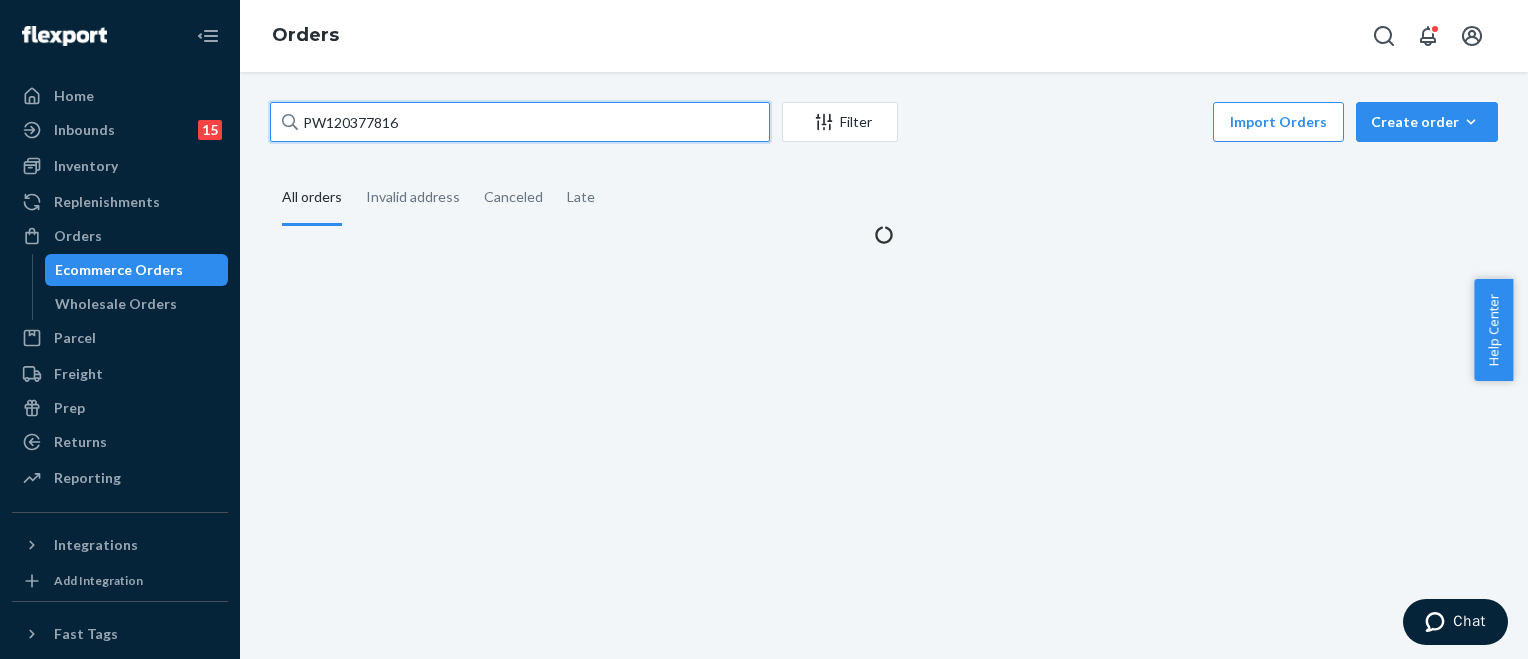 type on "PW120377816" 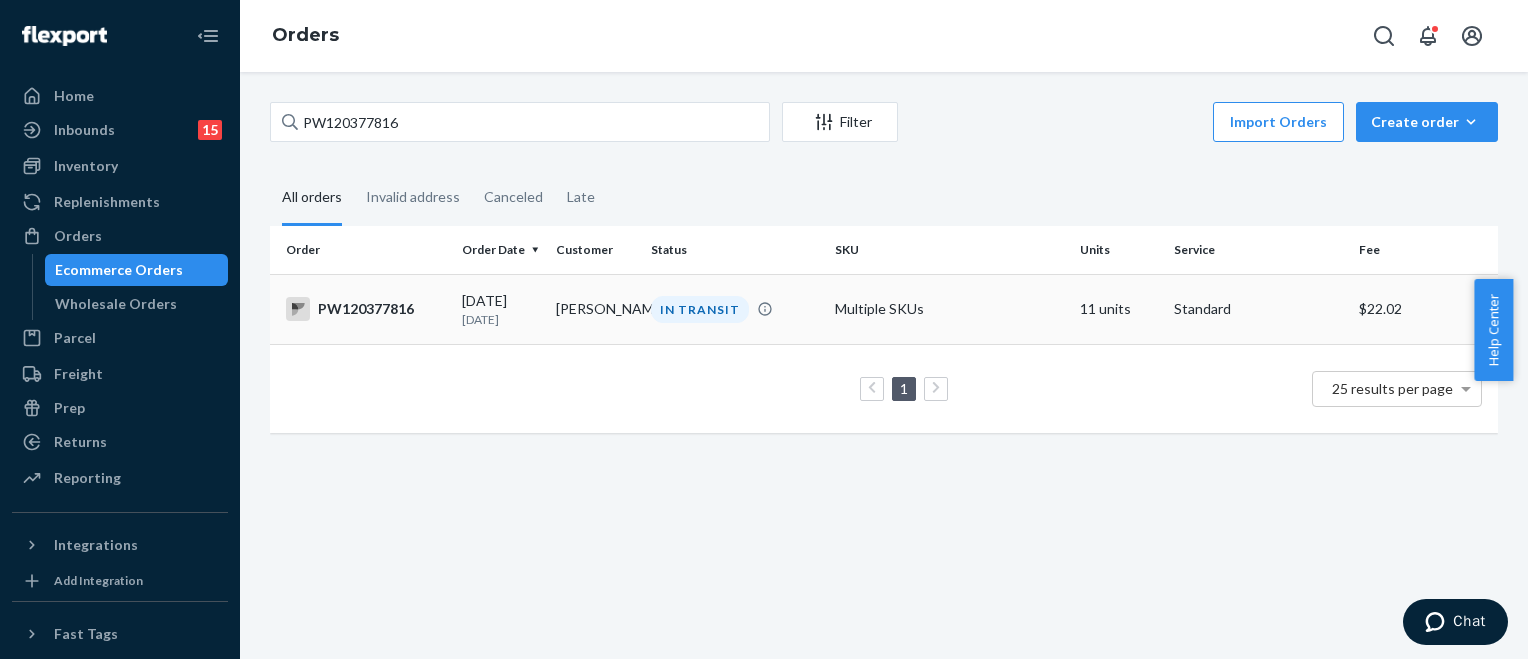 click on "[PERSON_NAME]" at bounding box center [595, 309] 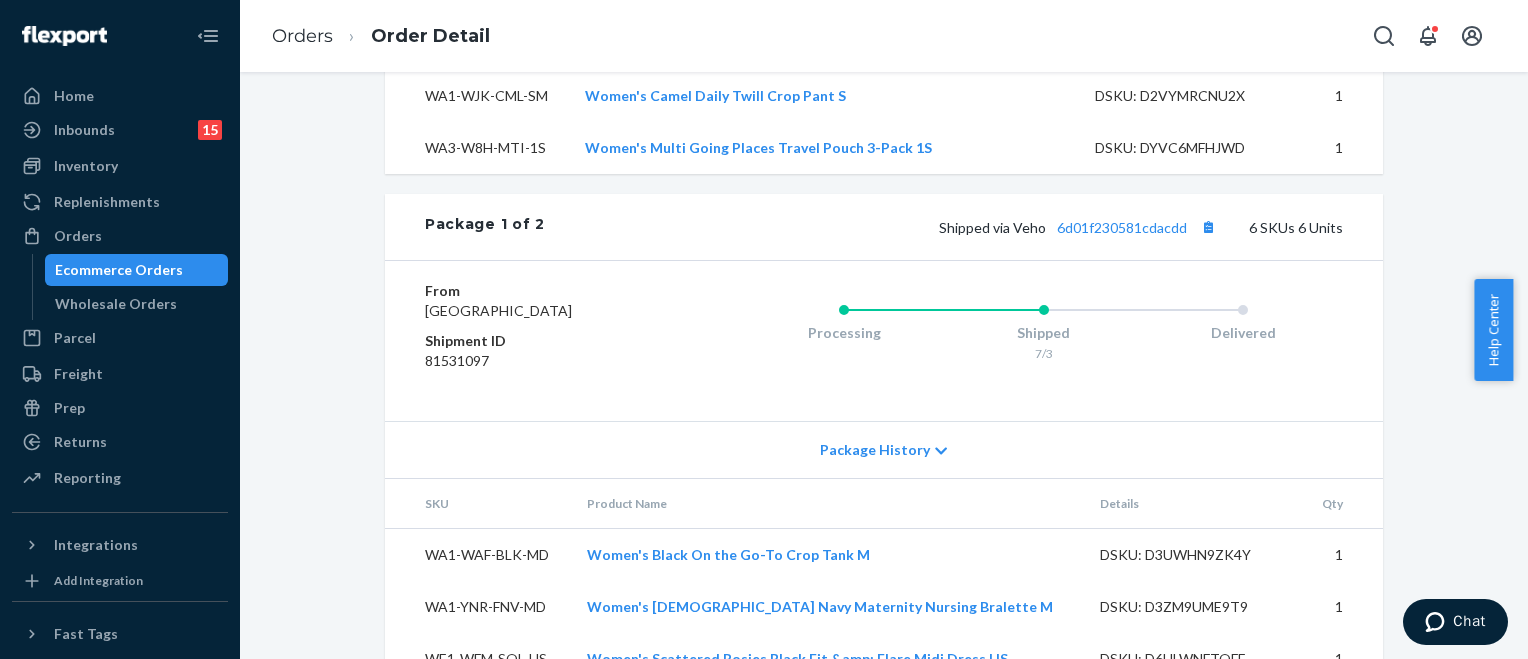 scroll, scrollTop: 1300, scrollLeft: 0, axis: vertical 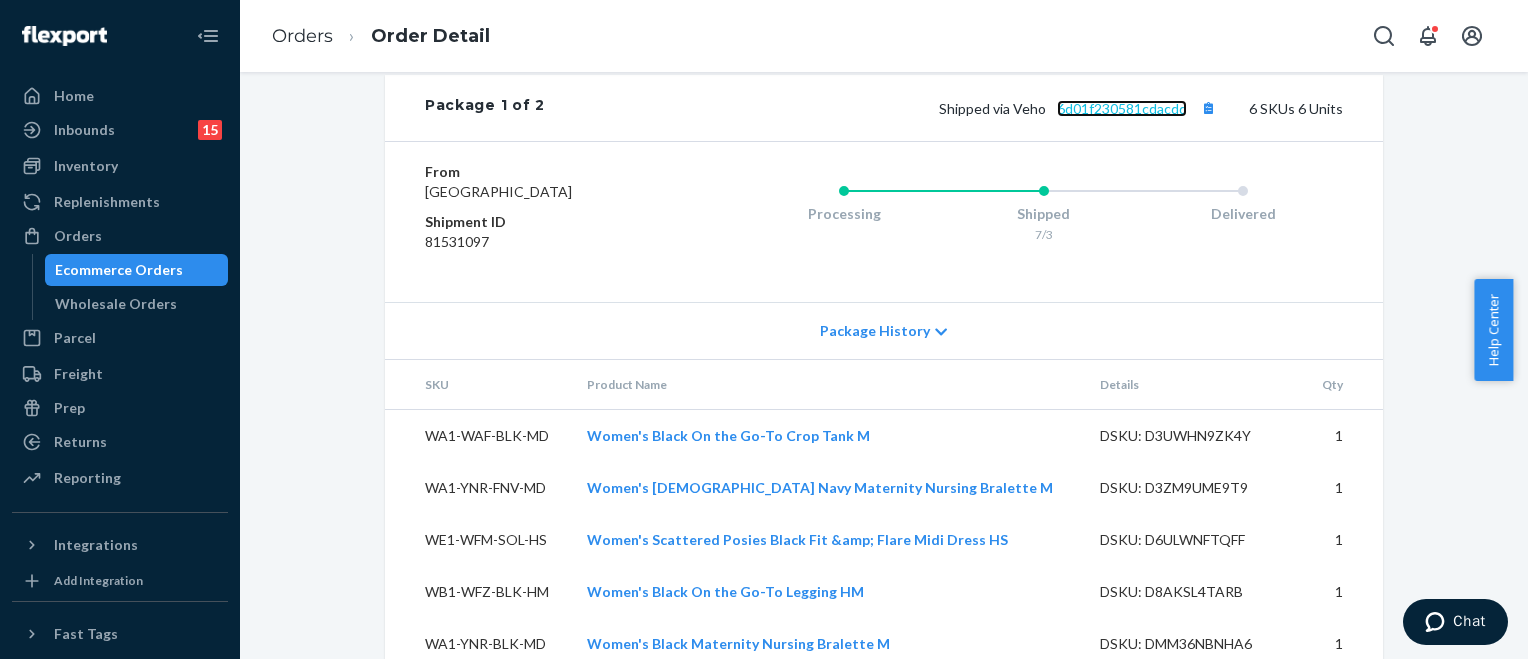 click on "6d01f230581cdacdd" at bounding box center (1122, 108) 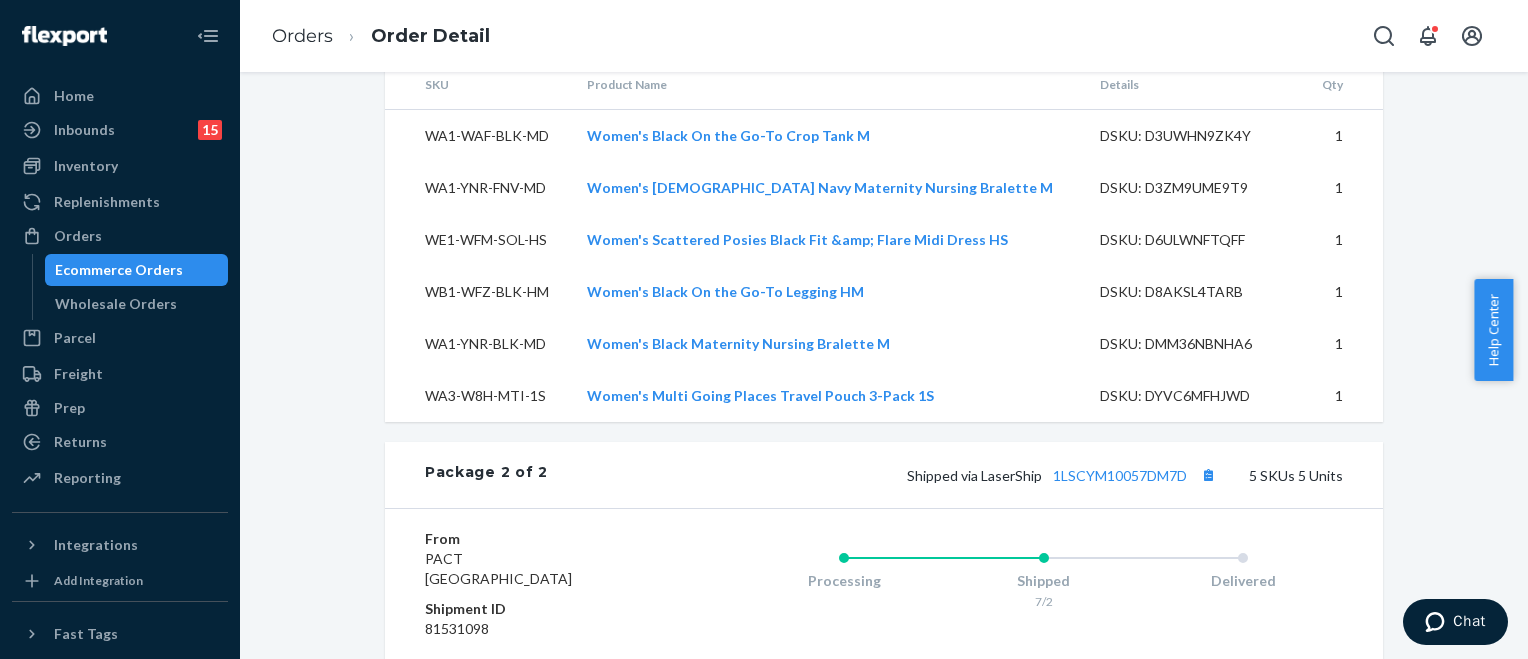 scroll, scrollTop: 1900, scrollLeft: 0, axis: vertical 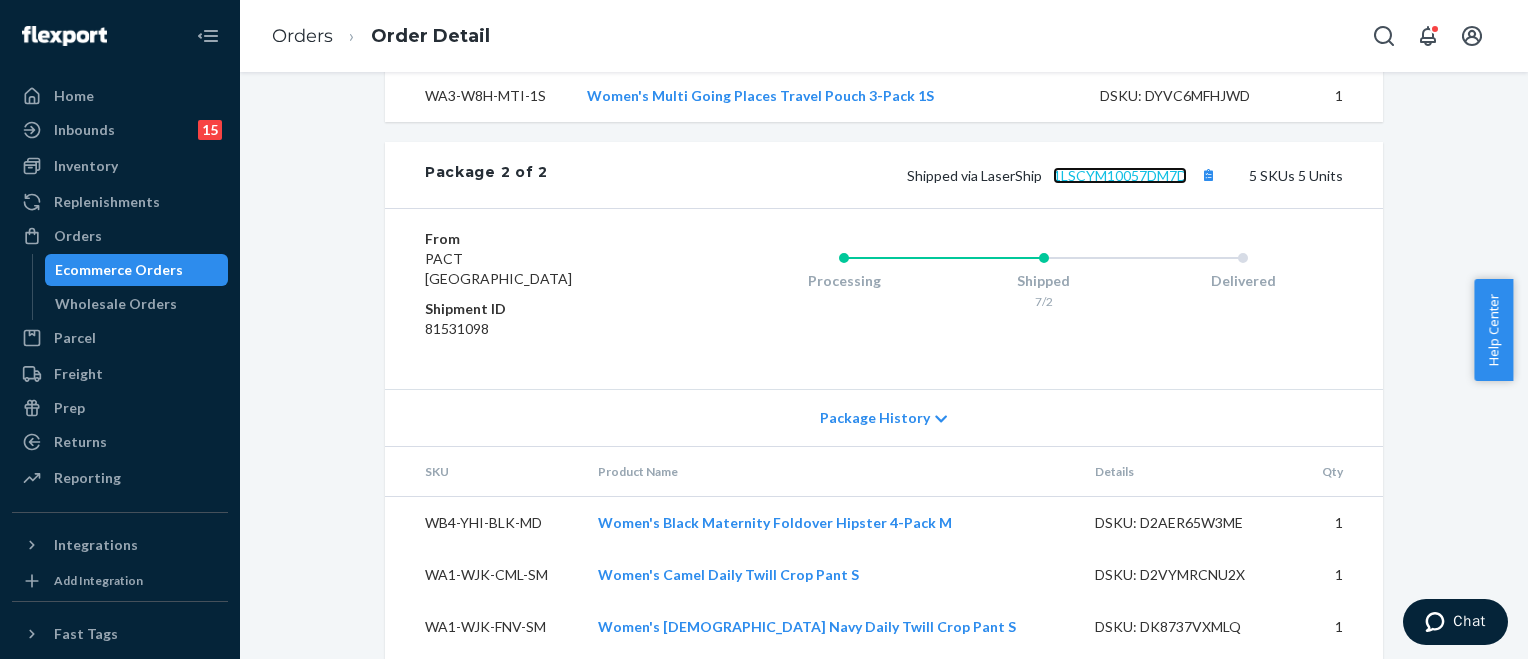 click on "1LSCYM10057DM7D" at bounding box center (1120, 175) 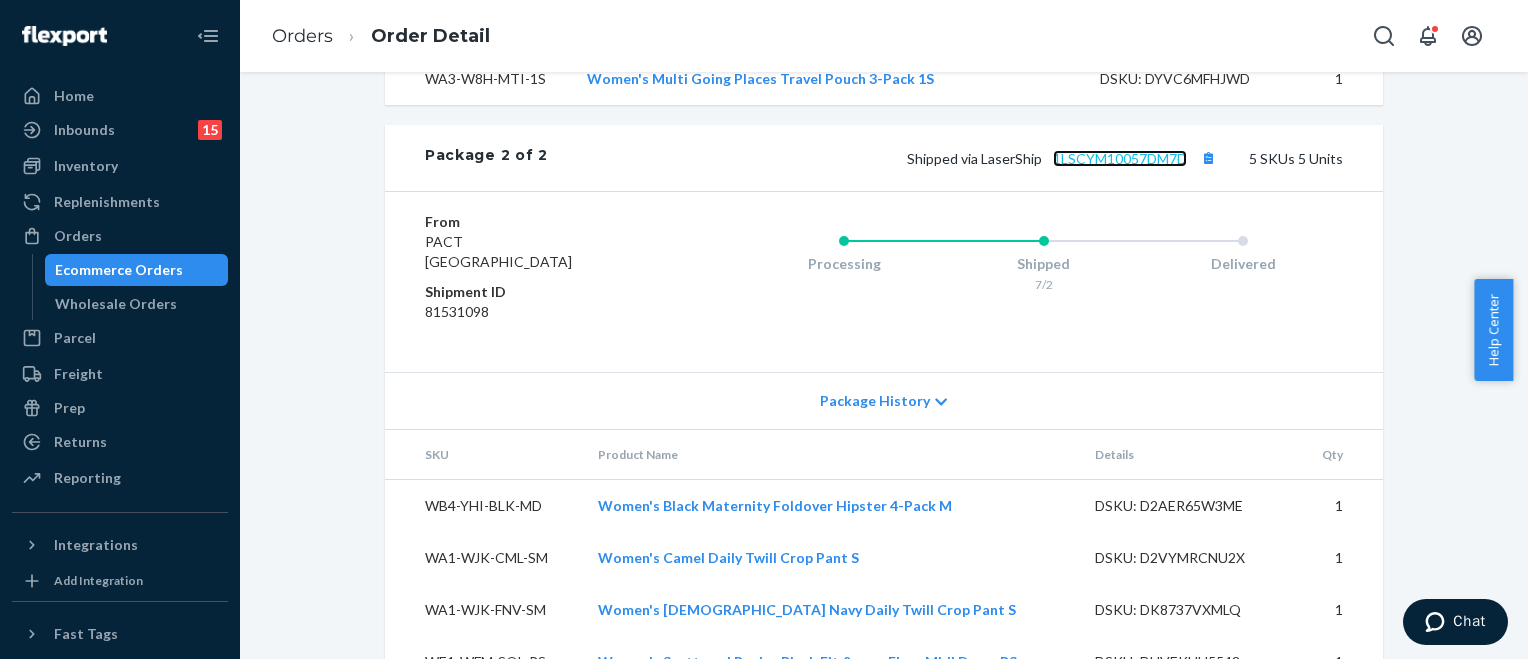 scroll, scrollTop: 2099, scrollLeft: 0, axis: vertical 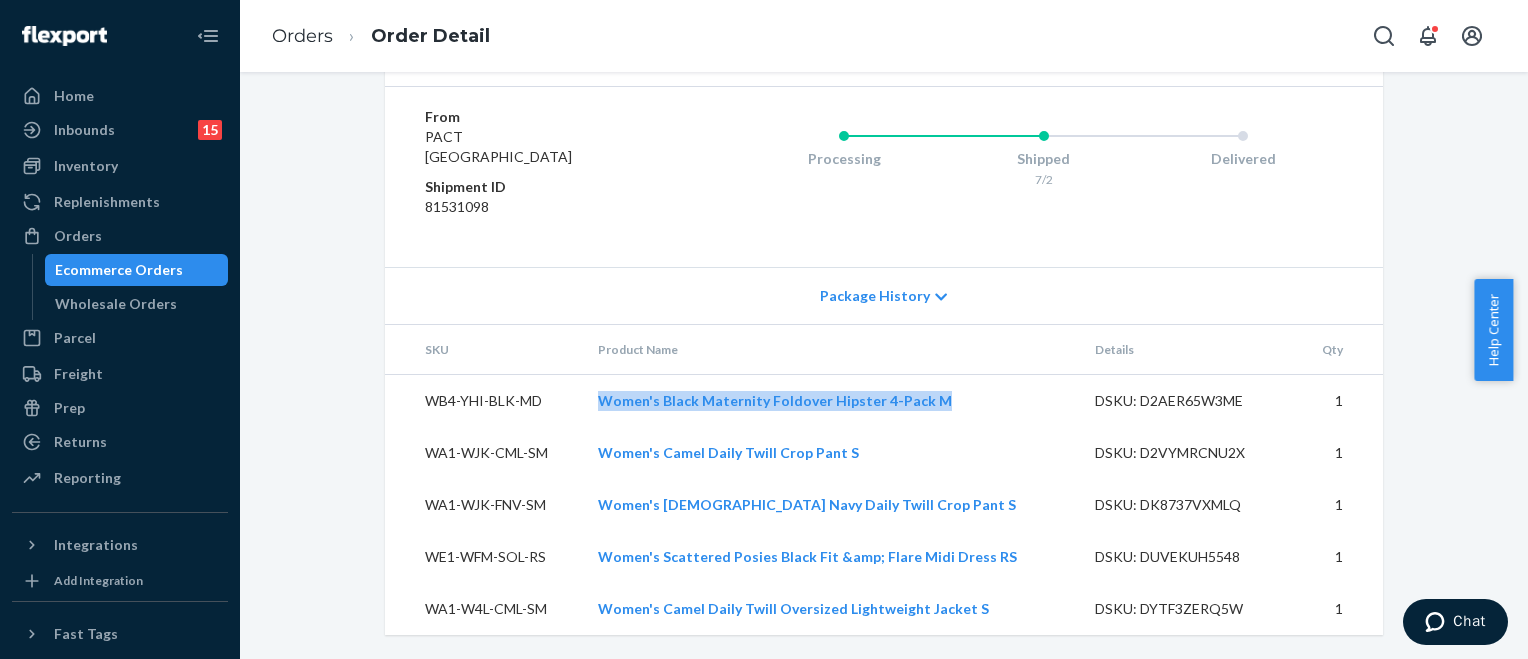 drag, startPoint x: 597, startPoint y: 404, endPoint x: 924, endPoint y: 411, distance: 327.07492 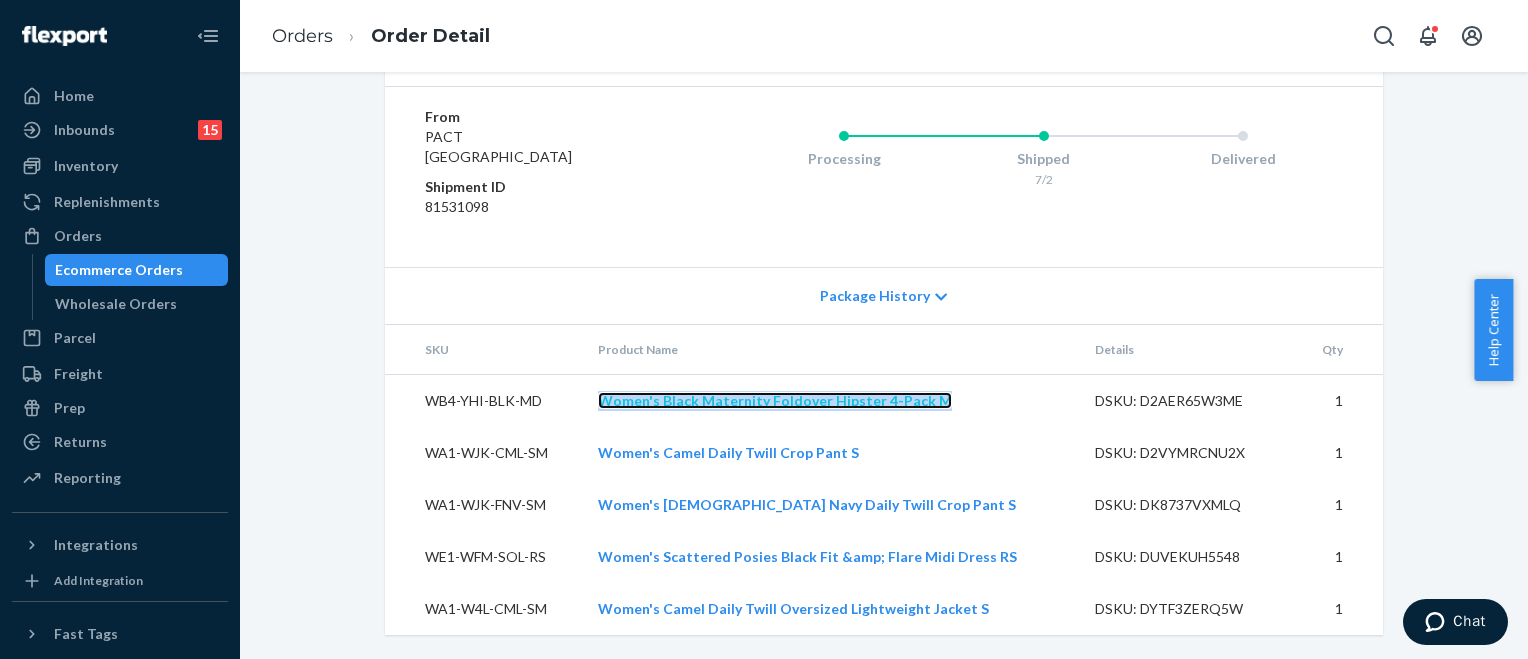 copy on "Women's Black Maternity Foldover Hipster 4-Pack M" 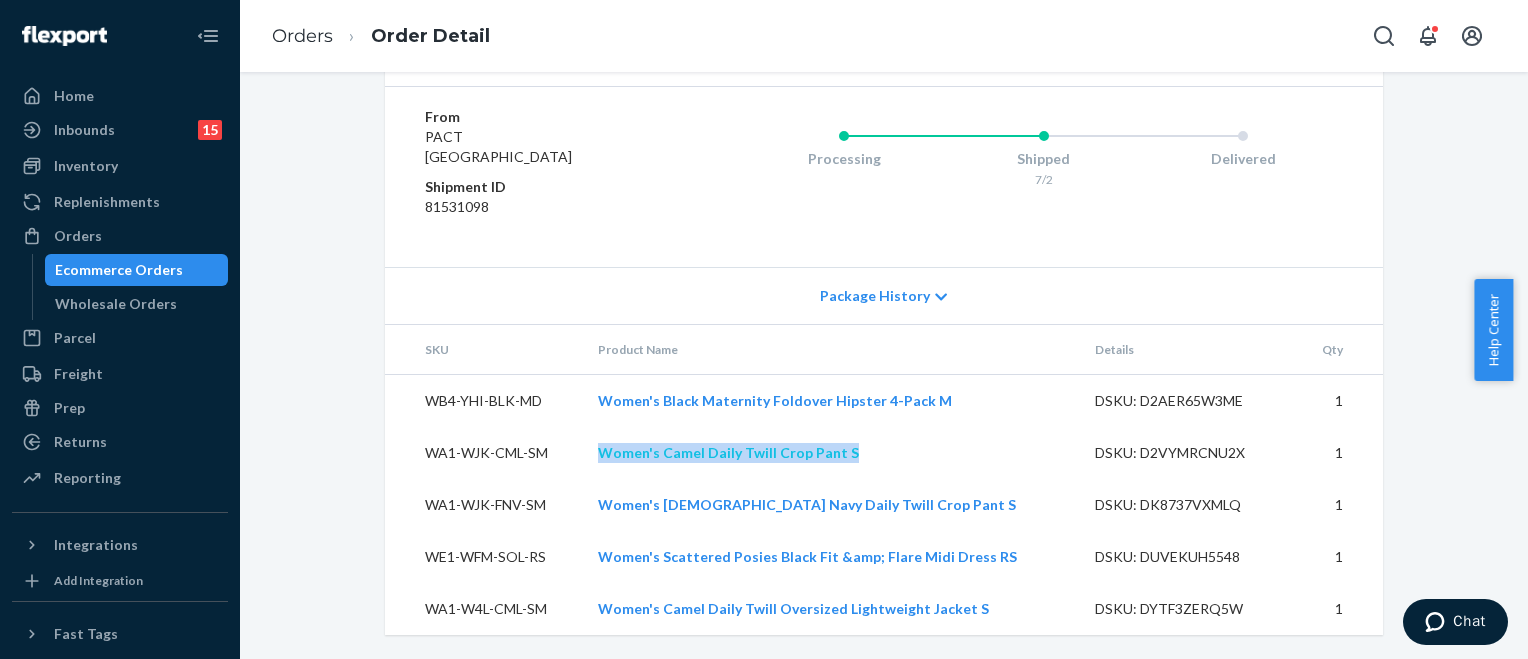 drag, startPoint x: 872, startPoint y: 455, endPoint x: 604, endPoint y: 451, distance: 268.02985 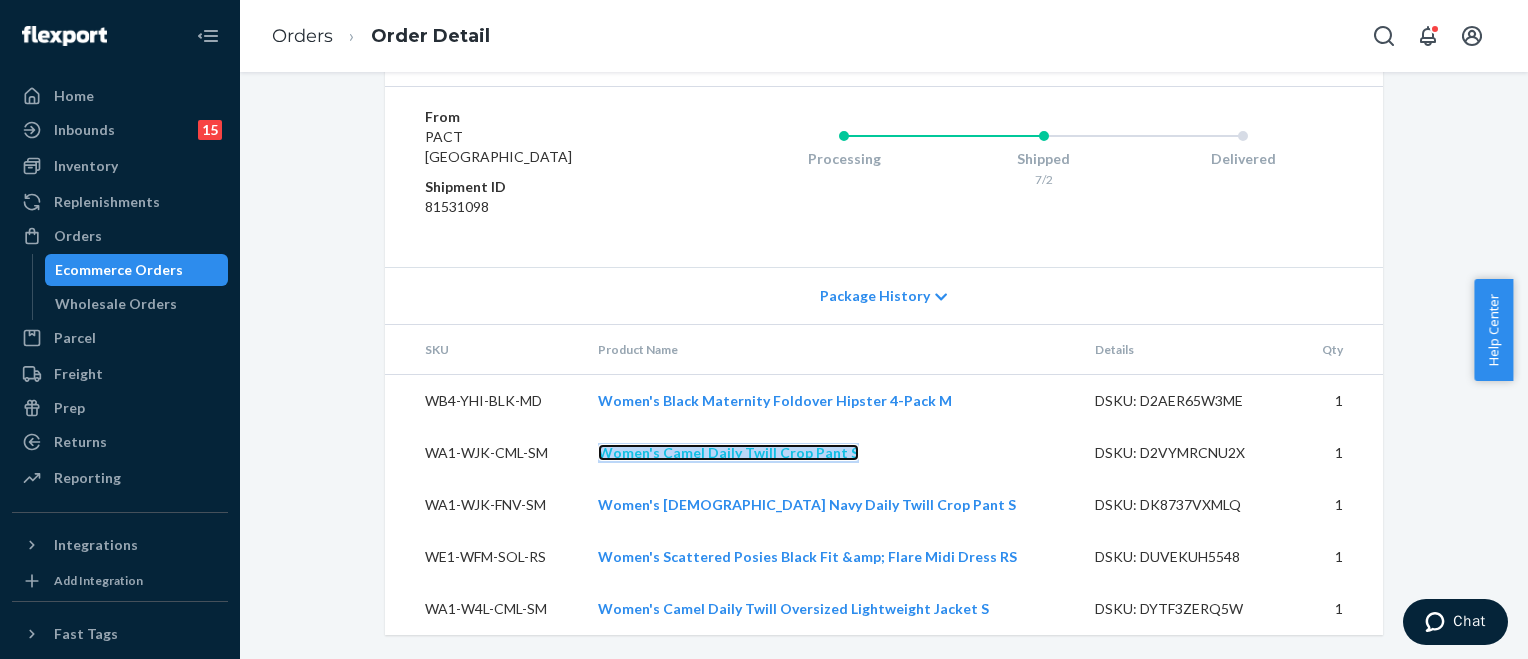 copy on "Women's Camel Daily Twill Crop Pant S" 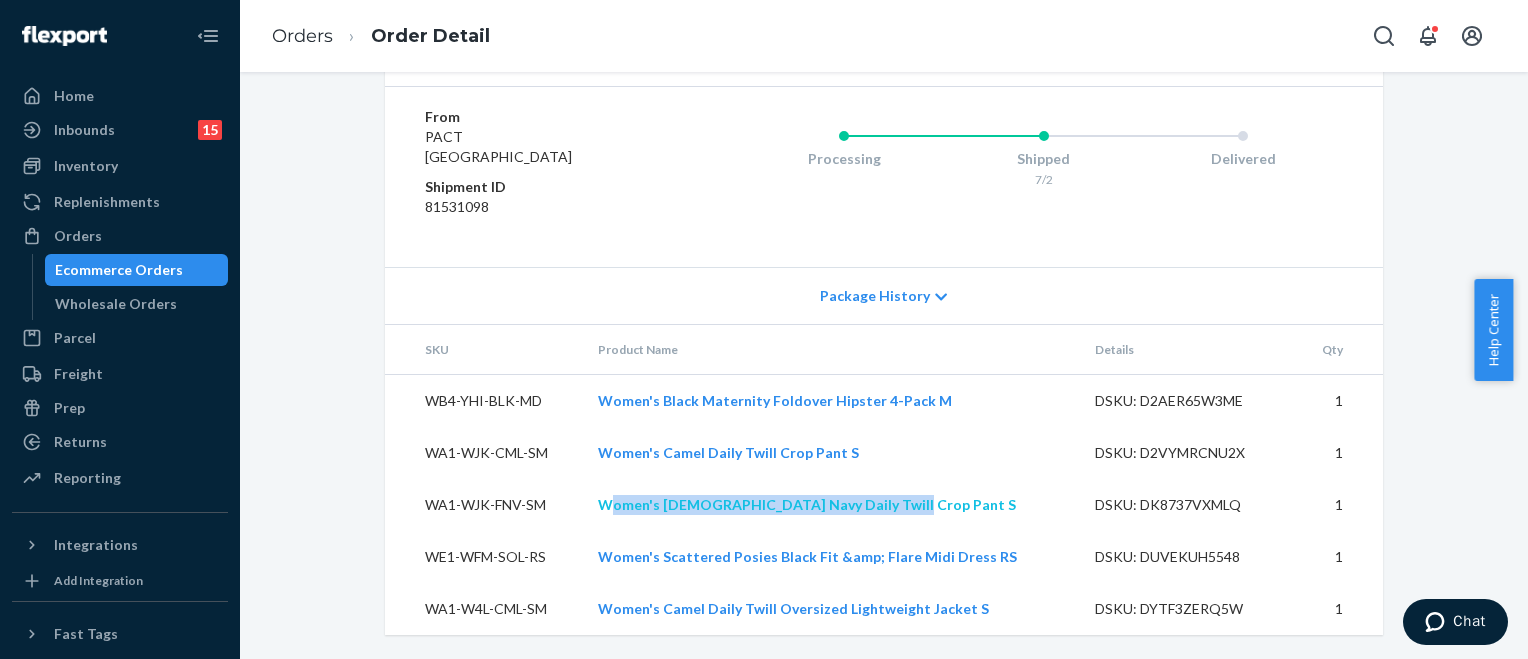 drag, startPoint x: 900, startPoint y: 501, endPoint x: 606, endPoint y: 498, distance: 294.01532 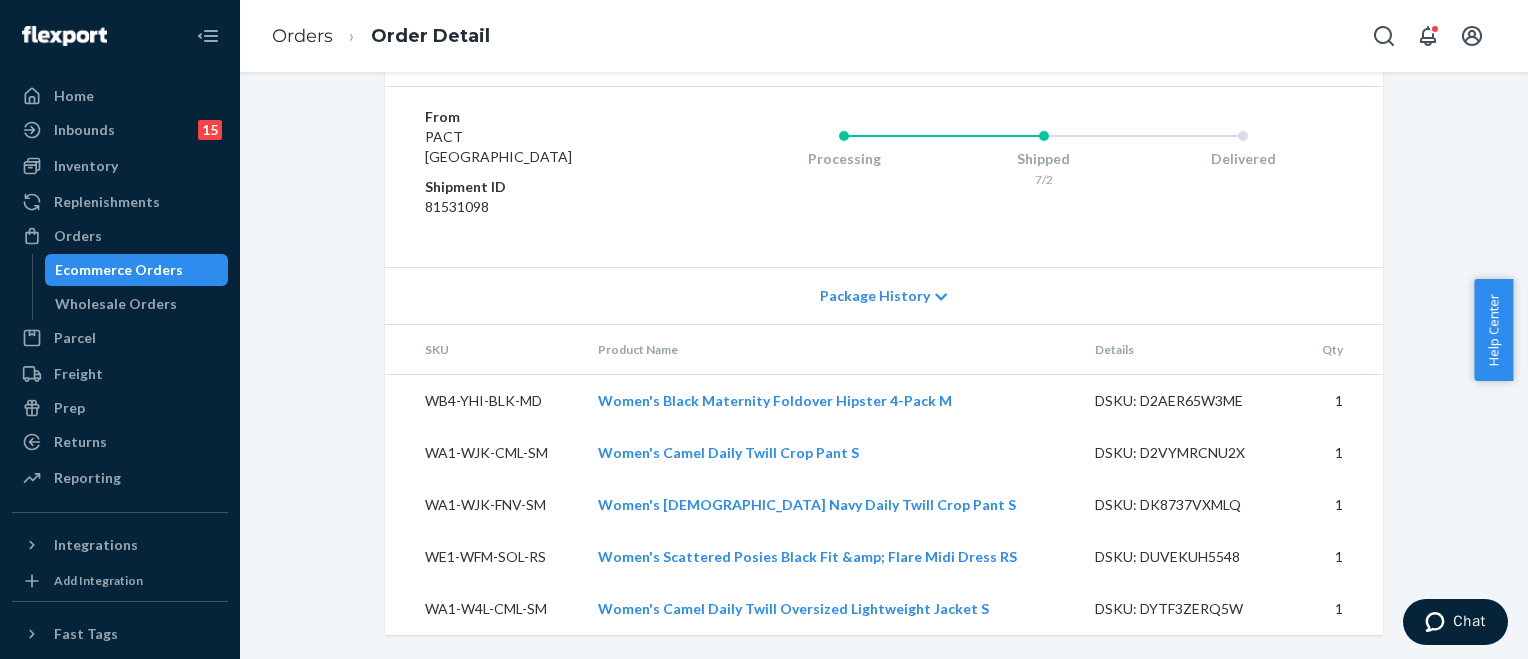 drag, startPoint x: 915, startPoint y: 475, endPoint x: 900, endPoint y: 487, distance: 19.209373 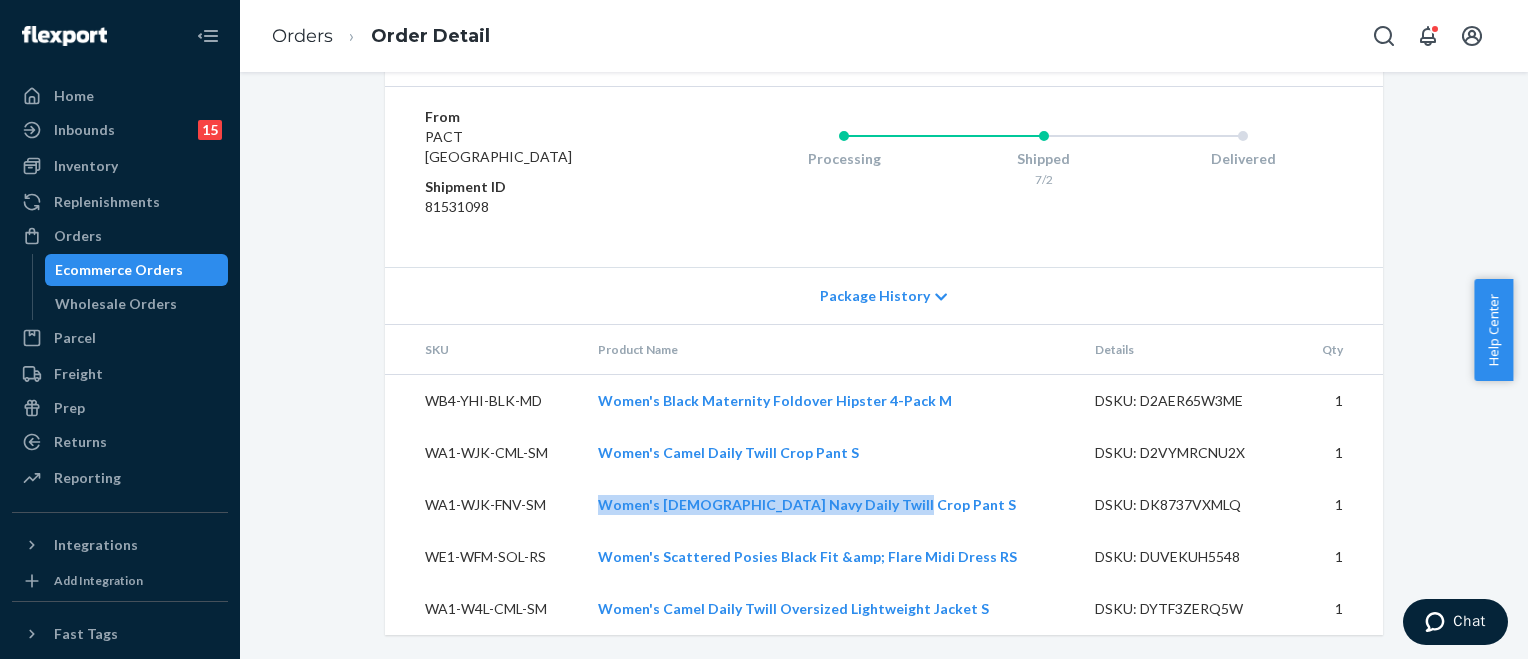 drag, startPoint x: 928, startPoint y: 519, endPoint x: 592, endPoint y: 513, distance: 336.05356 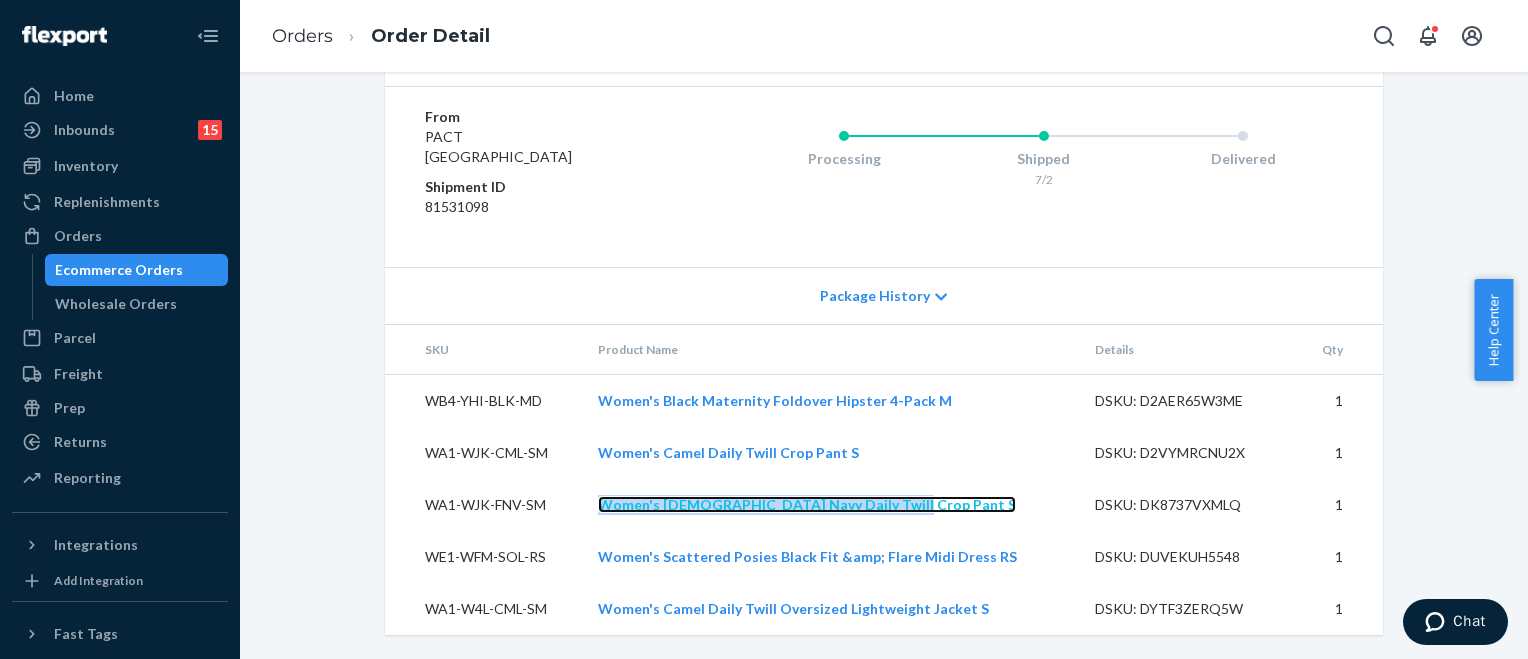 copy on "Women's [DEMOGRAPHIC_DATA] Navy Daily Twill Crop Pant S" 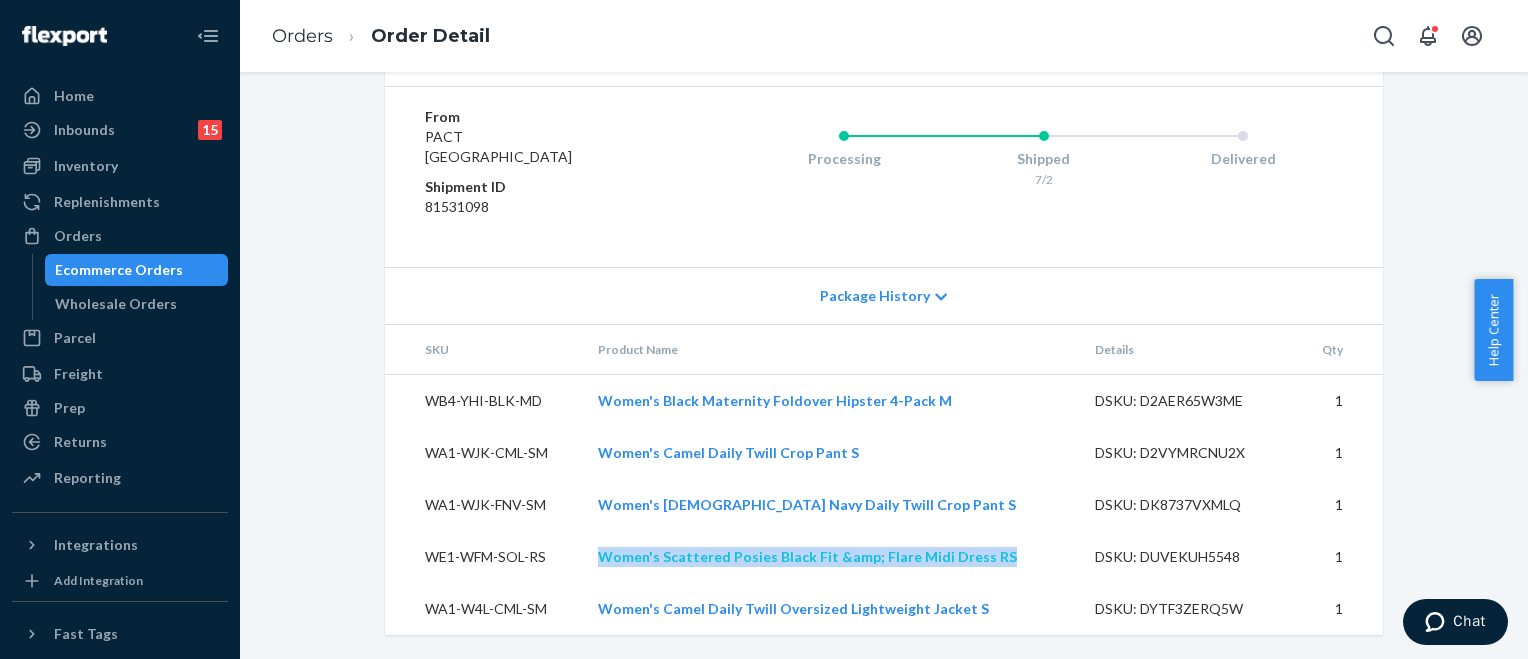 drag, startPoint x: 1002, startPoint y: 552, endPoint x: 604, endPoint y: 551, distance: 398.00125 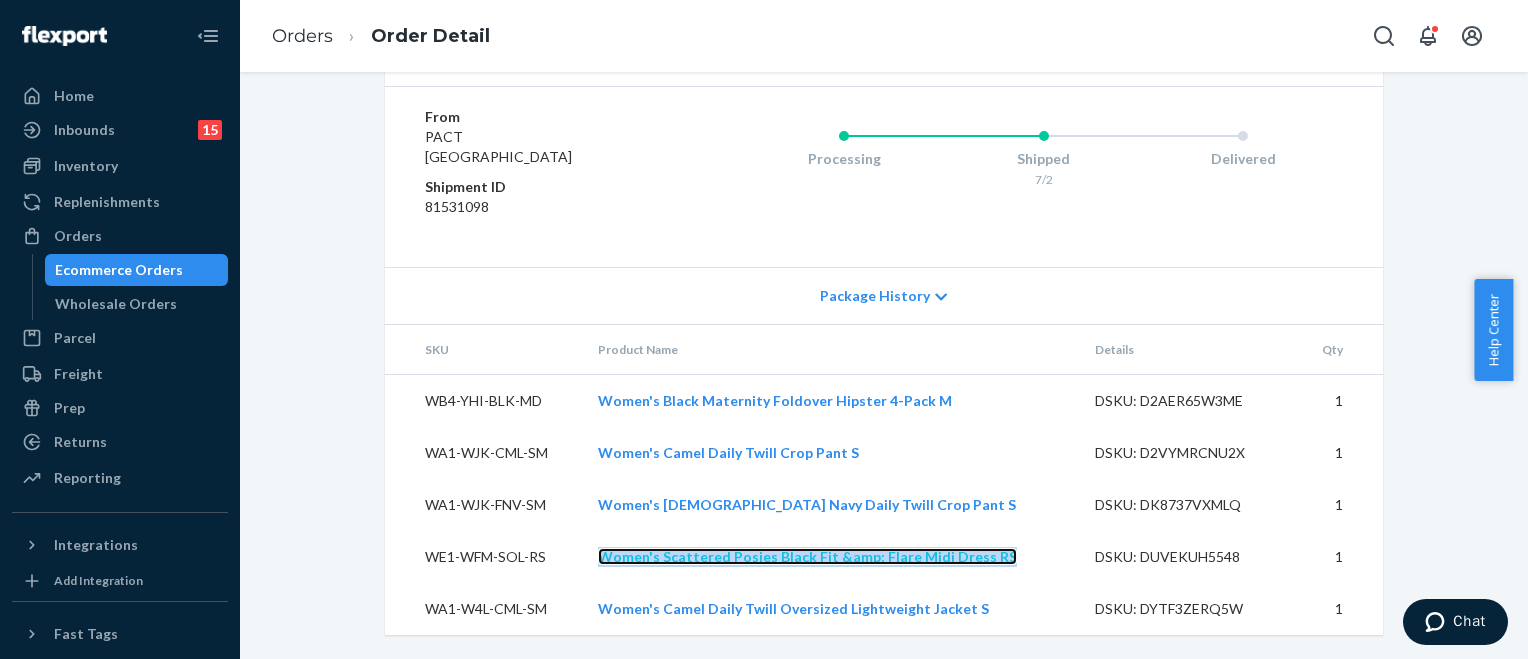 copy on "Women's Scattered Posies Black Fit &amp; Flare Midi Dress RS" 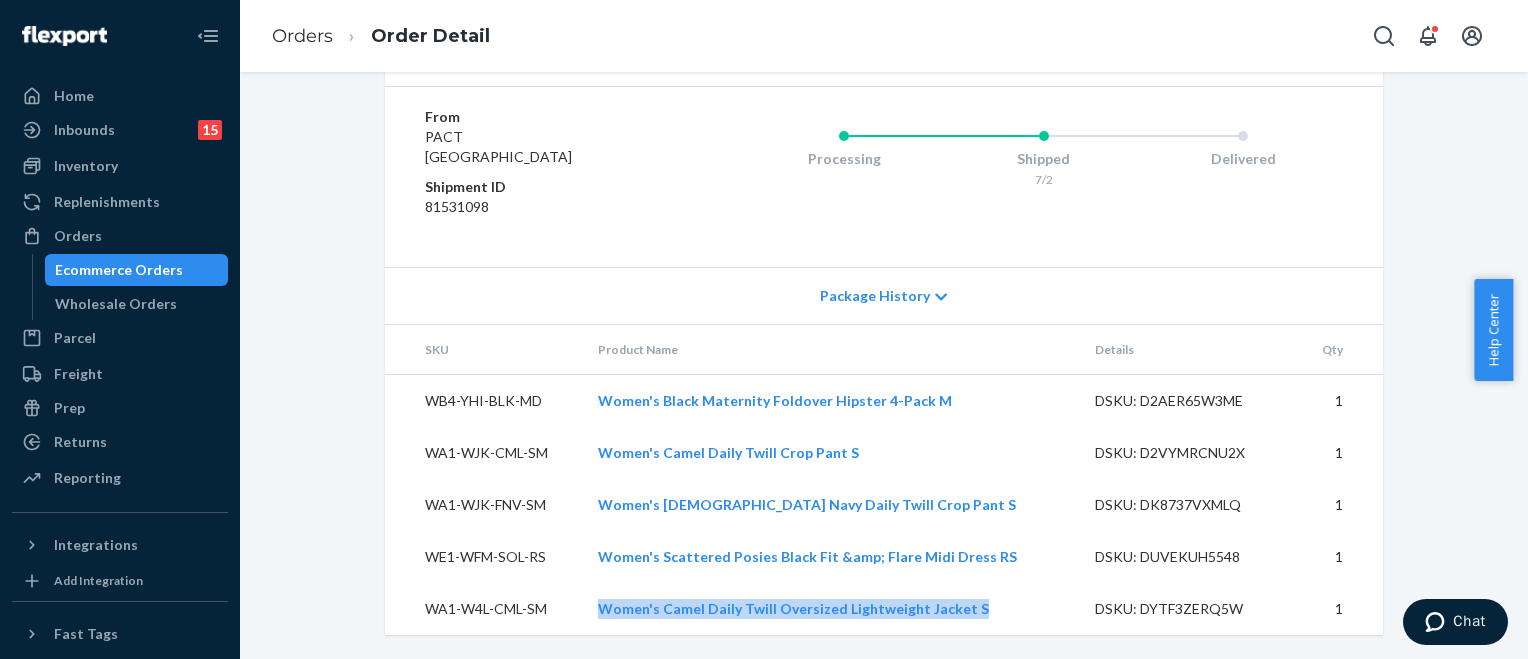 drag, startPoint x: 993, startPoint y: 606, endPoint x: 597, endPoint y: 611, distance: 396.03156 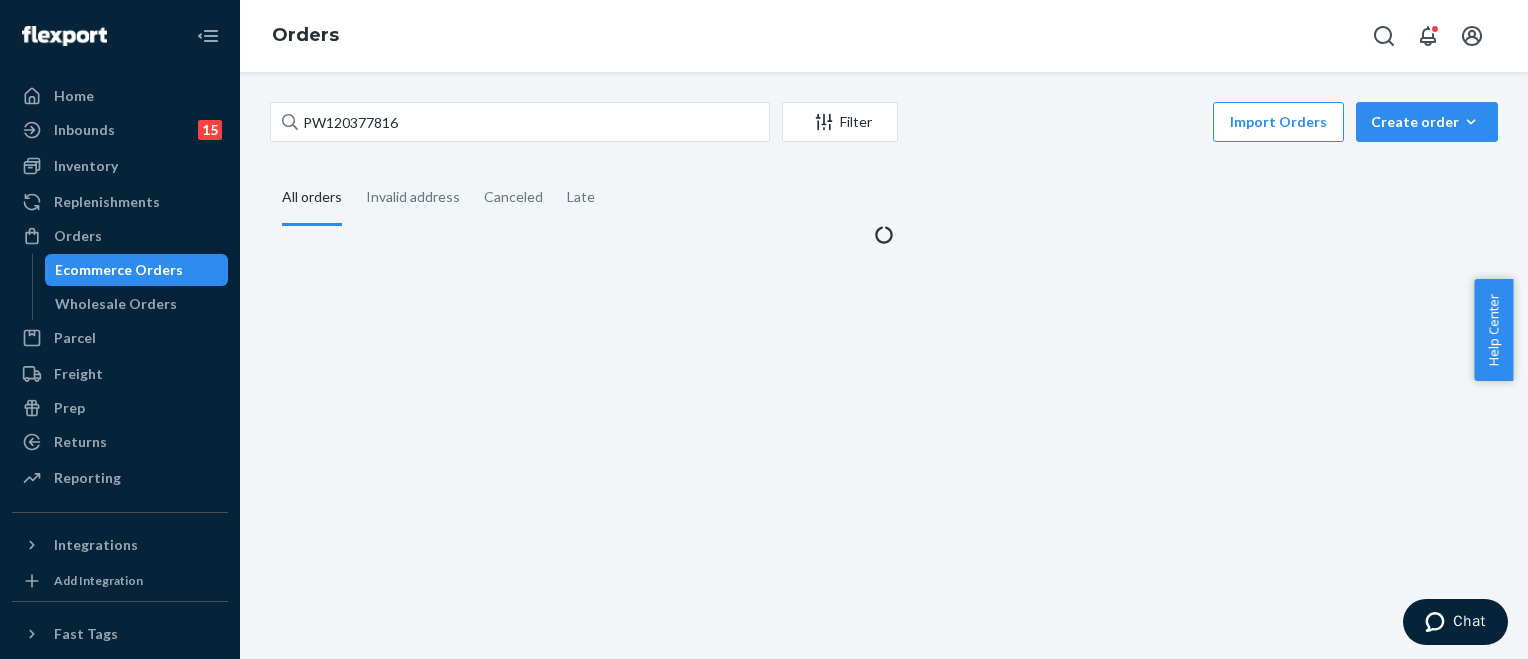 scroll, scrollTop: 0, scrollLeft: 0, axis: both 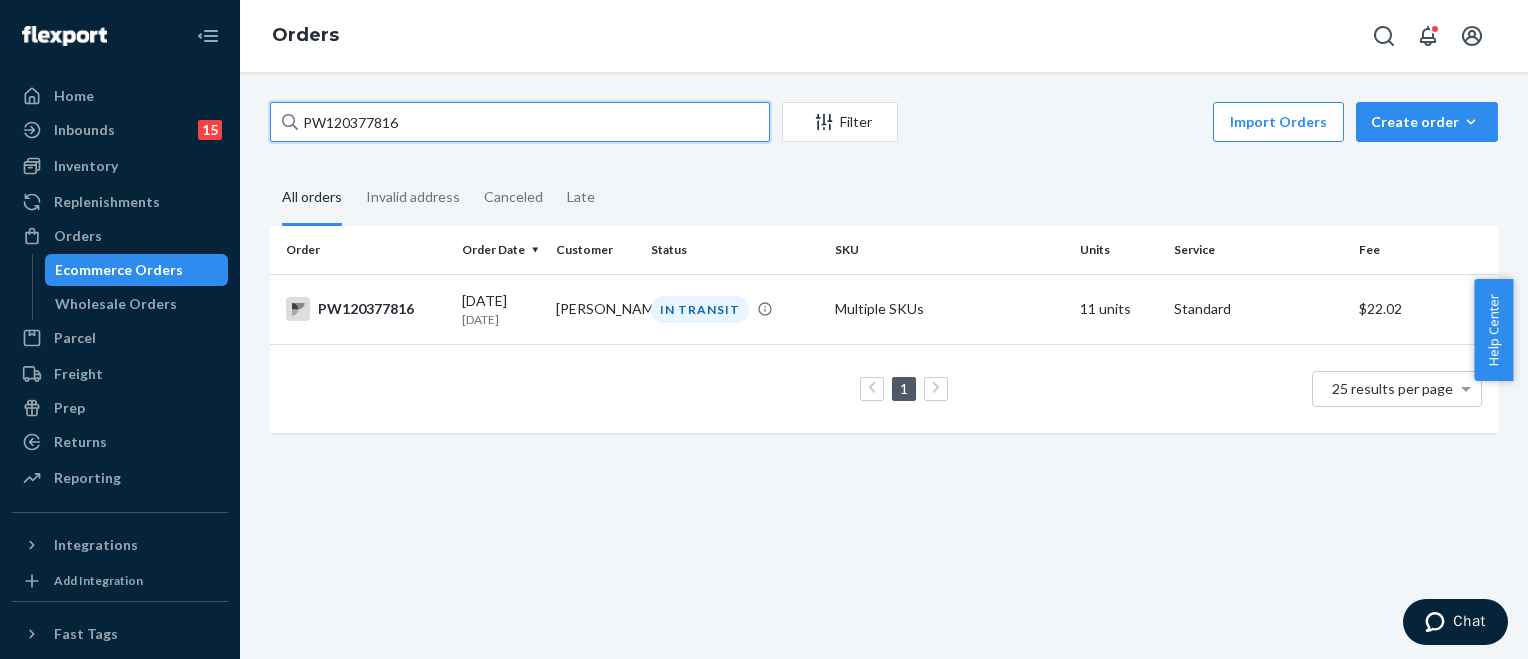 drag, startPoint x: 409, startPoint y: 120, endPoint x: 231, endPoint y: 120, distance: 178 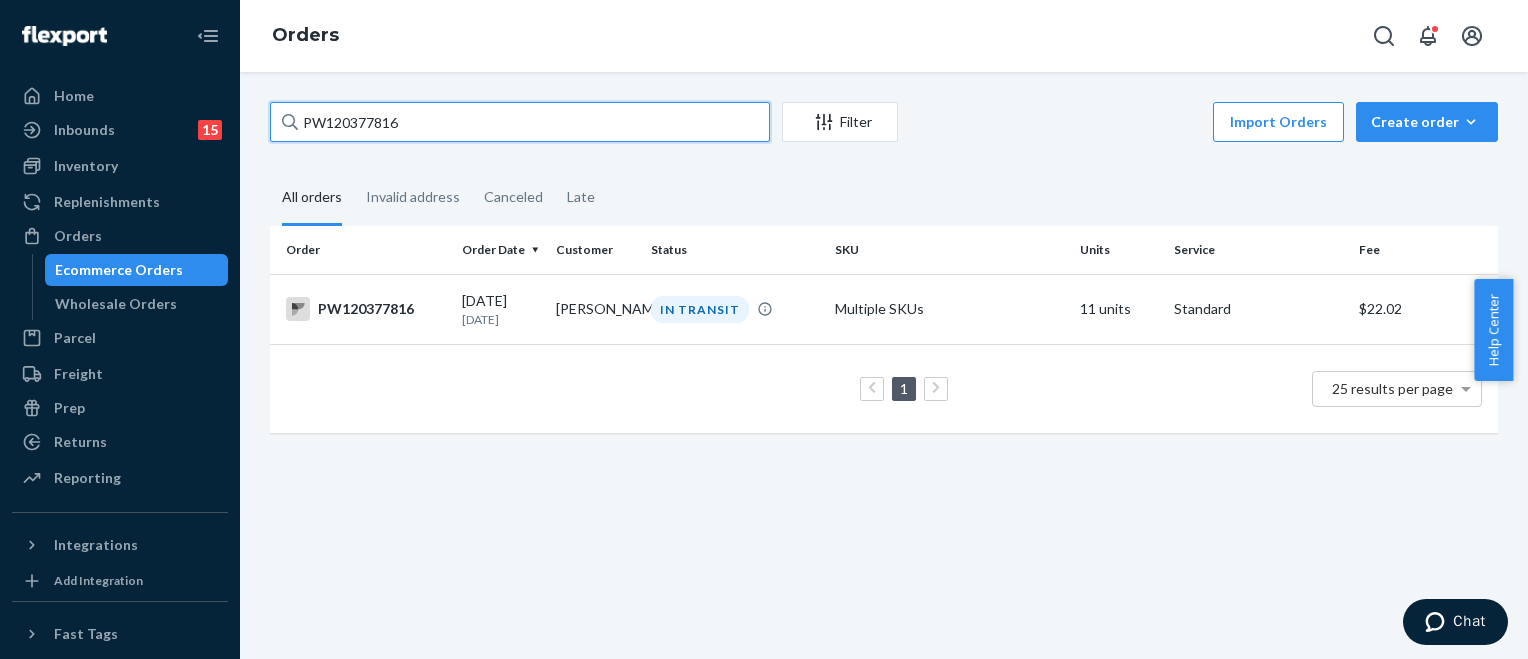 click on "Home Inbounds 15 Shipping Plans Problems 15 Inventory Products Branded Packaging Replenishments Orders Ecommerce Orders Wholesale Orders Parcel Parcel orders Integrations Freight Prep Returns All Returns Settings Packages Reporting Reports Analytics Integrations Add Integration Fast Tags Add Fast Tag Settings Talk to Support Help Center Give Feedback Orders PW120377816 Filter Import Orders Create order Ecommerce order Removal order All orders Invalid address Canceled Late Order Order Date Customer Status SKU Units Service Fee PW120377816 [DATE] [DATE] [PERSON_NAME] IN TRANSIT Multiple SKUs 11 units Standard $22.02 1 25 results per page" at bounding box center (764, 329) 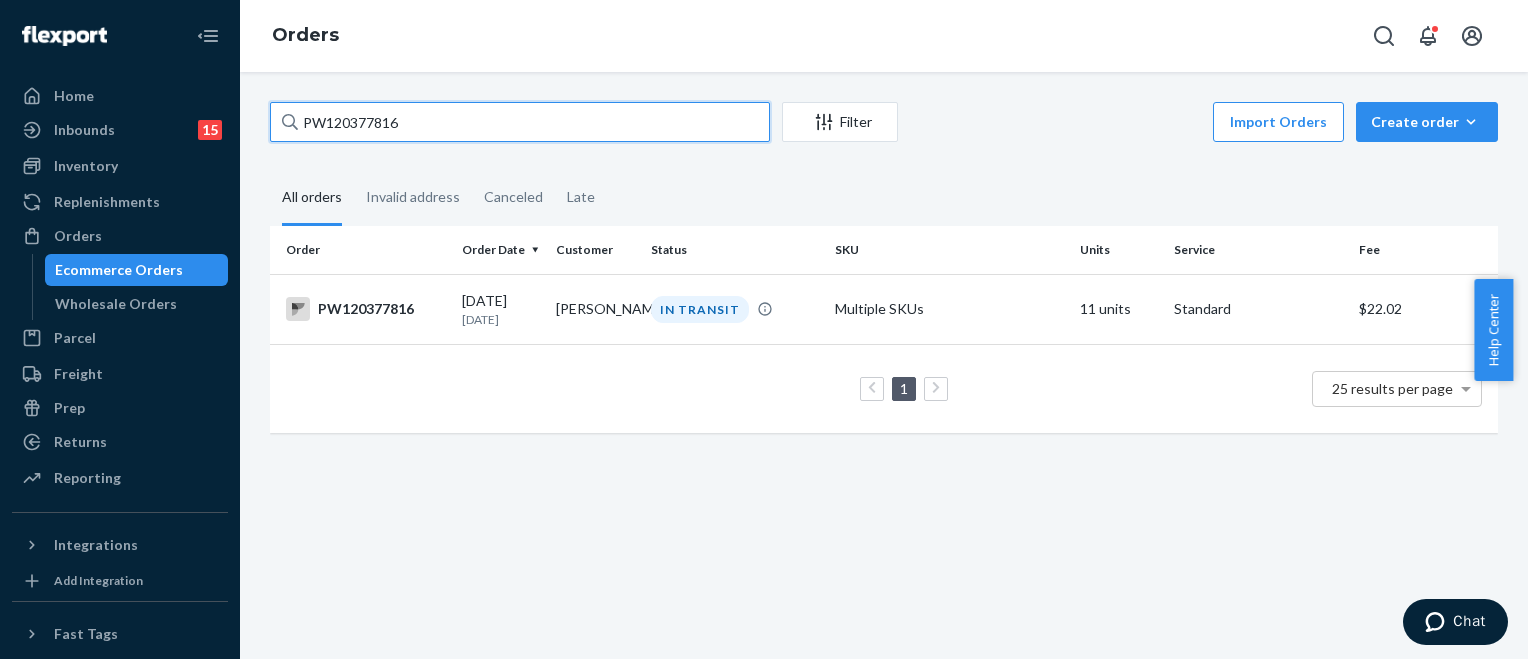 paste on "424137" 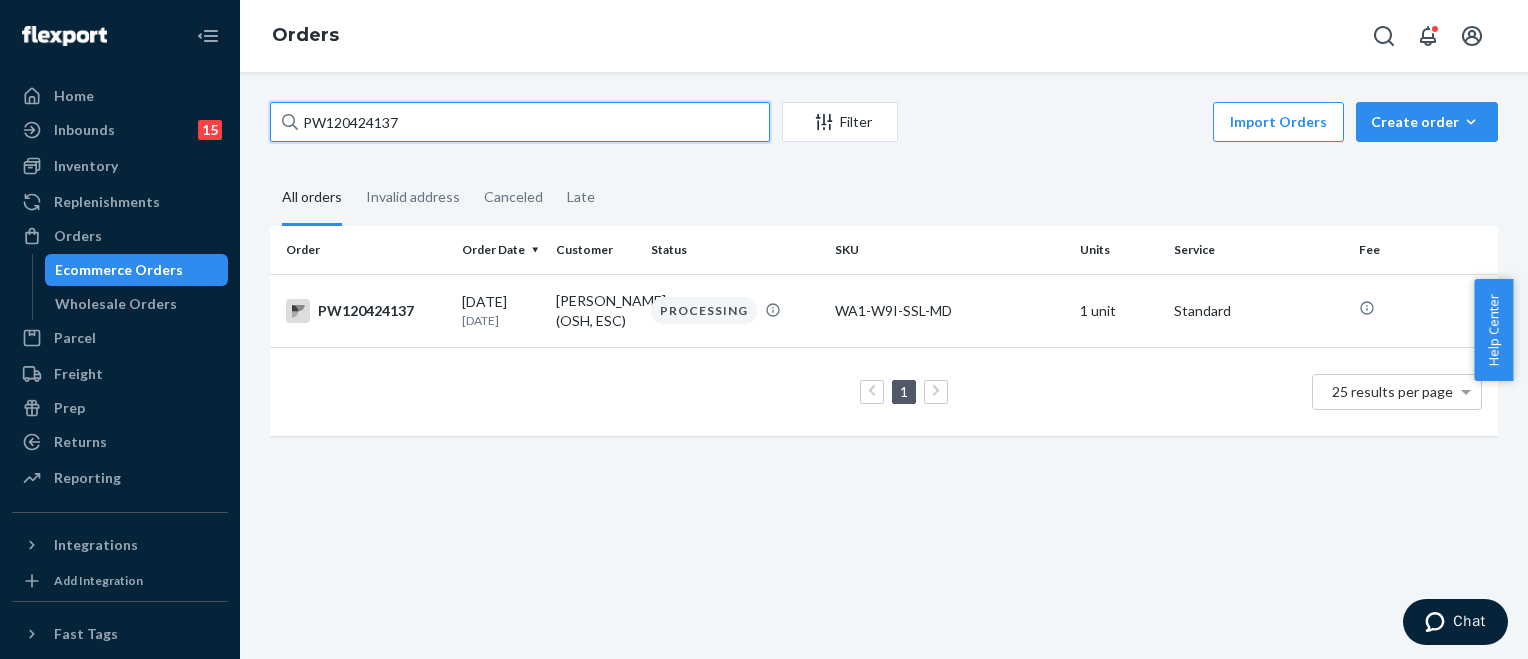 type on "PW120424137" 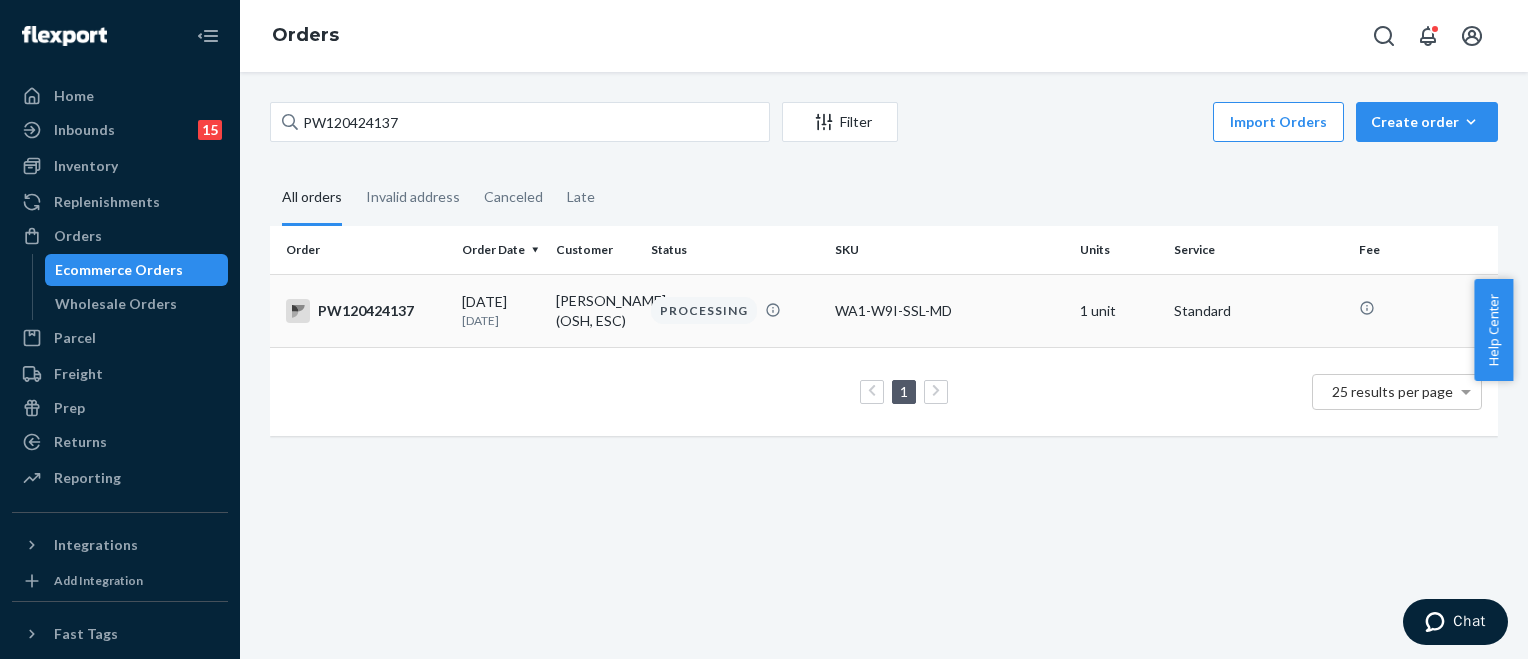 click on "[DATE] [DATE]" at bounding box center (501, 310) 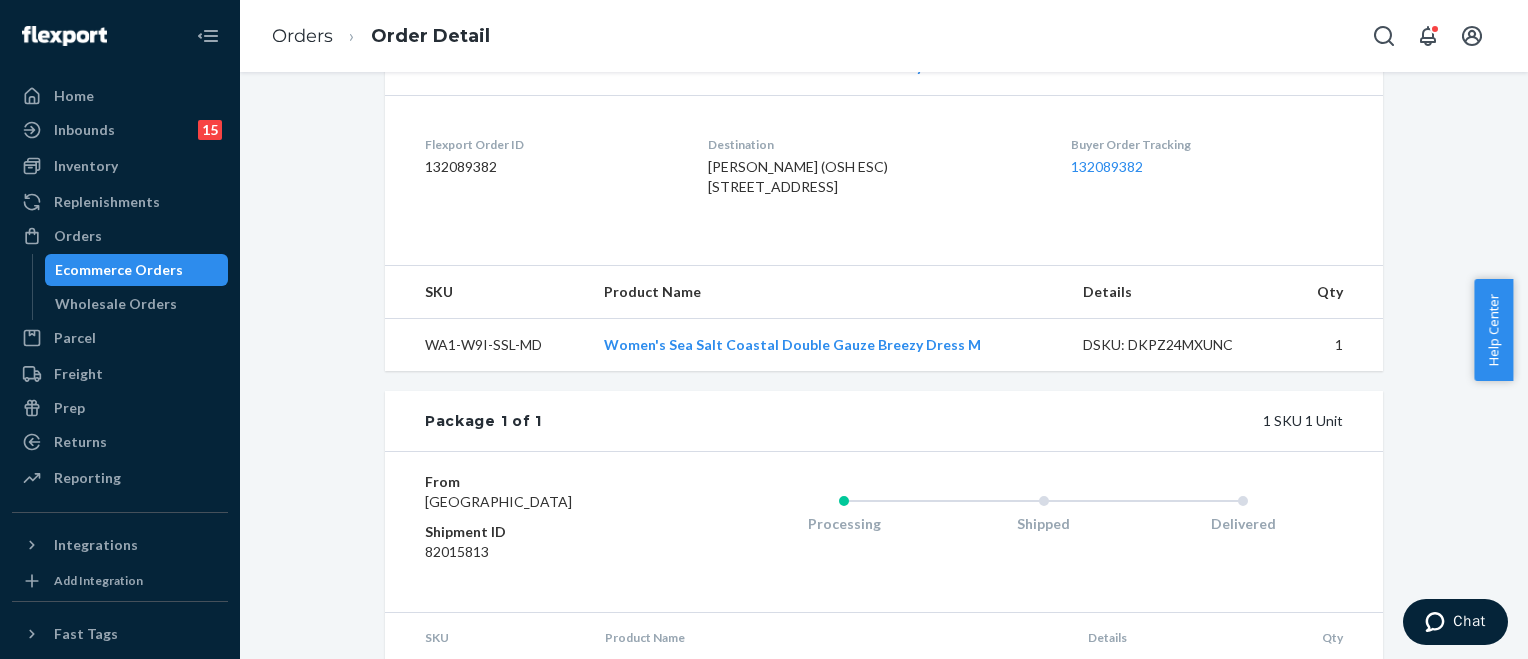 scroll, scrollTop: 302, scrollLeft: 0, axis: vertical 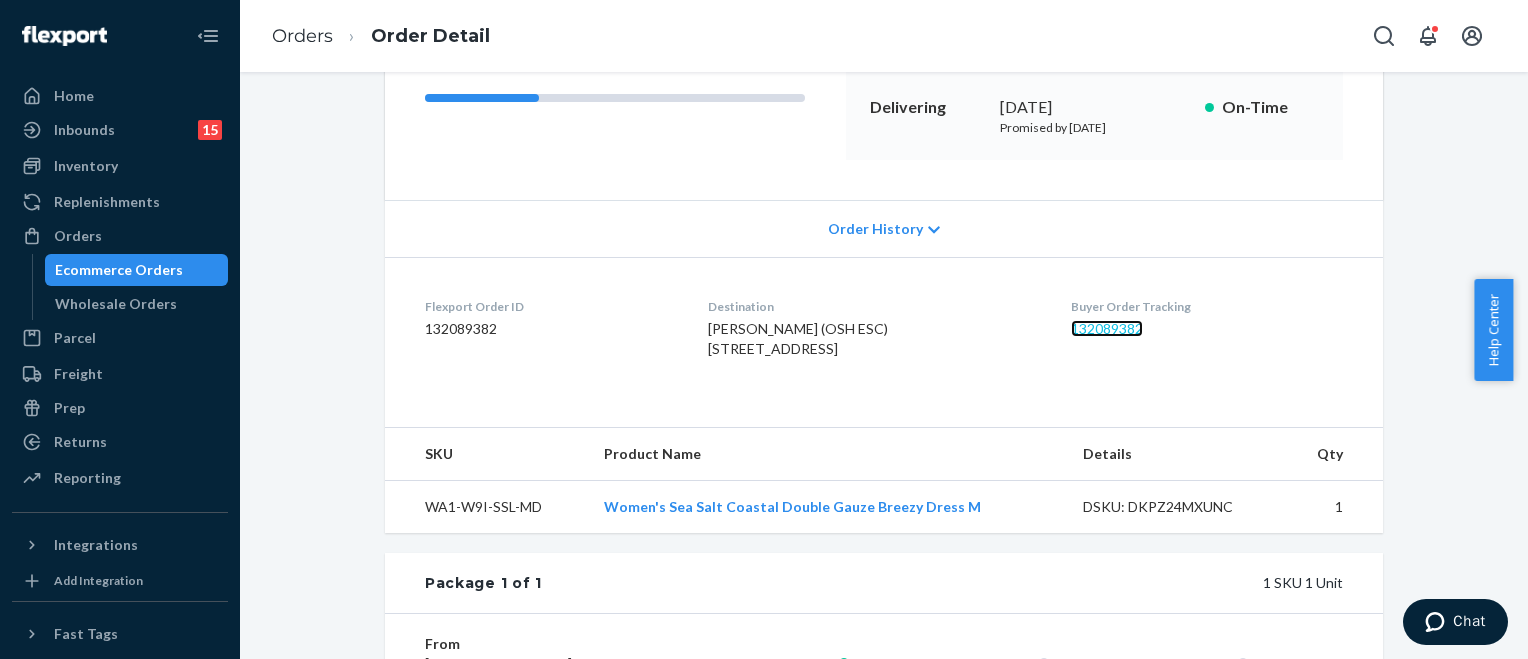 click on "132089382" at bounding box center (1107, 328) 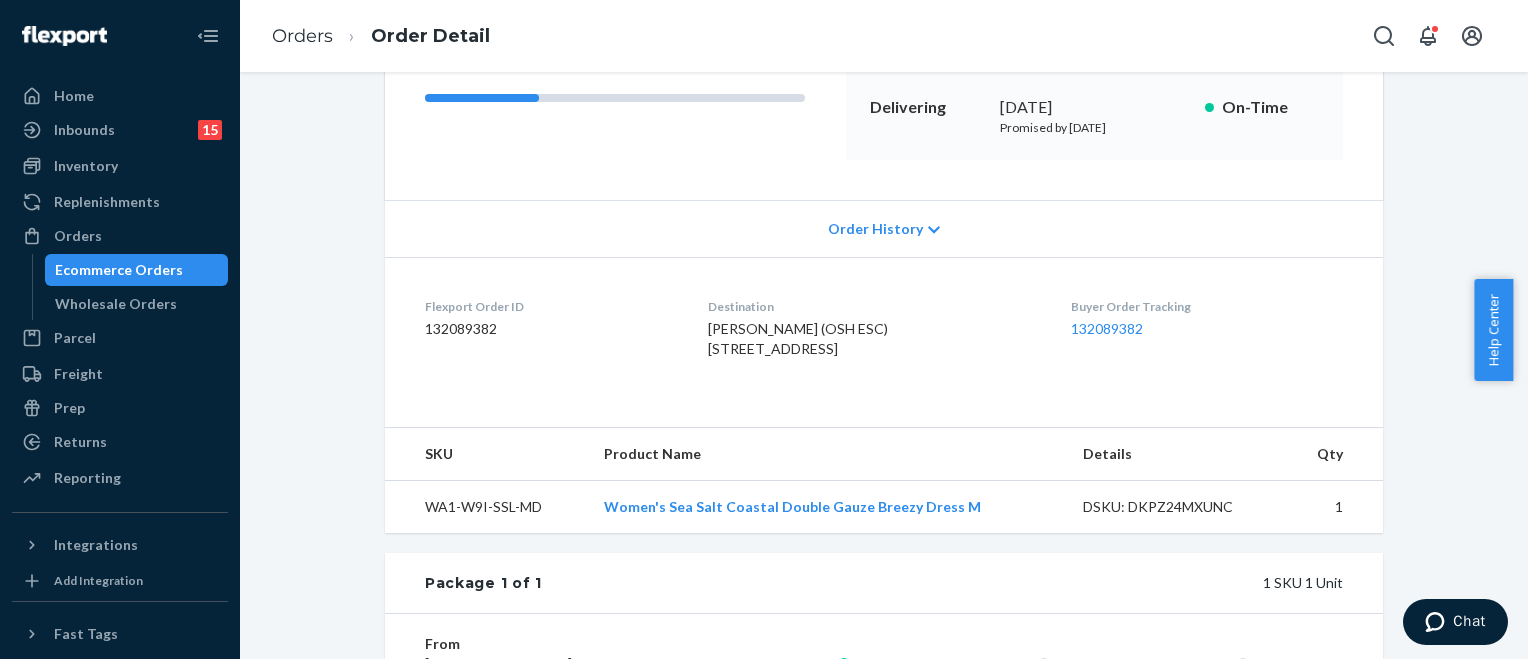 click on "Ecommerce Orders" at bounding box center (119, 270) 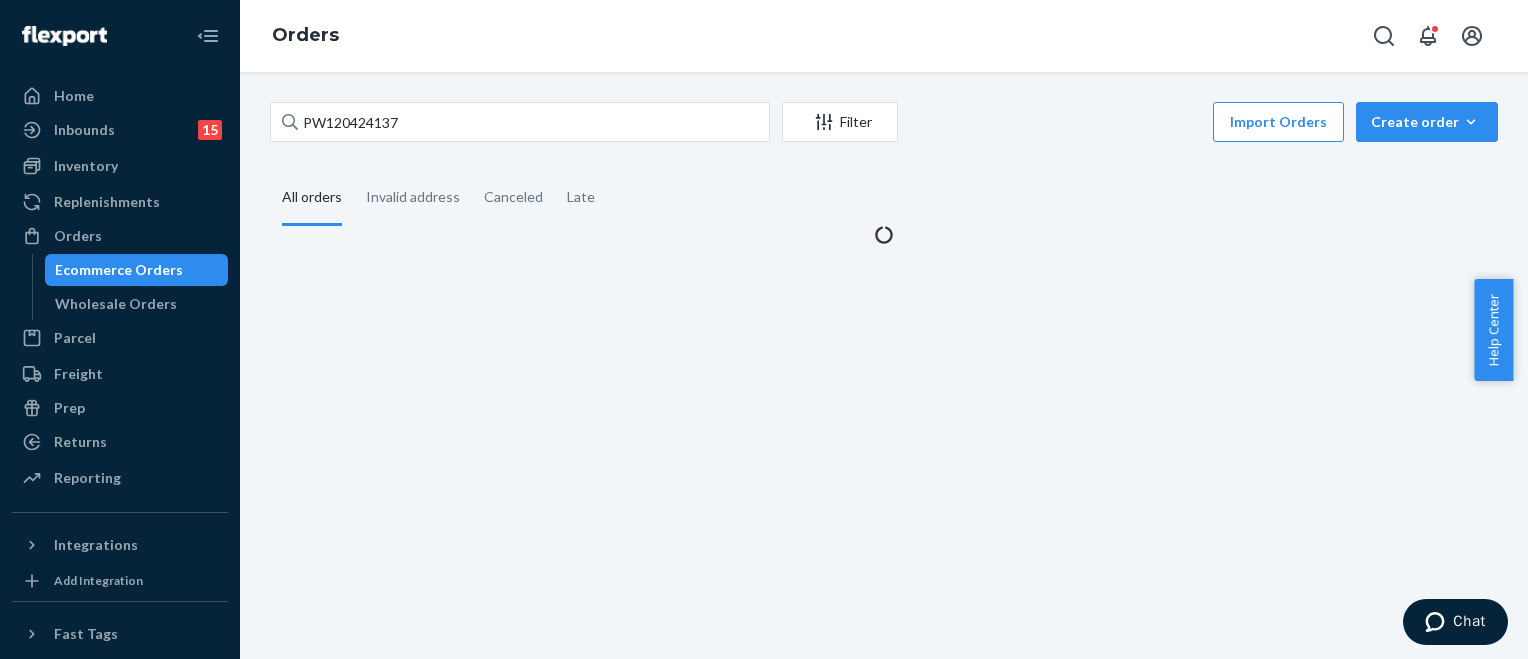 scroll, scrollTop: 0, scrollLeft: 0, axis: both 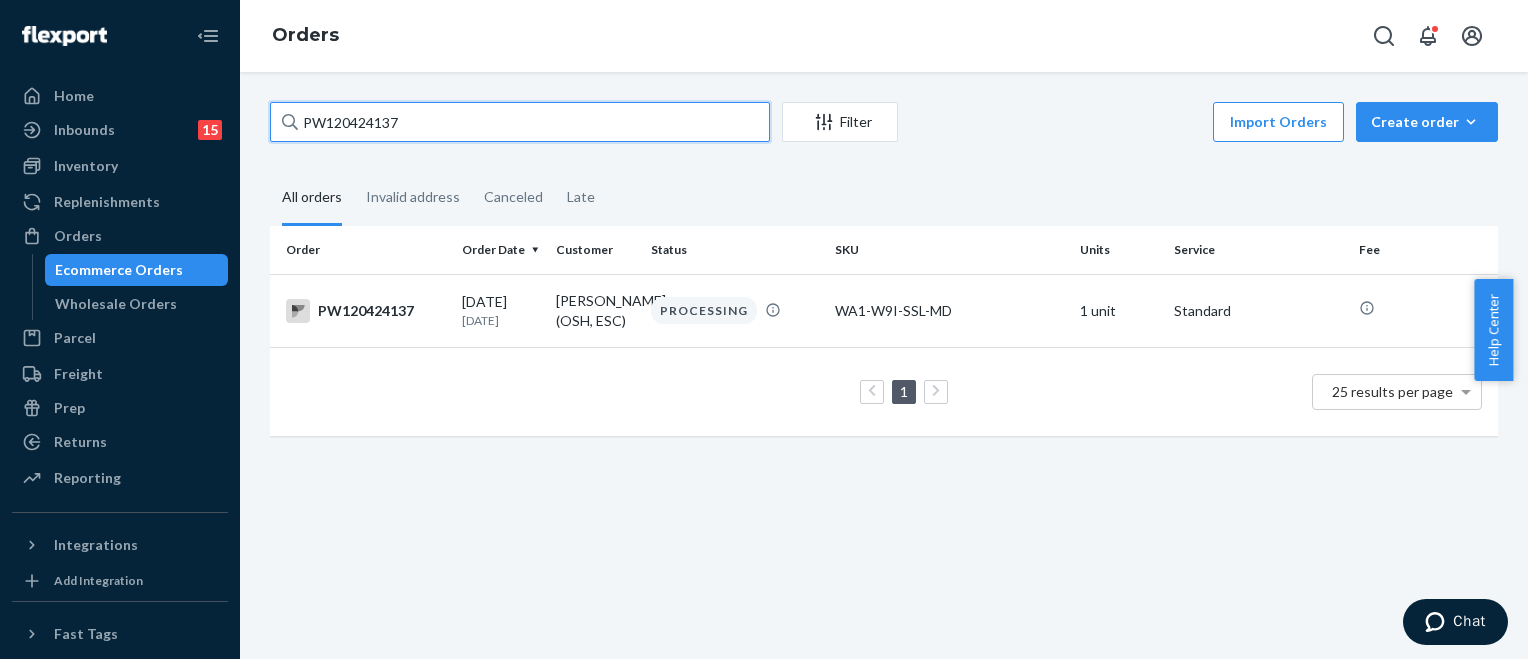 drag, startPoint x: 412, startPoint y: 122, endPoint x: 242, endPoint y: 119, distance: 170.02647 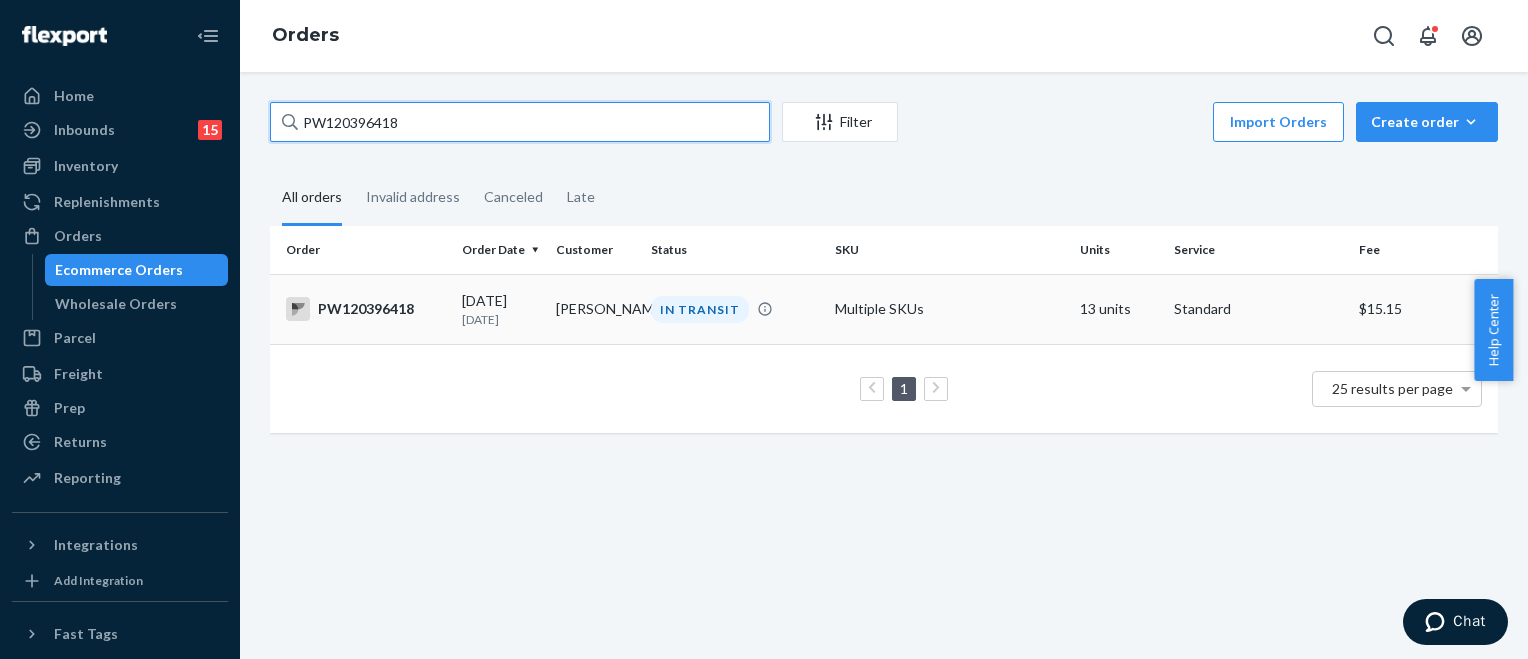 type on "PW120396418" 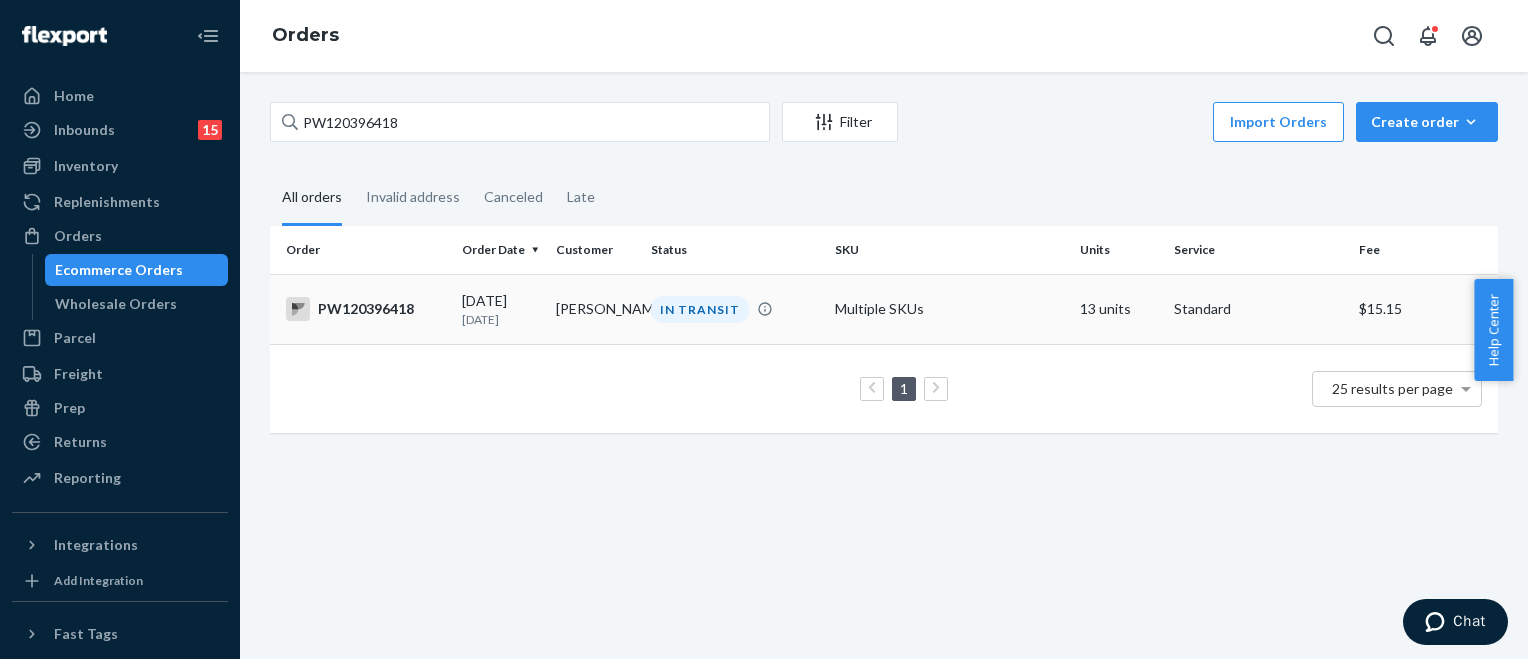 click on "[PERSON_NAME]" at bounding box center (595, 309) 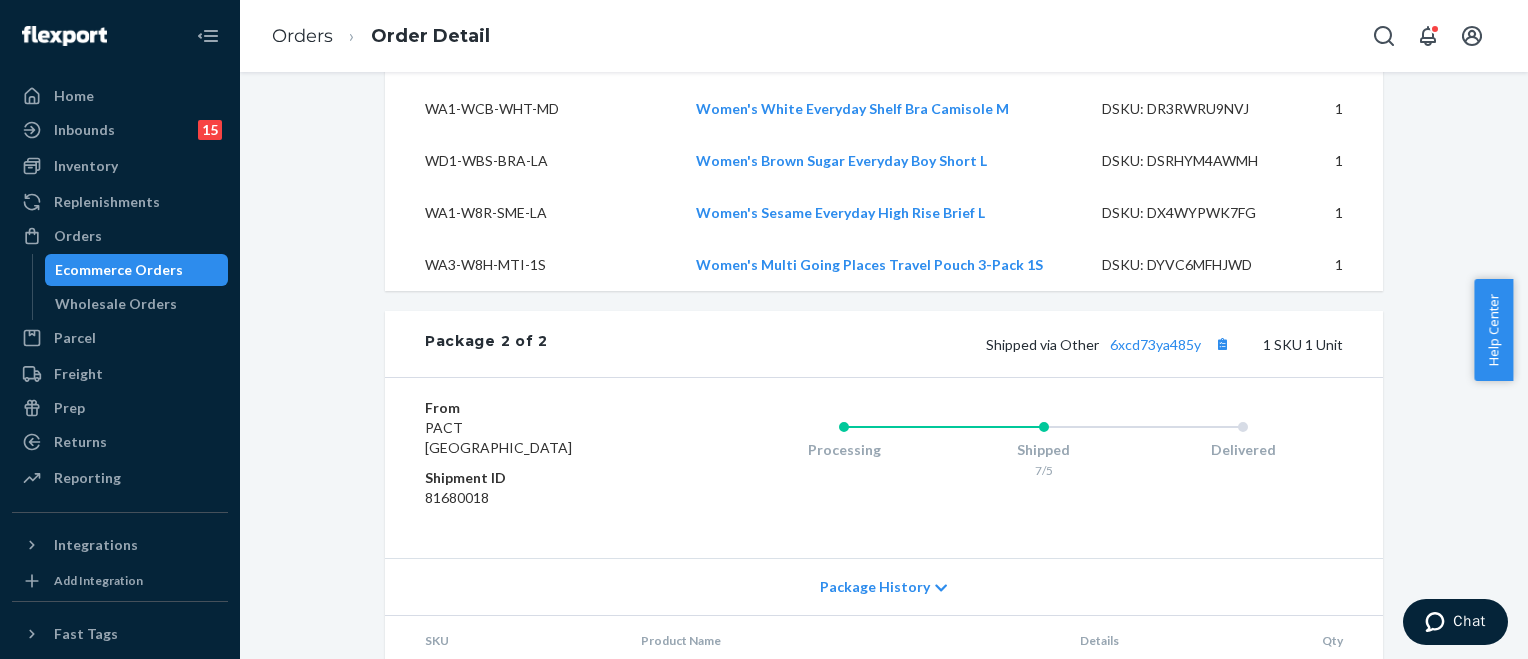 scroll, scrollTop: 2287, scrollLeft: 0, axis: vertical 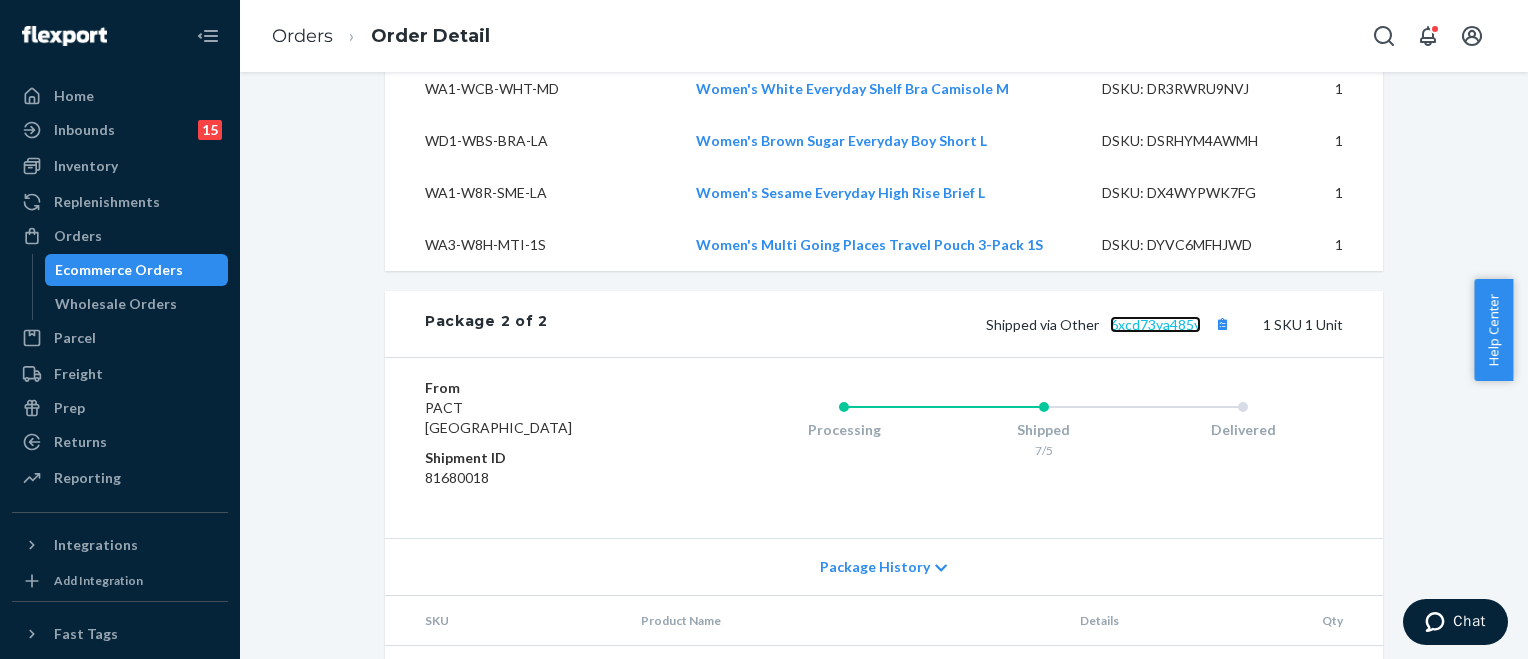 click on "6xcd73ya485y" at bounding box center [1155, 324] 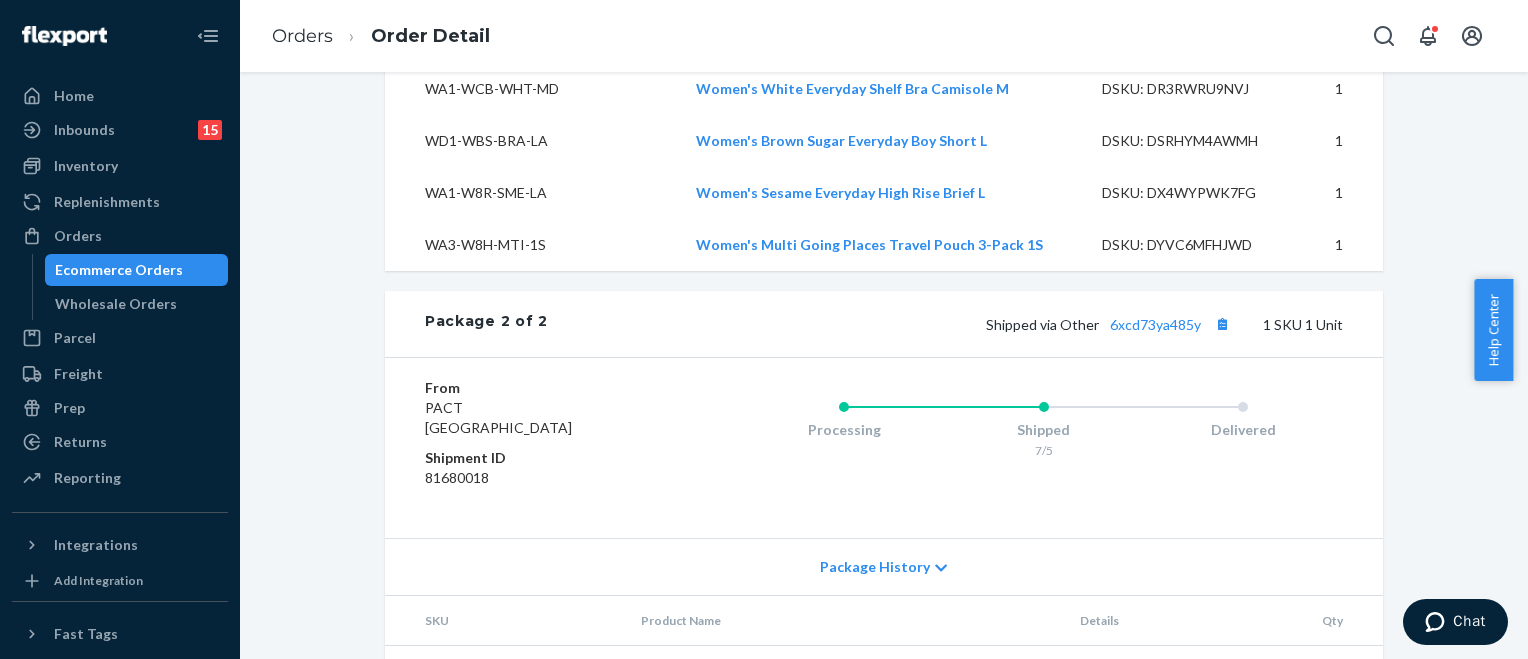 click on "Ecommerce Orders" at bounding box center (119, 270) 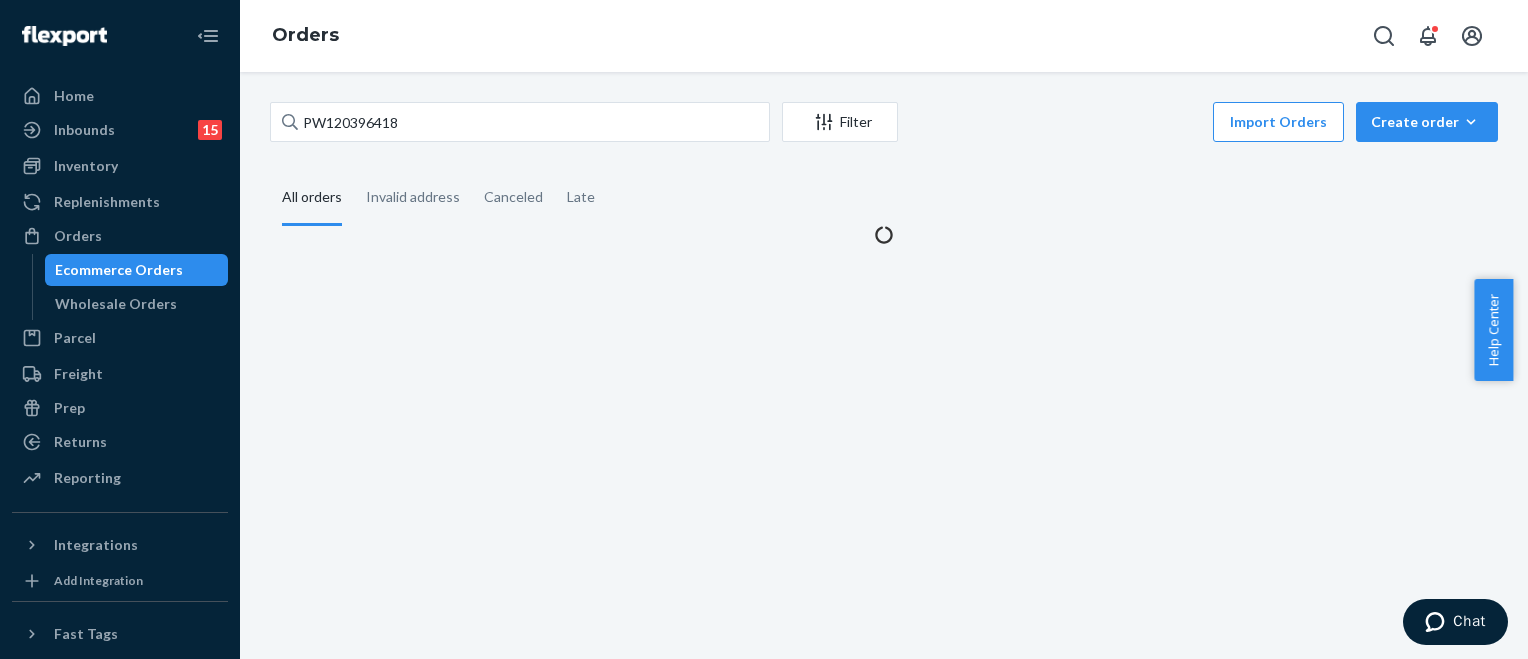 scroll, scrollTop: 0, scrollLeft: 0, axis: both 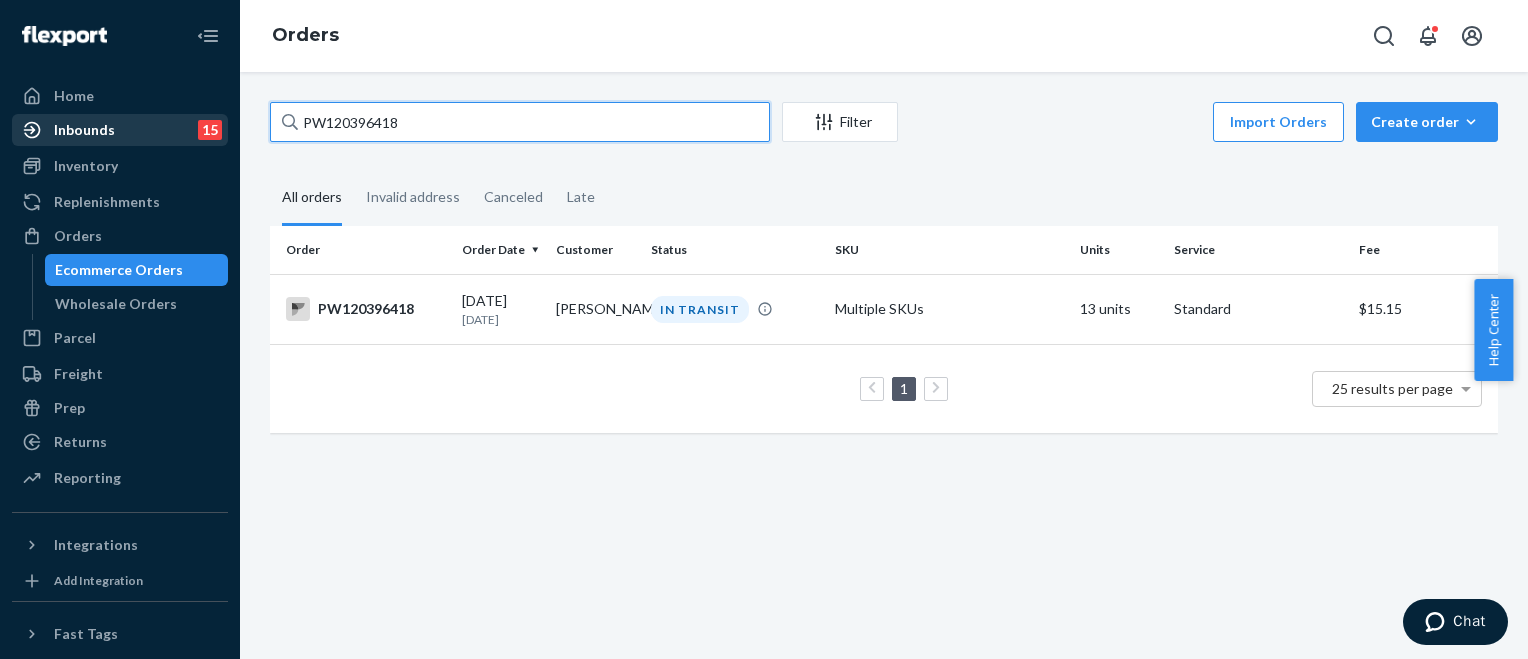 drag, startPoint x: 442, startPoint y: 126, endPoint x: 168, endPoint y: 123, distance: 274.01642 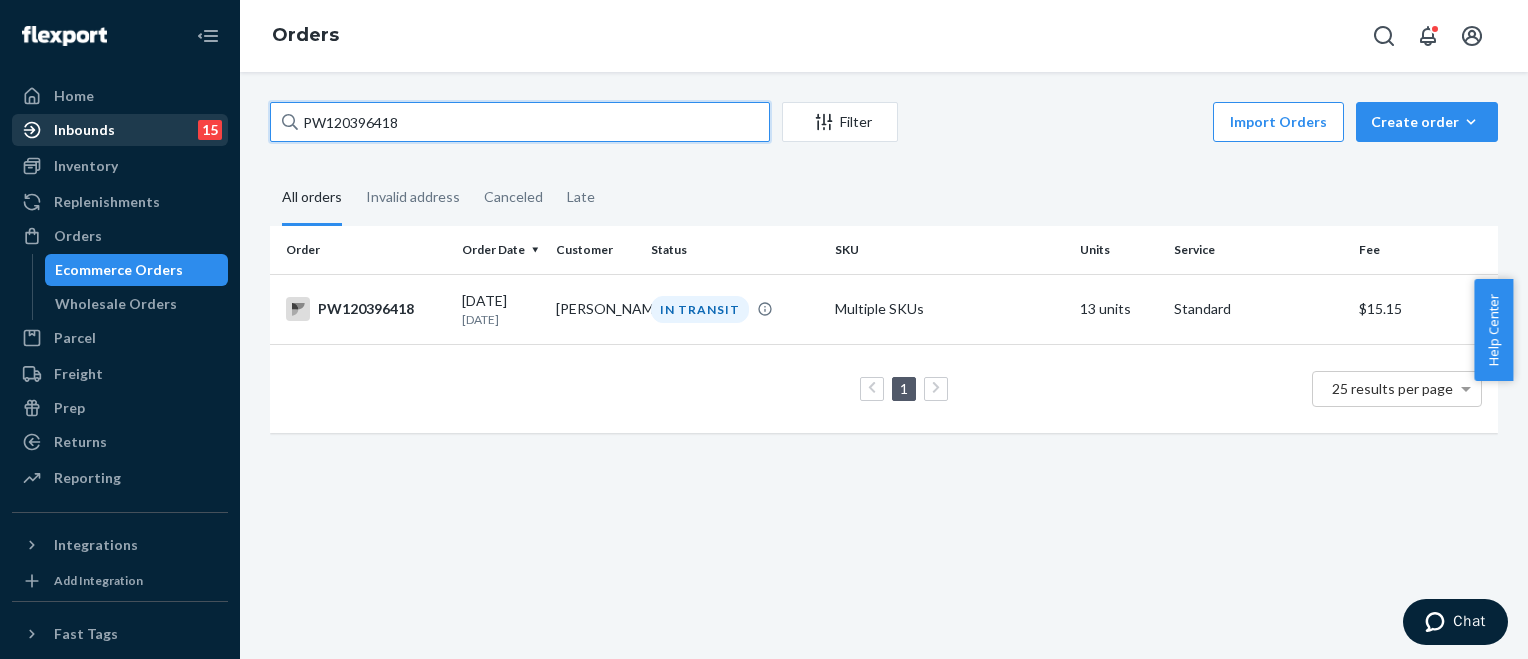 click on "Home Inbounds 15 Shipping Plans Problems 15 Inventory Products Branded Packaging Replenishments Orders Ecommerce Orders Wholesale Orders Parcel Parcel orders Integrations Freight Prep Returns All Returns Settings Packages Reporting Reports Analytics Integrations Add Integration Fast Tags Add Fast Tag Settings Talk to Support Help Center Give Feedback Orders PW120396418 Filter Import Orders Create order Ecommerce order Removal order All orders Invalid address Canceled Late Order Order Date Customer Status SKU Units Service Fee PW120396418 [DATE] [DATE] [PERSON_NAME] IN TRANSIT Multiple SKUs 13 units Standard $15.15 1 25 results per page" at bounding box center (764, 329) 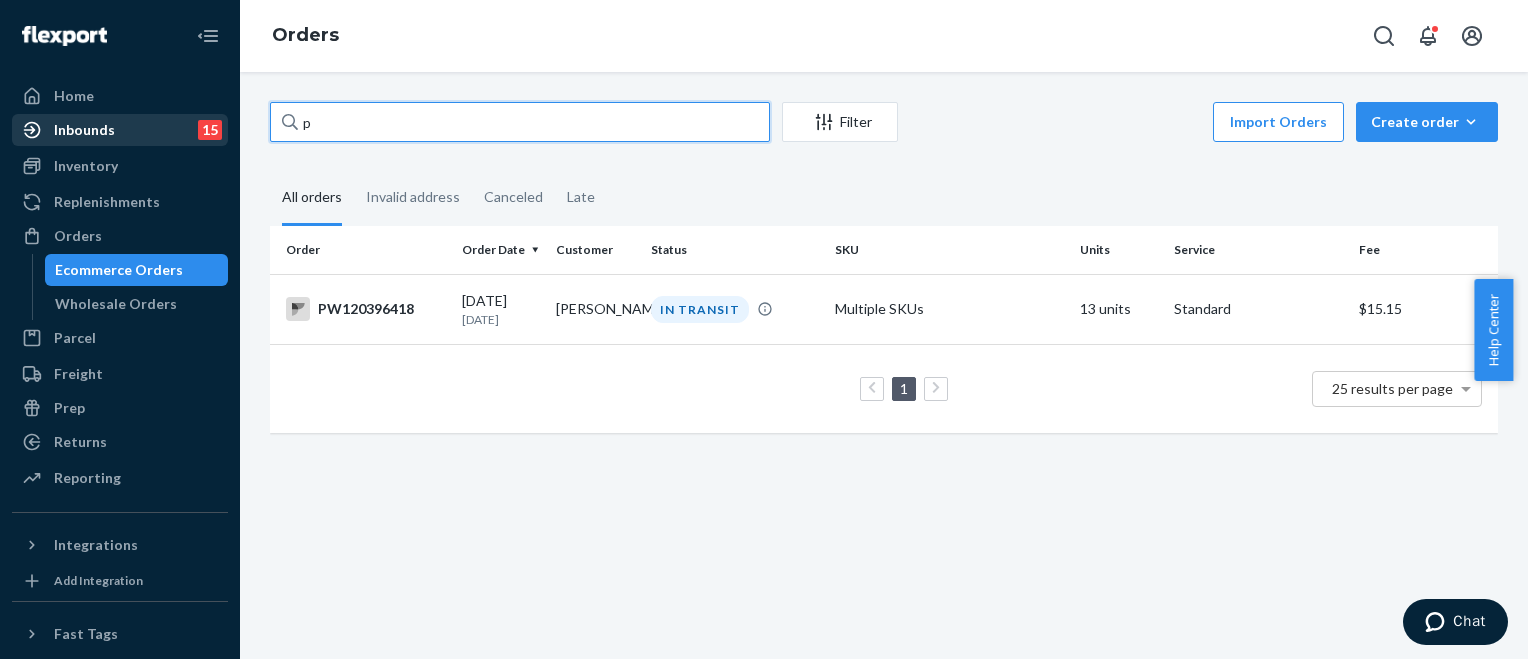 paste on "W120329318" 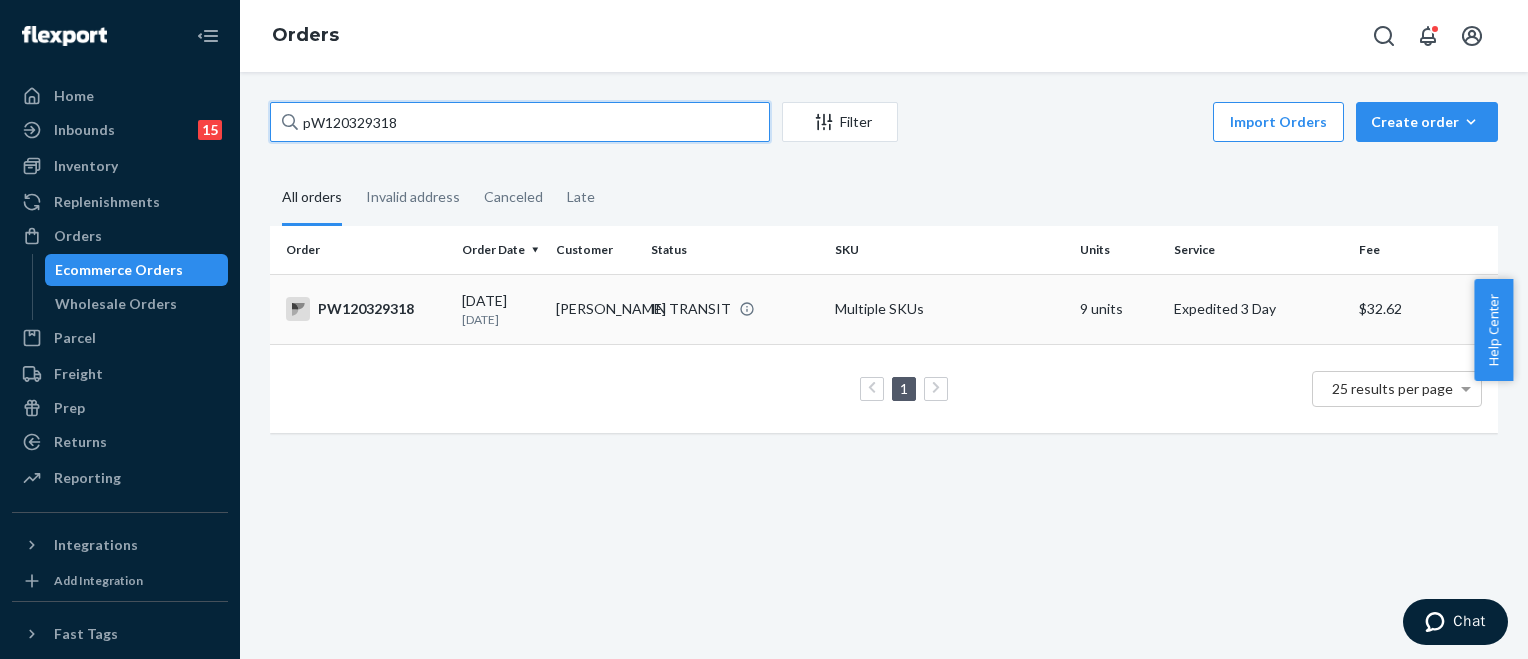 type on "pW120329318" 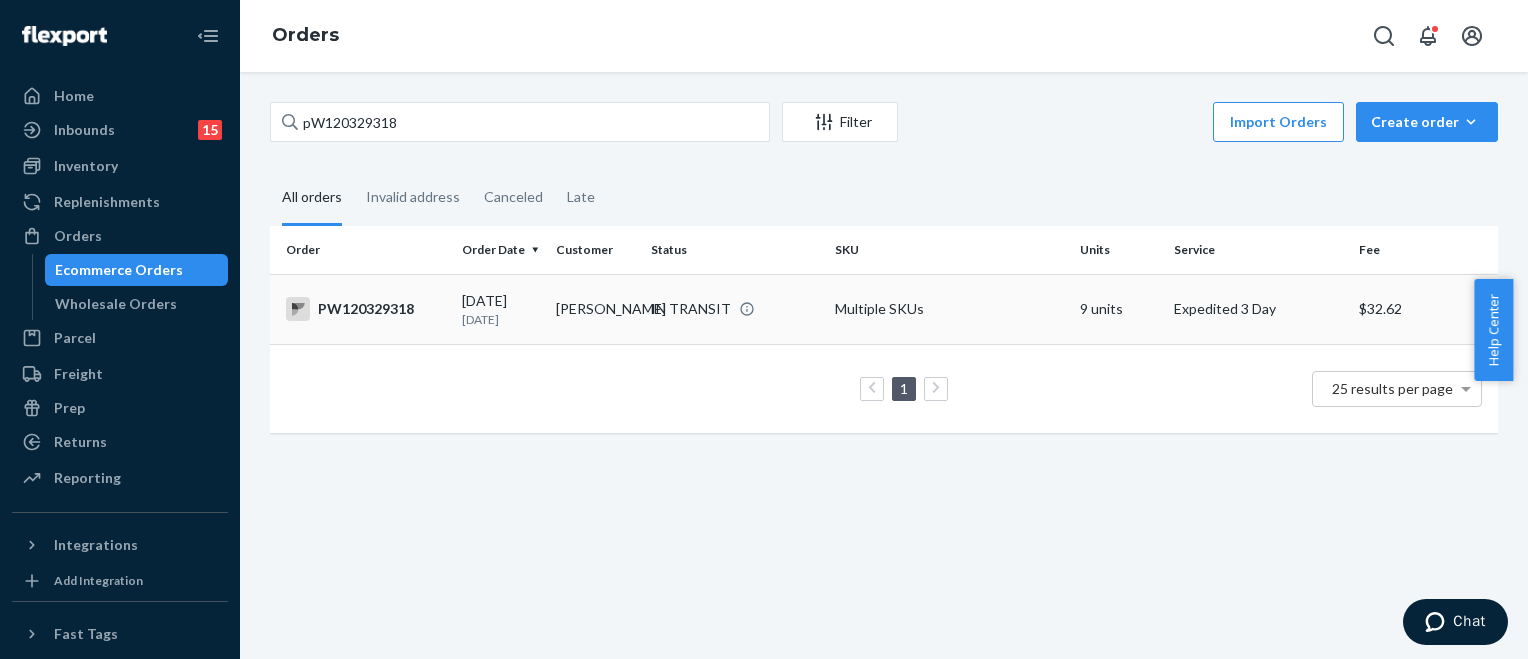 click on "[PERSON_NAME]" at bounding box center (595, 309) 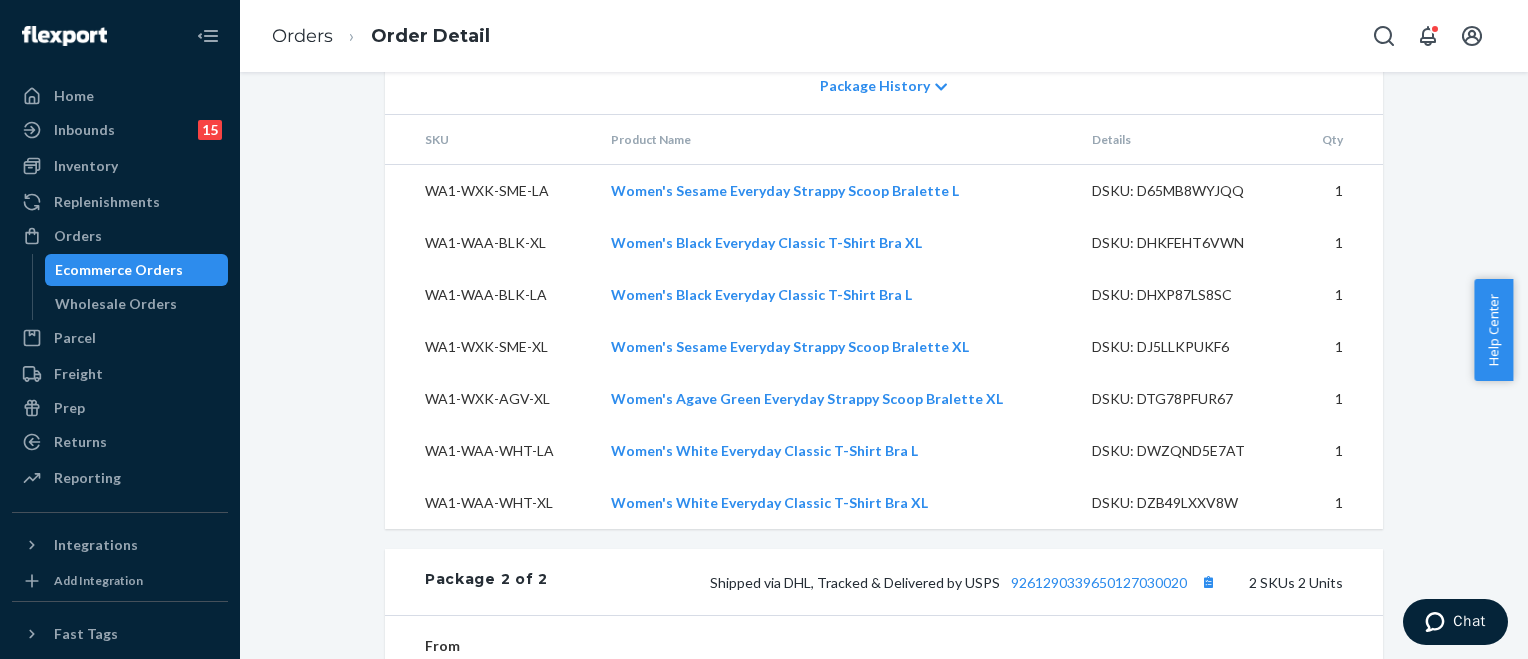 scroll, scrollTop: 1219, scrollLeft: 0, axis: vertical 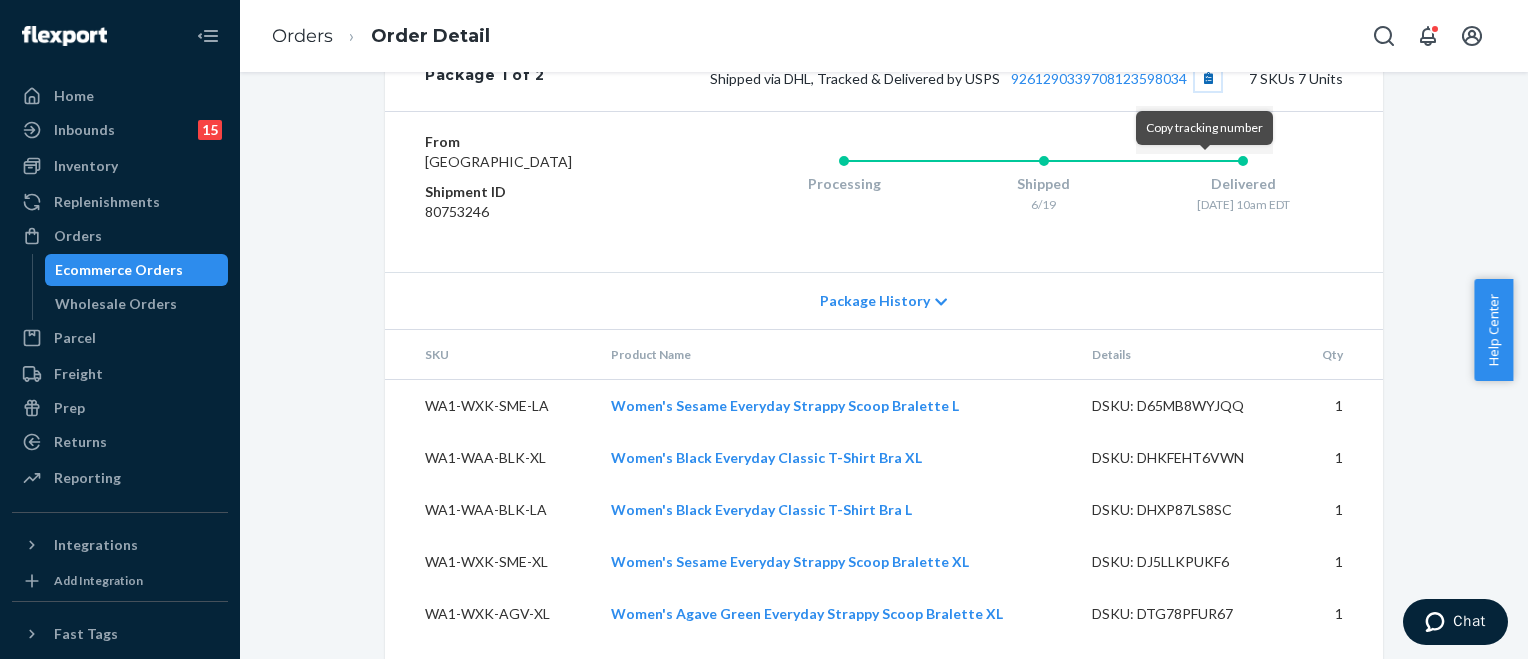 click at bounding box center (1208, 78) 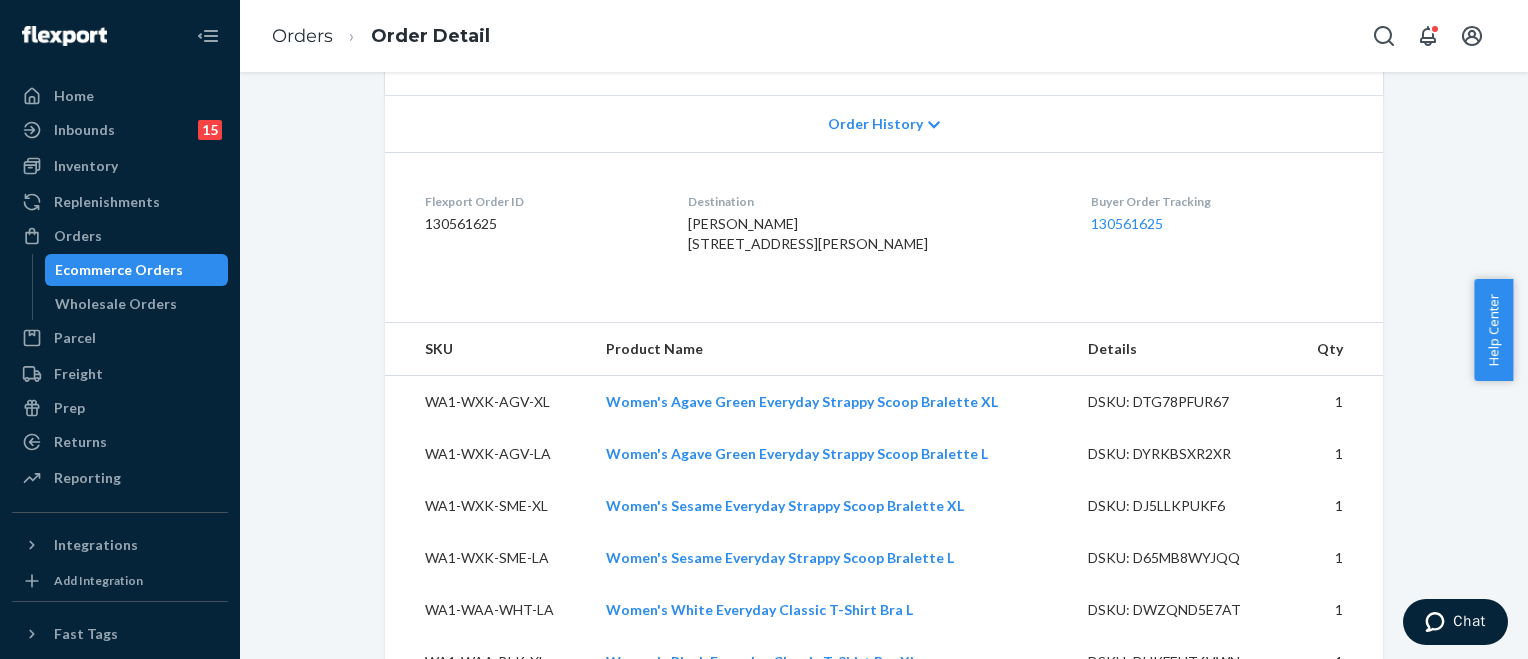scroll, scrollTop: 0, scrollLeft: 0, axis: both 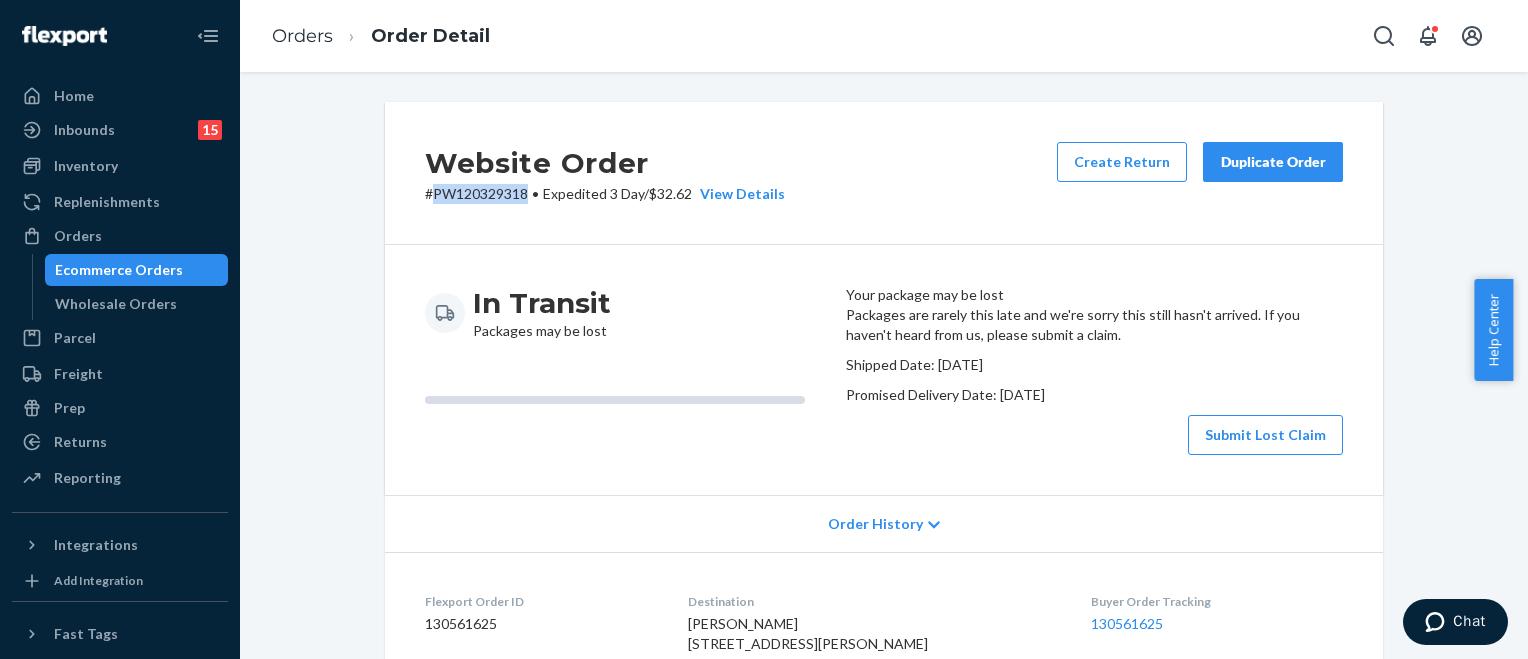 drag, startPoint x: 427, startPoint y: 192, endPoint x: 521, endPoint y: 201, distance: 94.42987 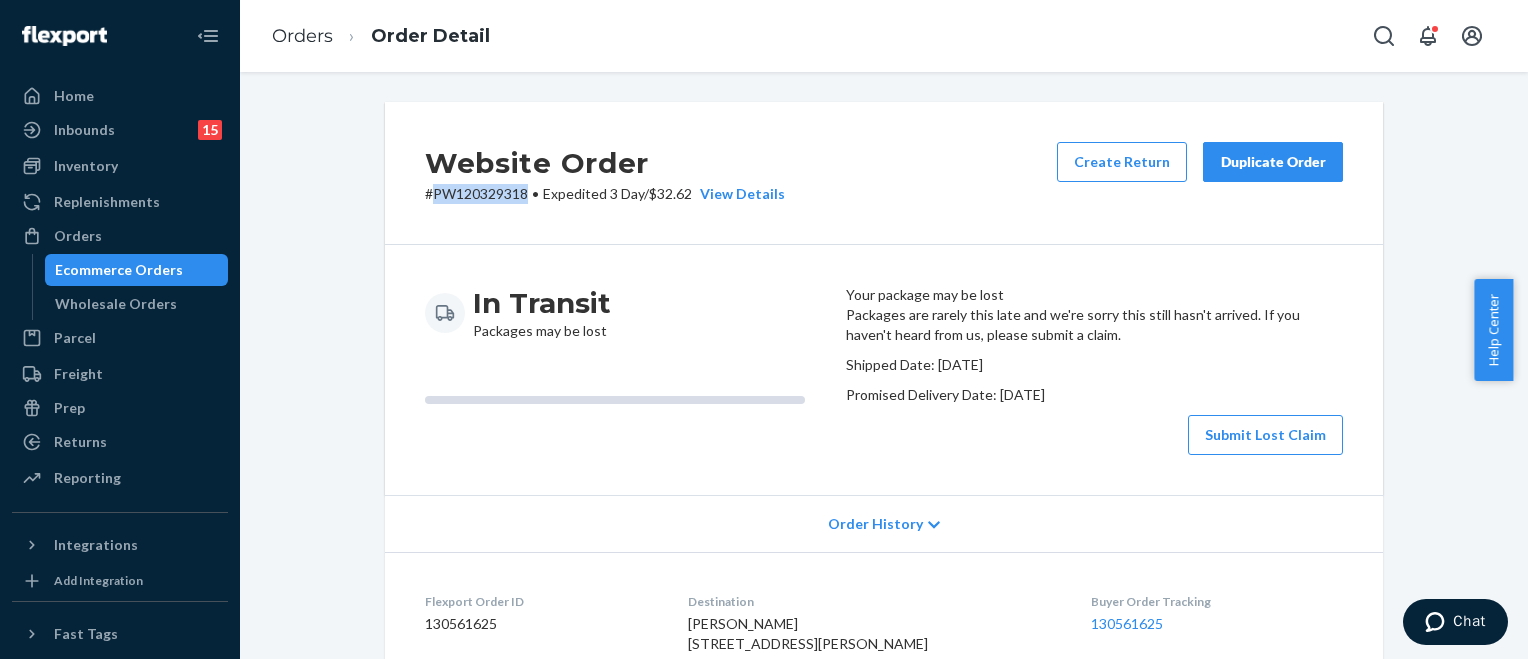 click on "# PW120329318 • Expedited 3 Day  /  $32.62 View Details" at bounding box center (605, 194) 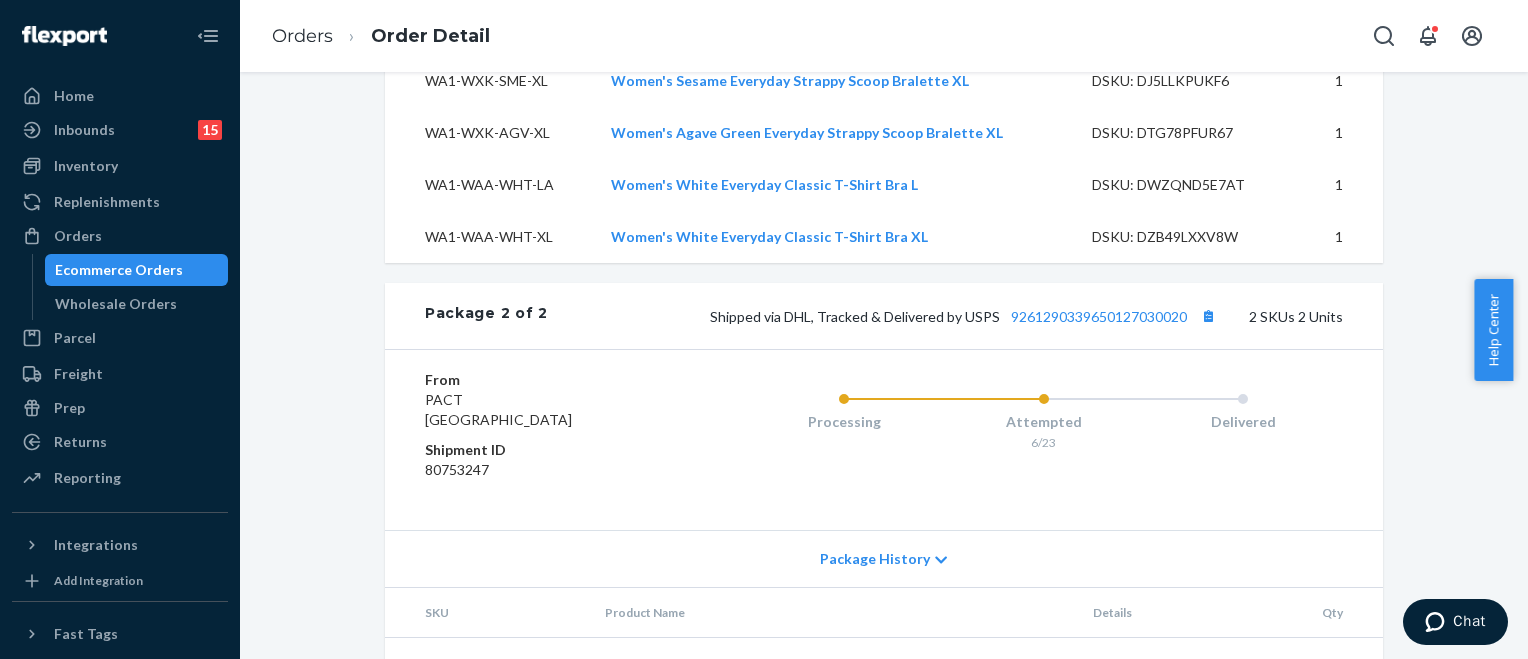 scroll, scrollTop: 1919, scrollLeft: 0, axis: vertical 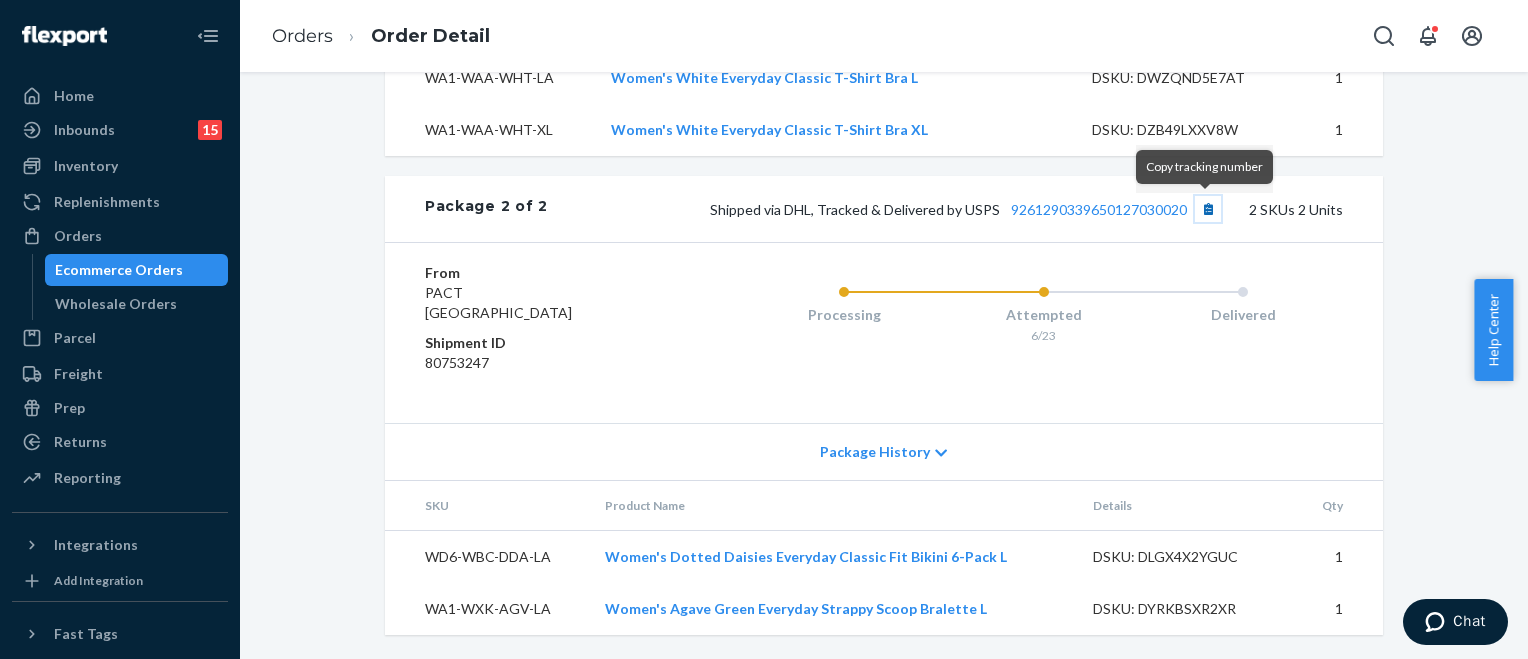 click at bounding box center [1208, 209] 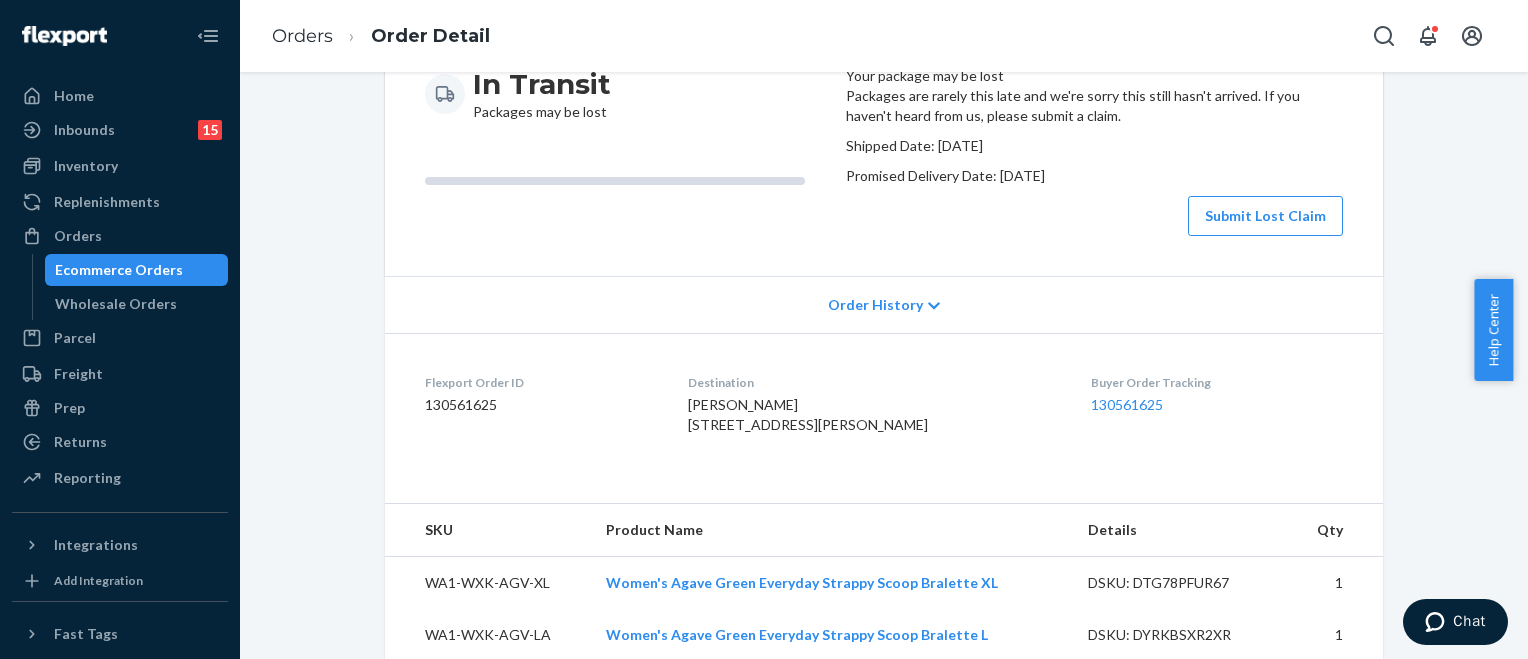 scroll, scrollTop: 0, scrollLeft: 0, axis: both 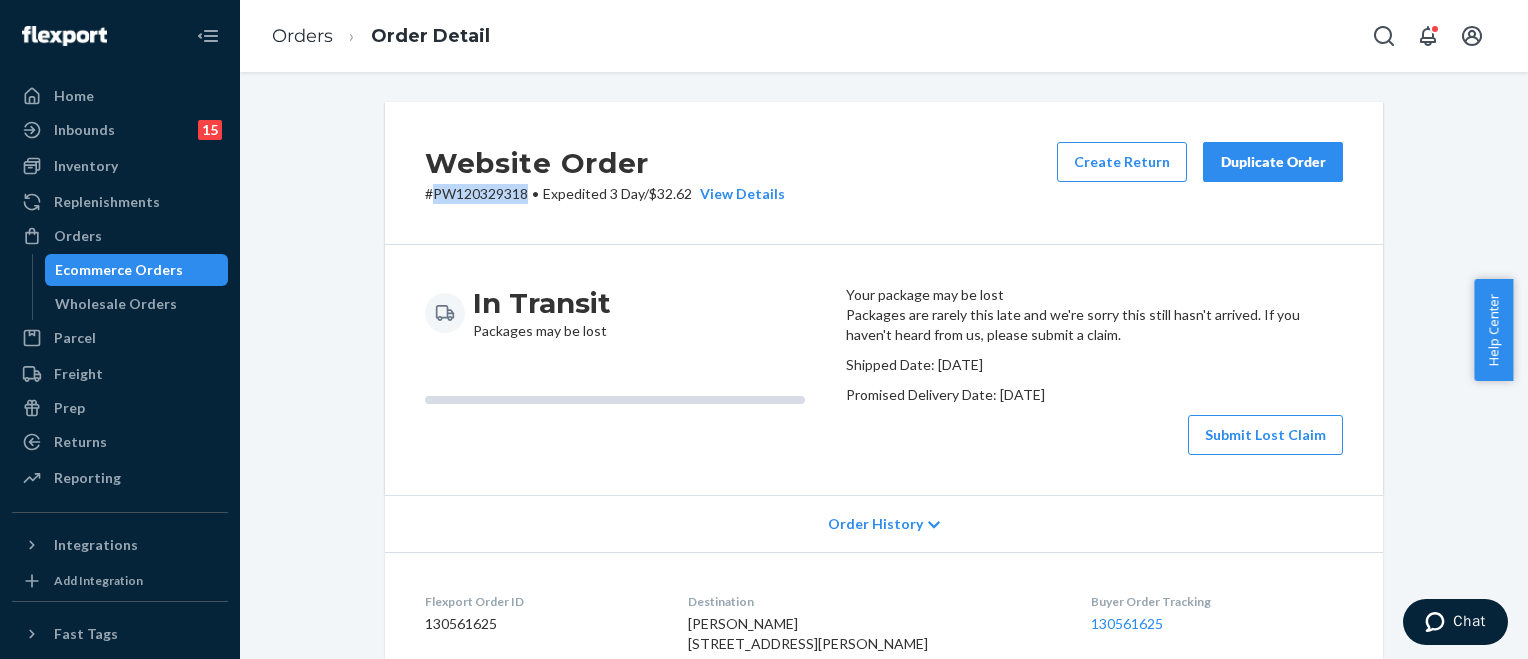 copy on "PW120329318" 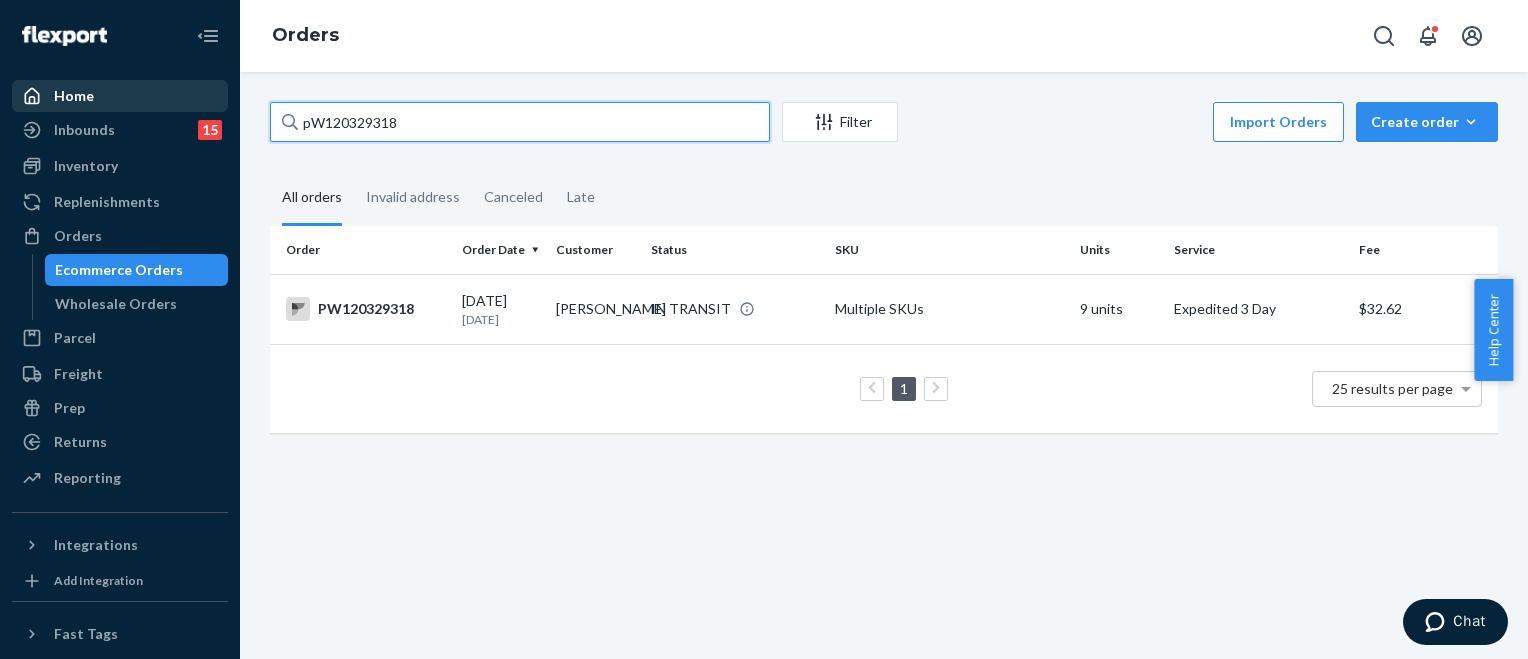 drag, startPoint x: 434, startPoint y: 124, endPoint x: 124, endPoint y: 91, distance: 311.7515 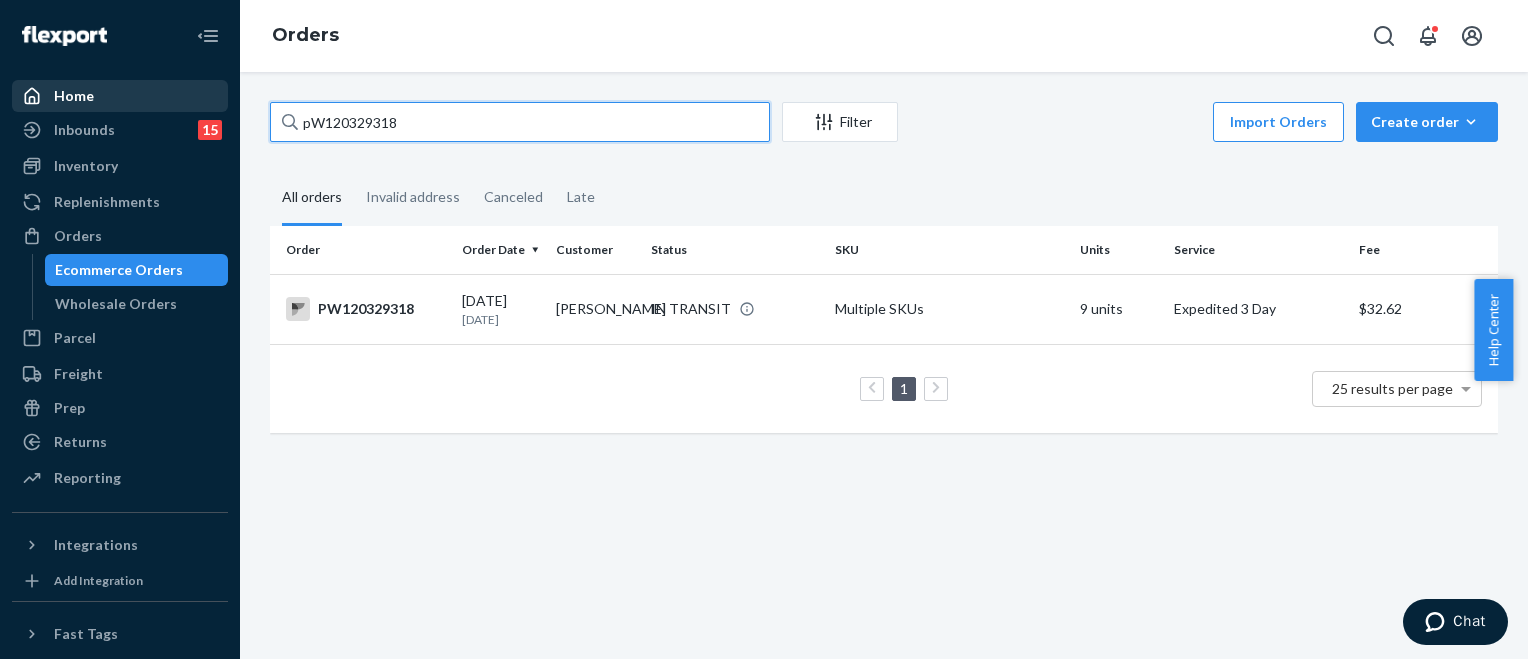 click on "Home Inbounds 15 Shipping Plans Problems 15 Inventory Products Branded Packaging Replenishments Orders Ecommerce Orders Wholesale Orders Parcel Parcel orders Integrations Freight Prep Returns All Returns Settings Packages Reporting Reports Analytics Integrations Add Integration Fast Tags Add Fast Tag Settings Talk to Support Help Center Give Feedback Orders pW120329318 Filter Import Orders Create order Ecommerce order Removal order All orders Invalid address Canceled Late Order Order Date Customer Status SKU Units Service Fee PW120329318 [DATE] [DATE] [PERSON_NAME] IN TRANSIT Multiple SKUs 9 units Expedited 3 Day $32.62 1 25 results per page" at bounding box center [764, 329] 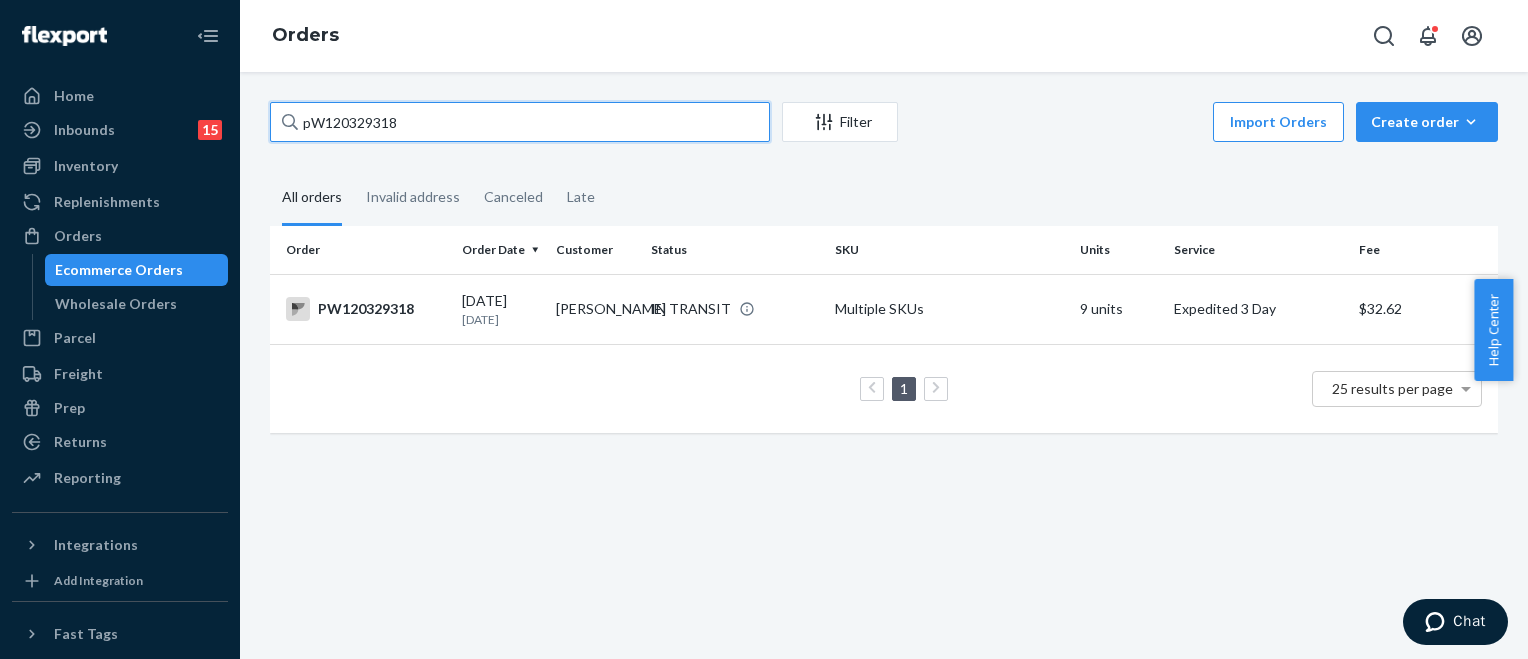 paste on "PW120387581" 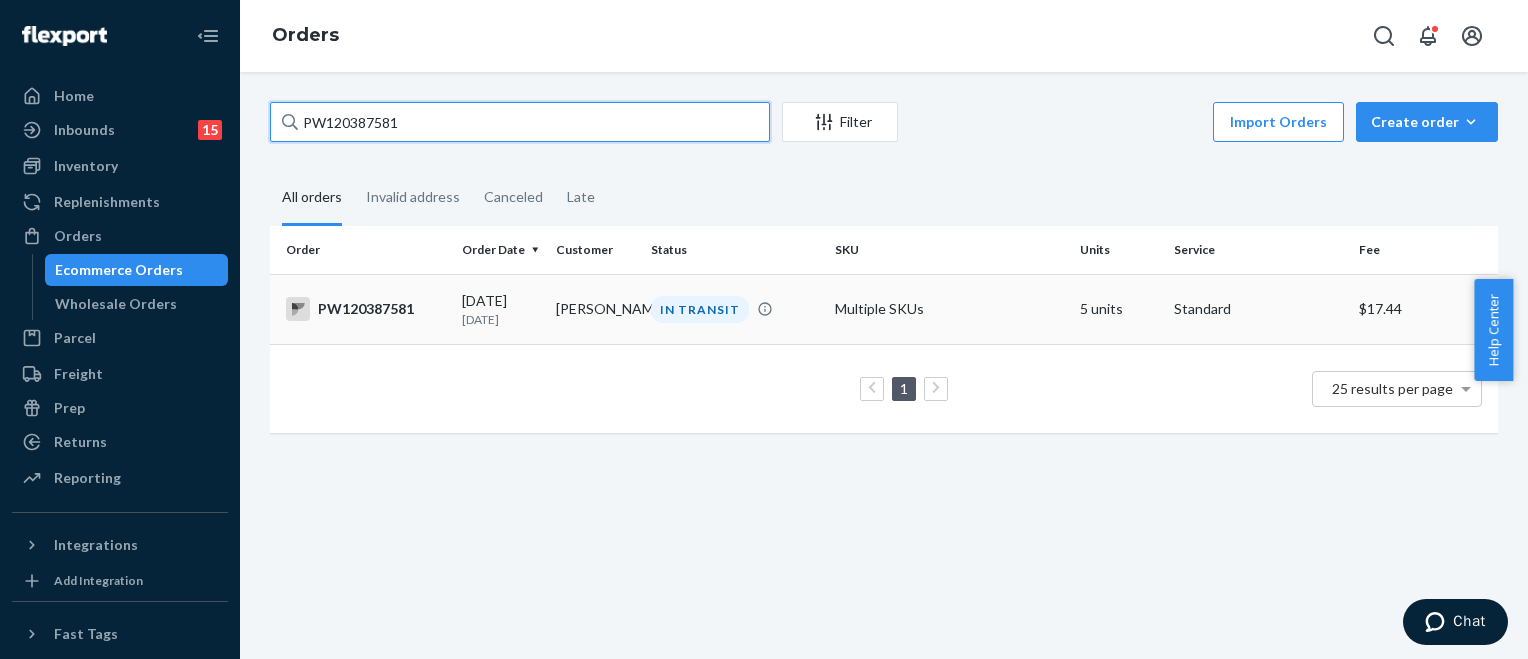 type on "PW120387581" 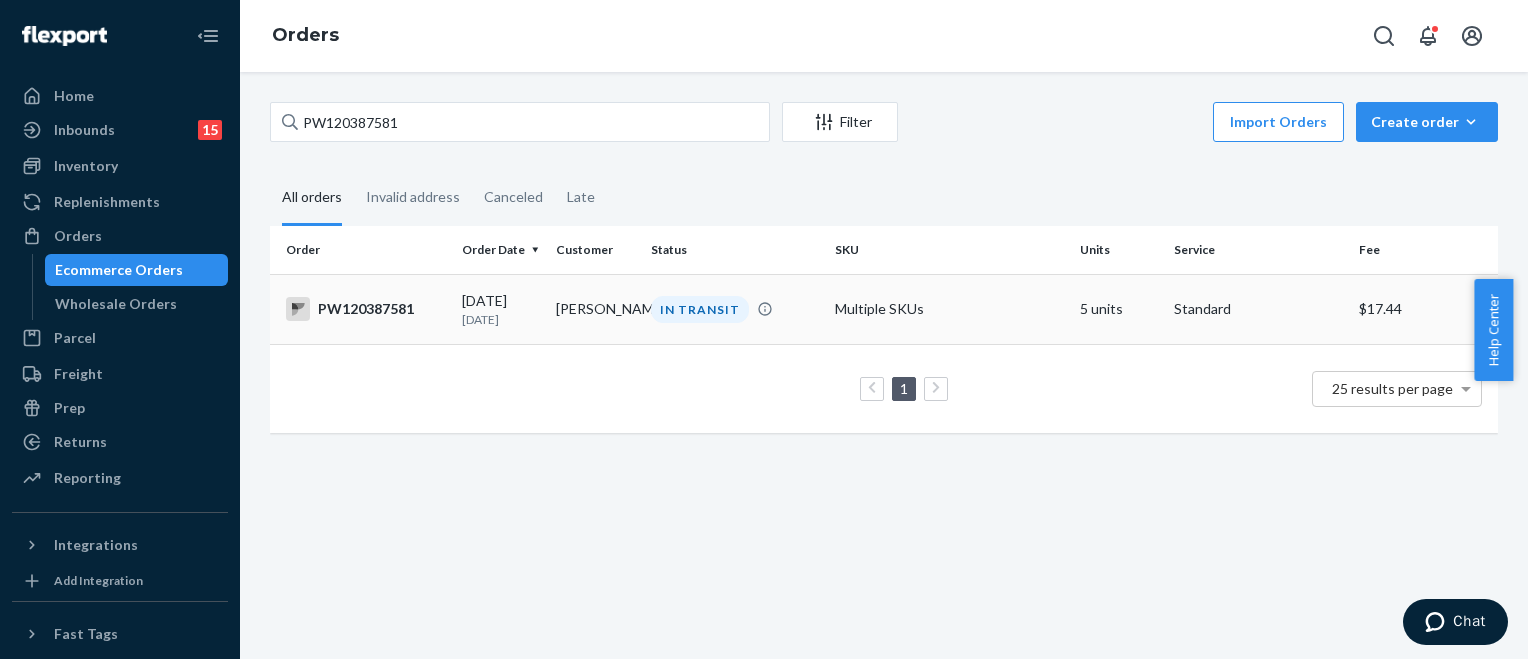 click on "[PERSON_NAME]" at bounding box center (595, 309) 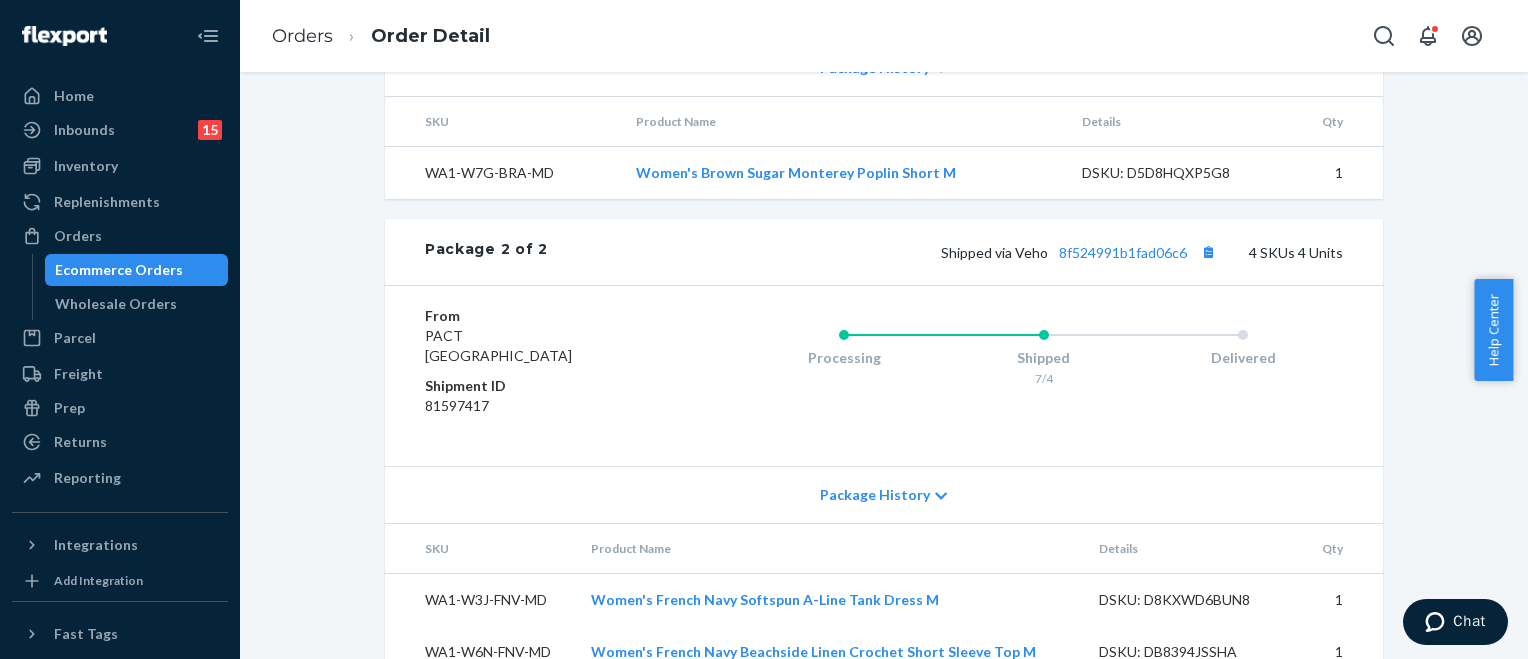 scroll, scrollTop: 1255, scrollLeft: 0, axis: vertical 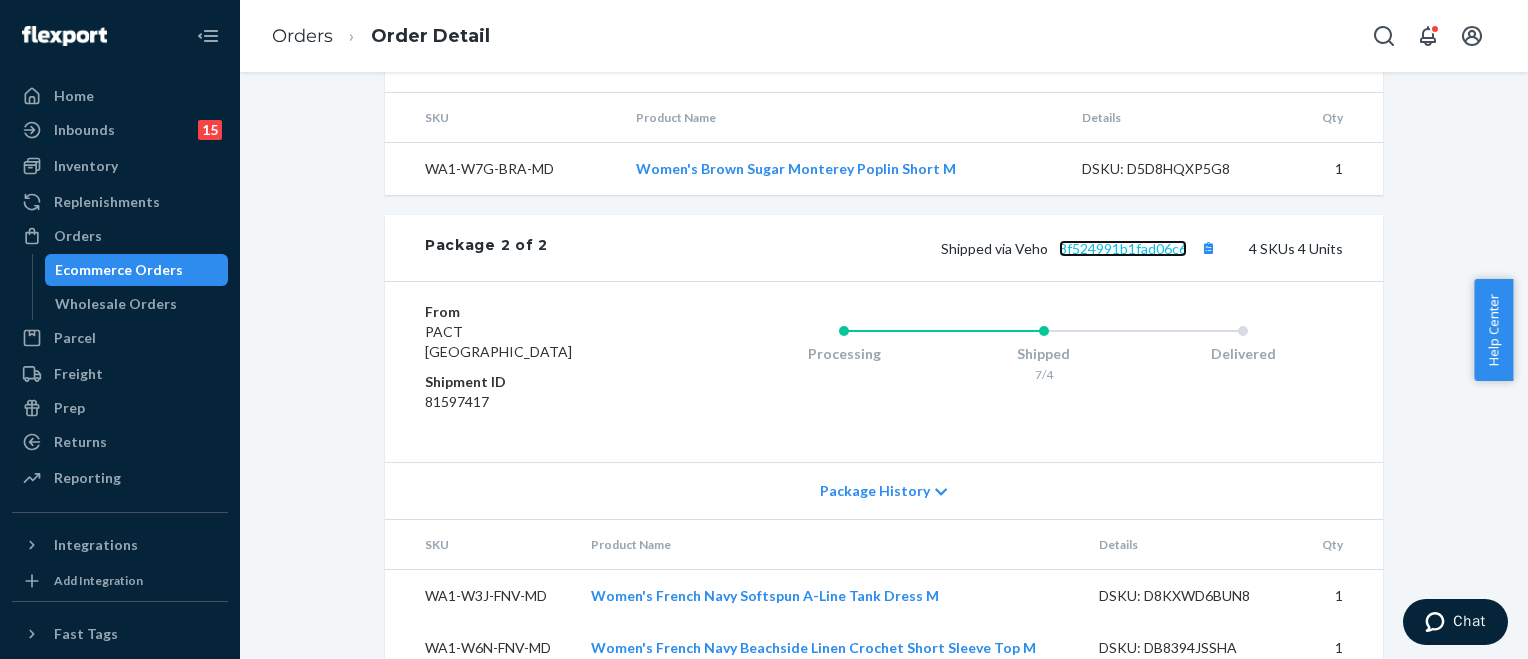 click on "8f524991b1fad06c6" at bounding box center [1123, 248] 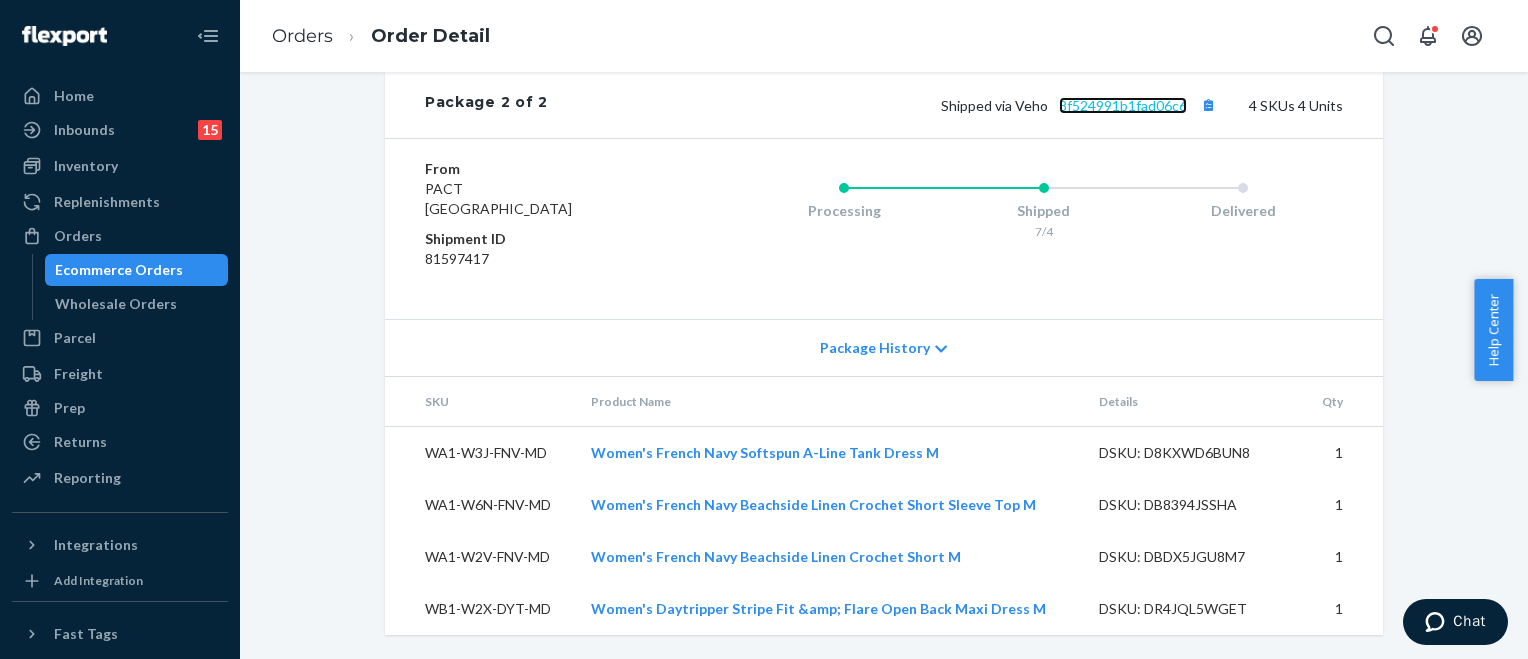 scroll, scrollTop: 1455, scrollLeft: 0, axis: vertical 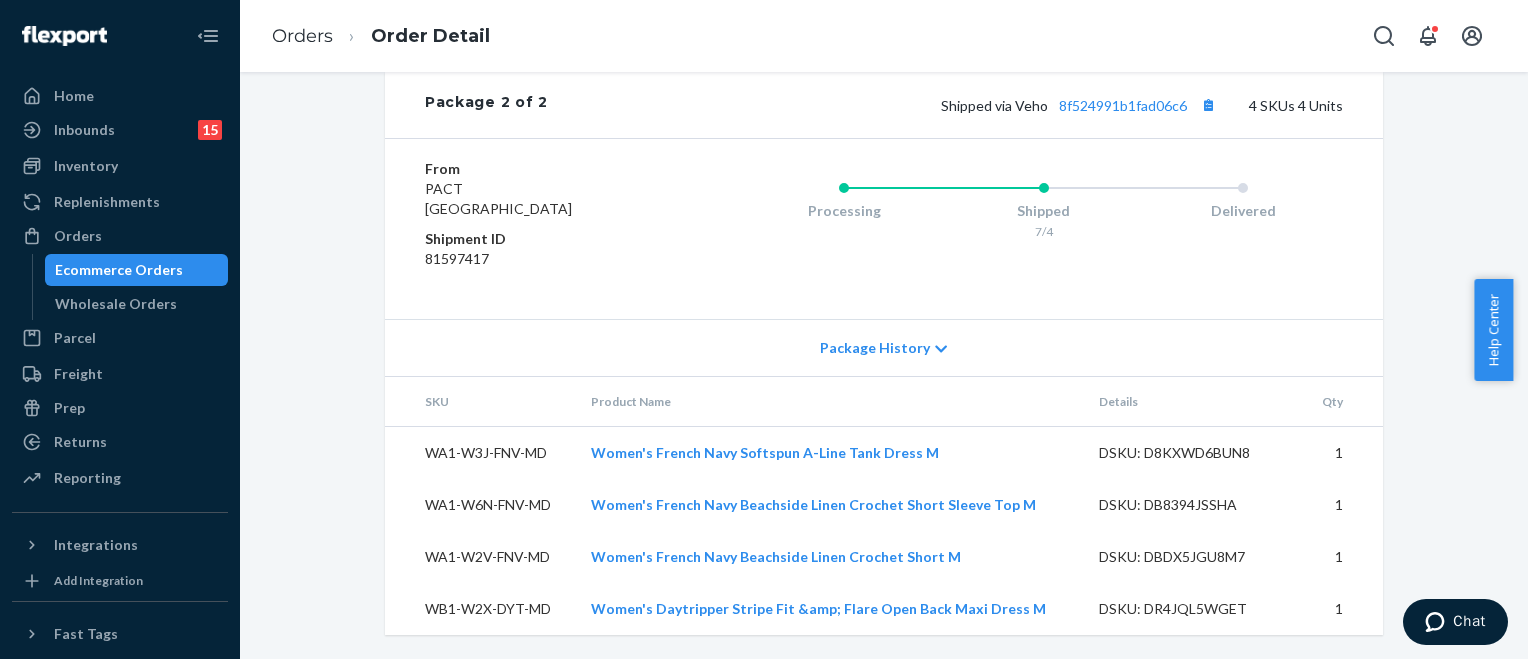 click on "Ecommerce Orders" at bounding box center [119, 270] 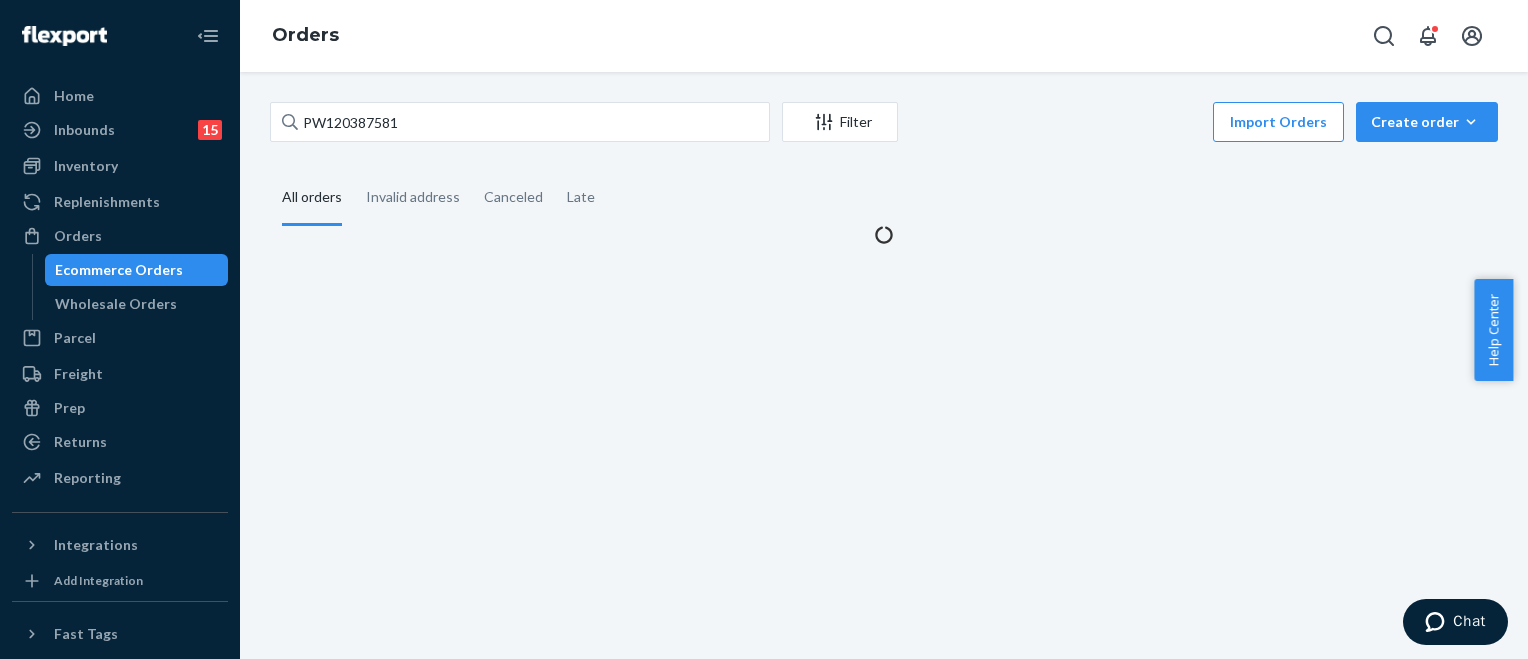 scroll, scrollTop: 0, scrollLeft: 0, axis: both 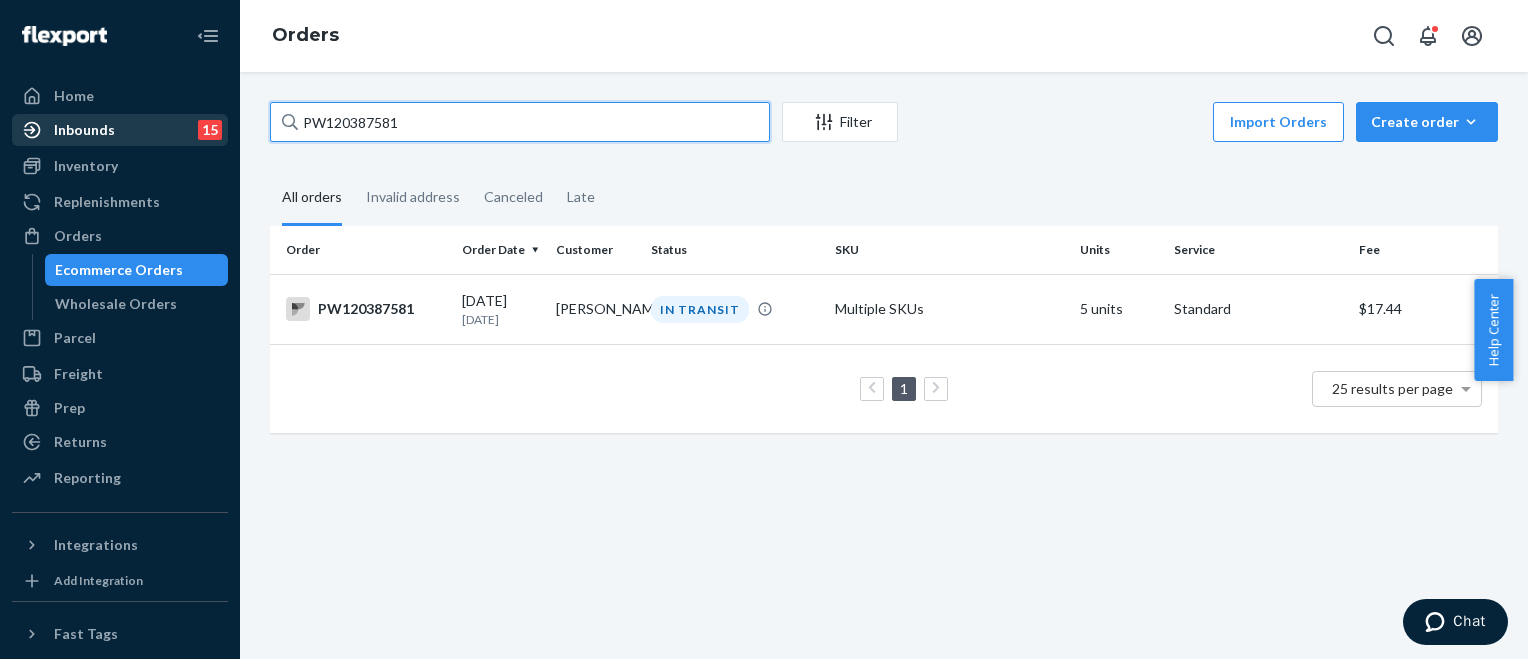 drag, startPoint x: 461, startPoint y: 125, endPoint x: 173, endPoint y: 127, distance: 288.00696 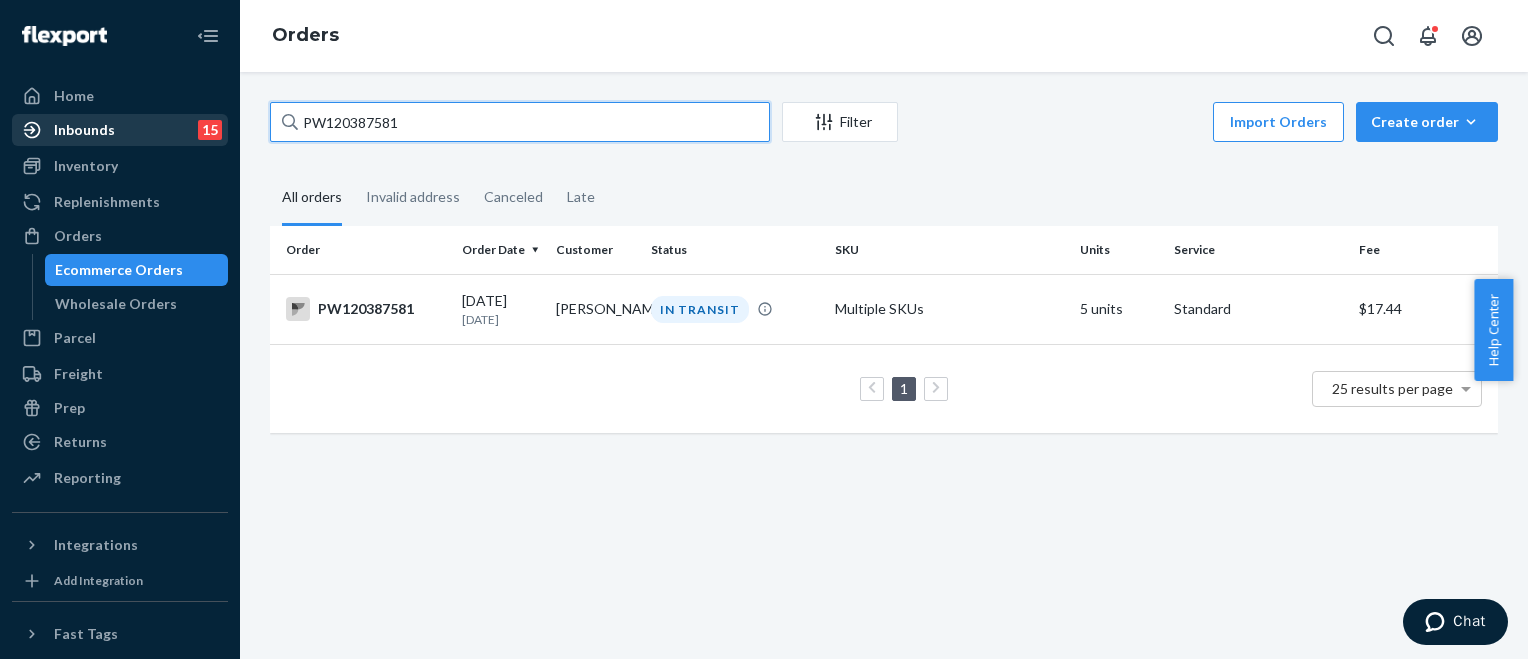 click on "Home Inbounds 15 Shipping Plans Problems 15 Inventory Products Branded Packaging Replenishments Orders Ecommerce Orders Wholesale Orders Parcel Parcel orders Integrations Freight Prep Returns All Returns Settings Packages Reporting Reports Analytics Integrations Add Integration Fast Tags Add Fast Tag Settings Talk to Support Help Center Give Feedback Orders PW120387581 Filter Import Orders Create order Ecommerce order Removal order All orders Invalid address Canceled Late Order Order Date Customer Status SKU Units Service Fee PW120387581 [DATE] [DATE] [PERSON_NAME] IN TRANSIT Multiple SKUs 5 units Standard $17.44 1 25 results per page" at bounding box center [764, 329] 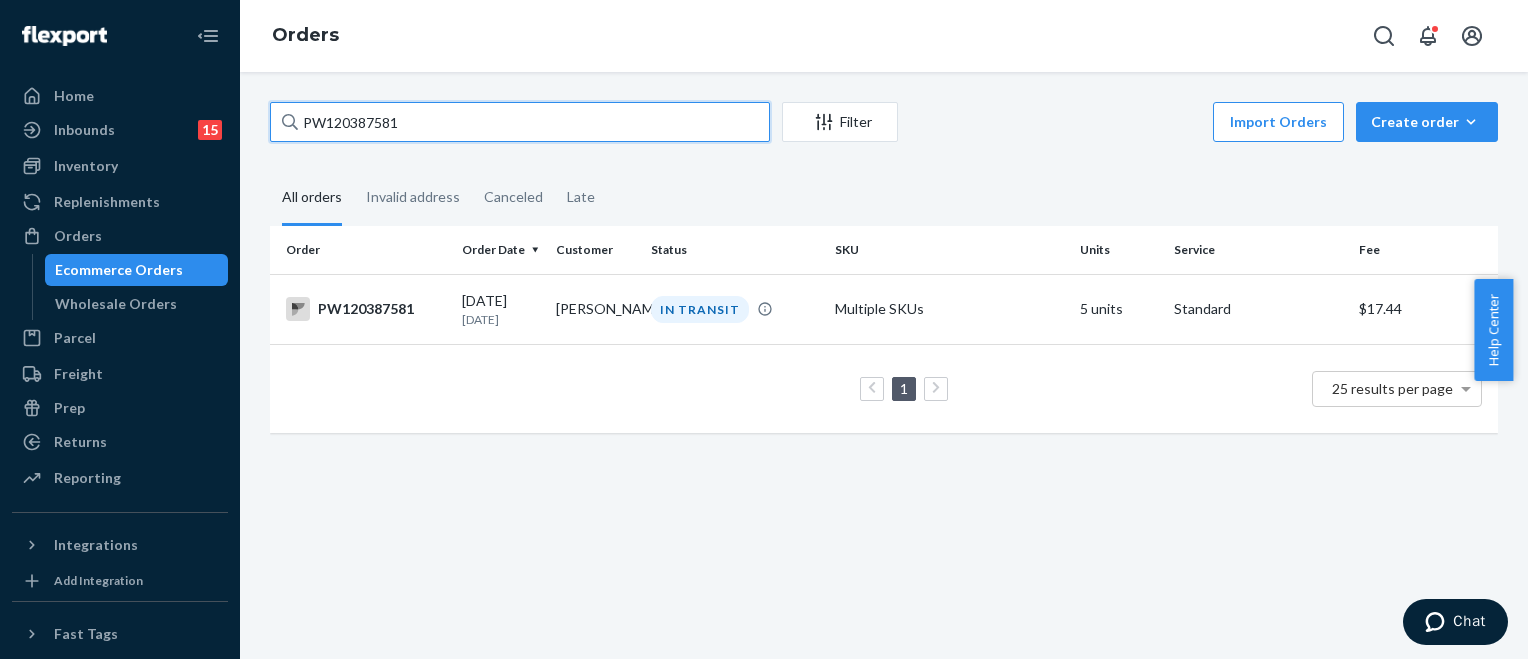 paste on "403569" 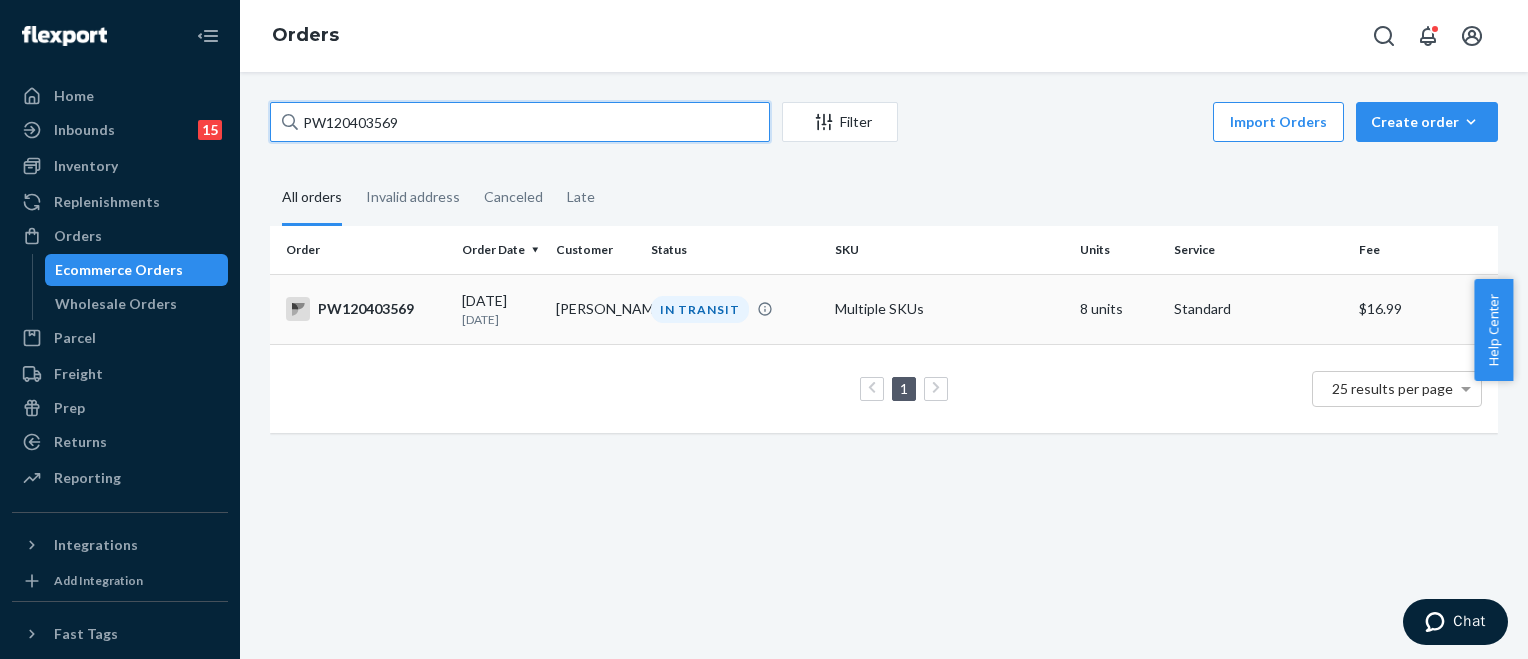 type on "PW120403569" 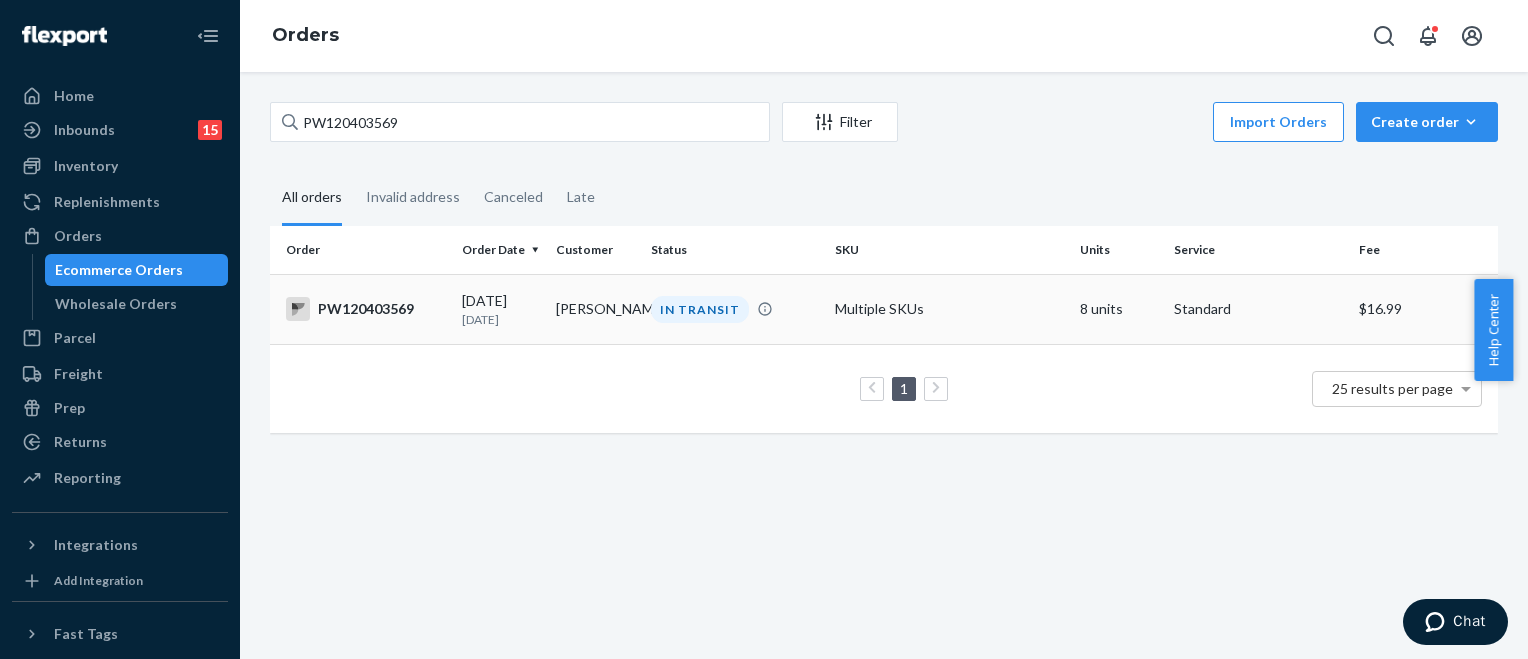 click on "IN TRANSIT" at bounding box center [700, 309] 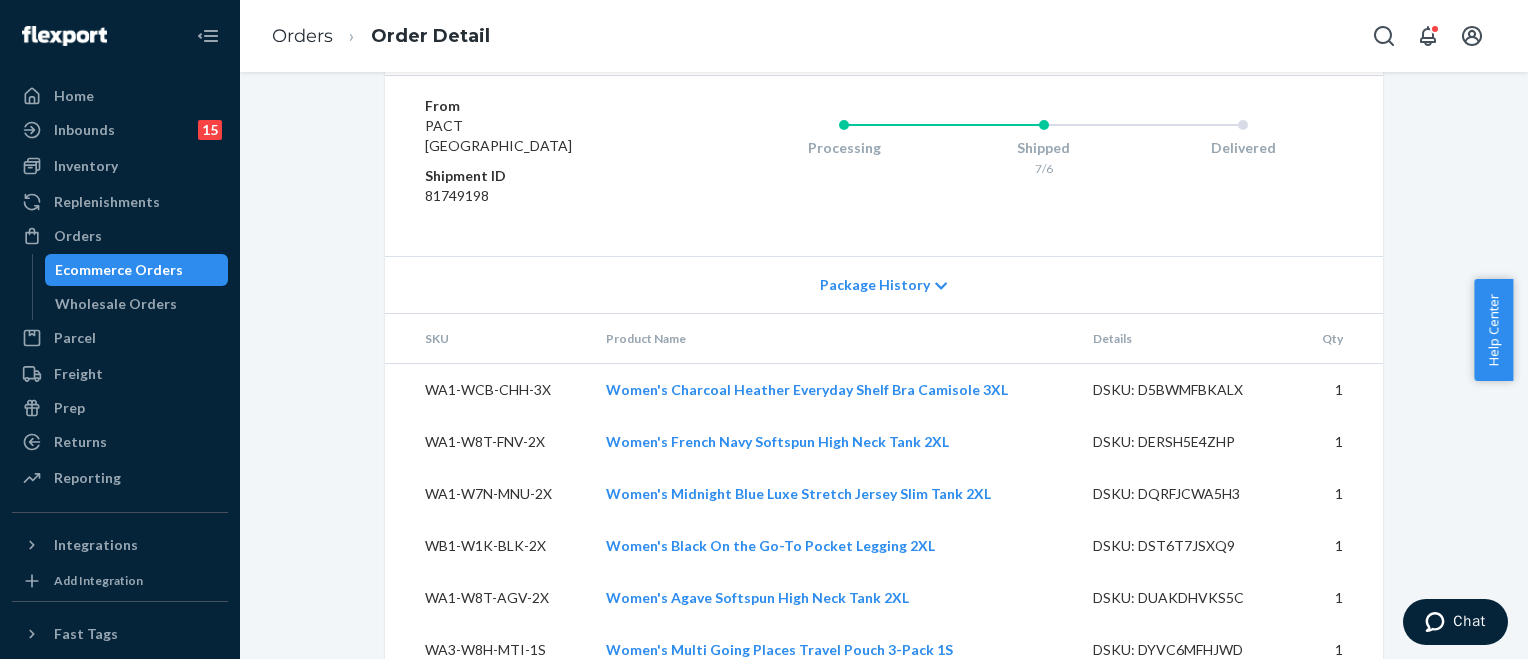scroll, scrollTop: 1567, scrollLeft: 0, axis: vertical 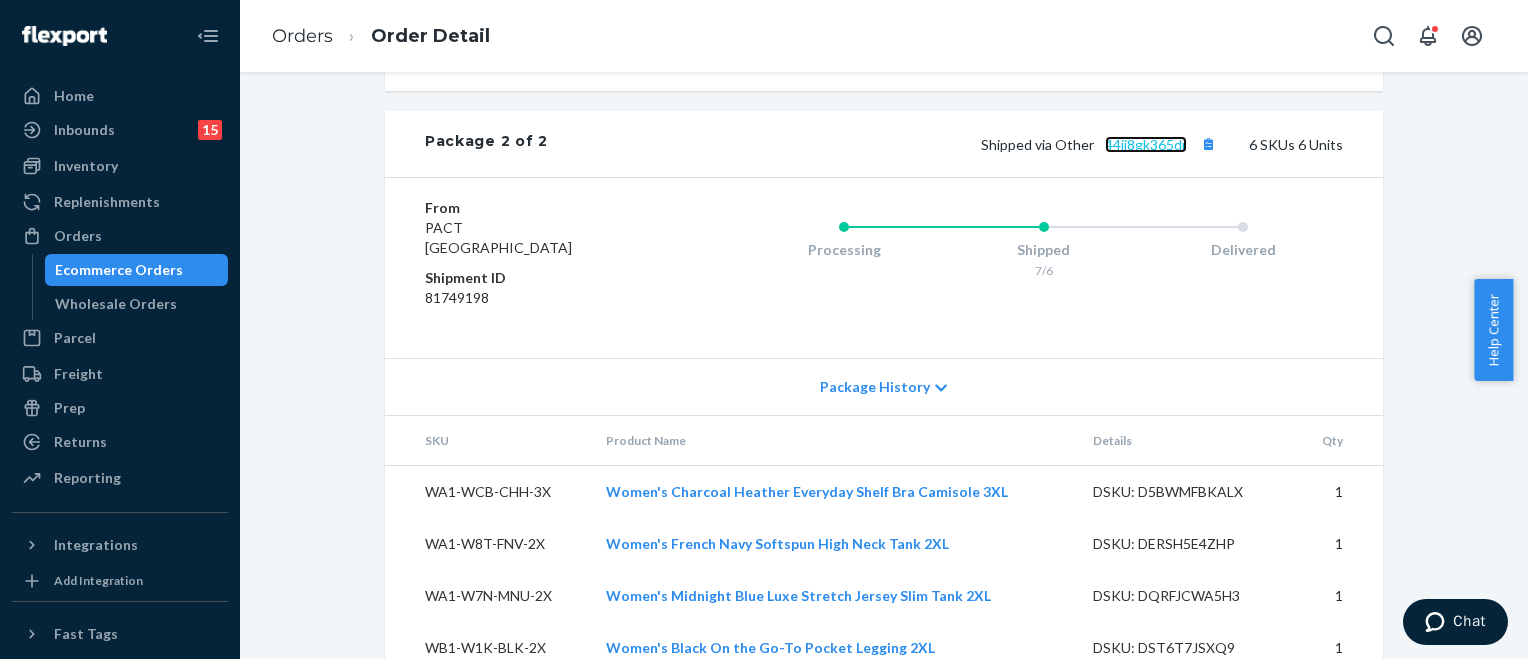 click on "44jj8gk365dr" at bounding box center [1146, 144] 